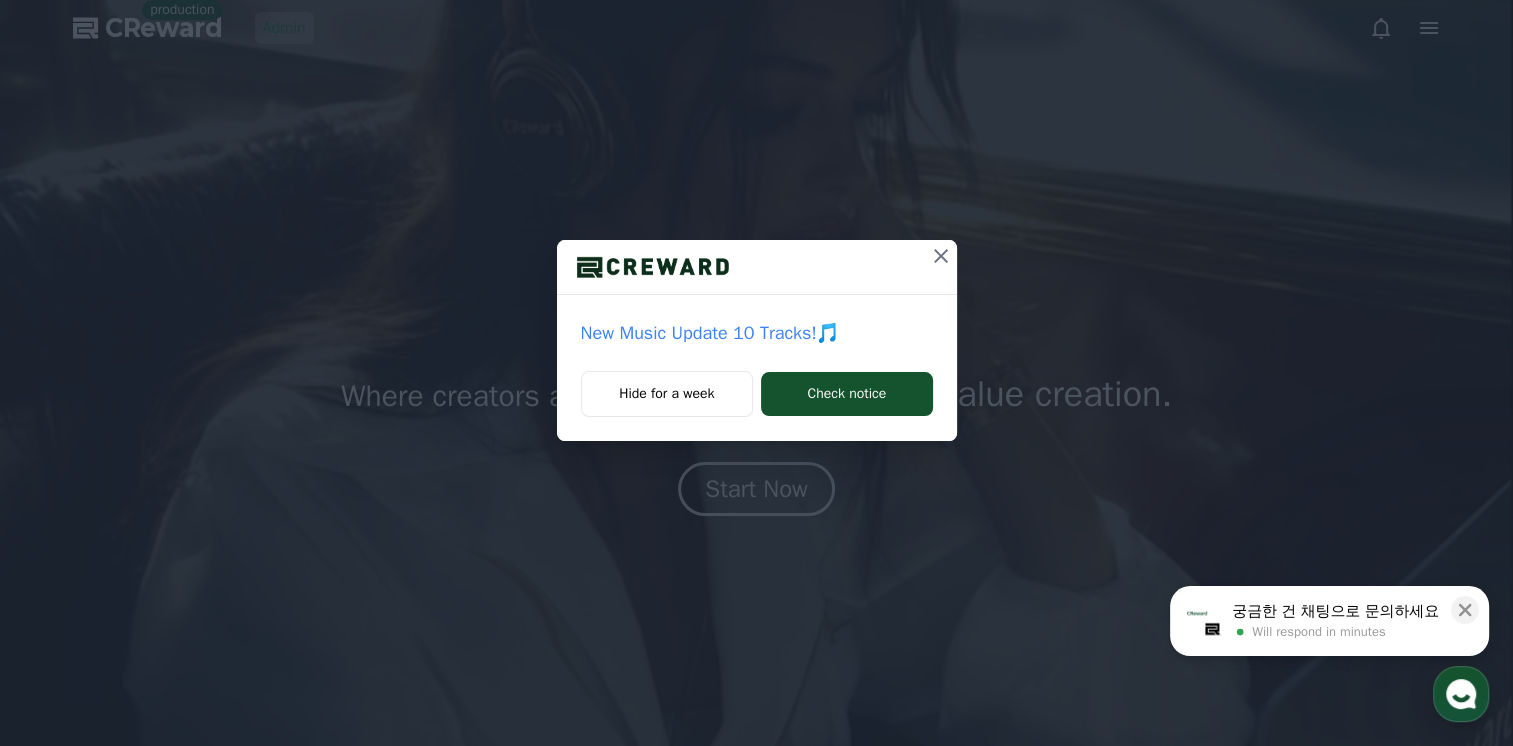 scroll, scrollTop: 0, scrollLeft: 0, axis: both 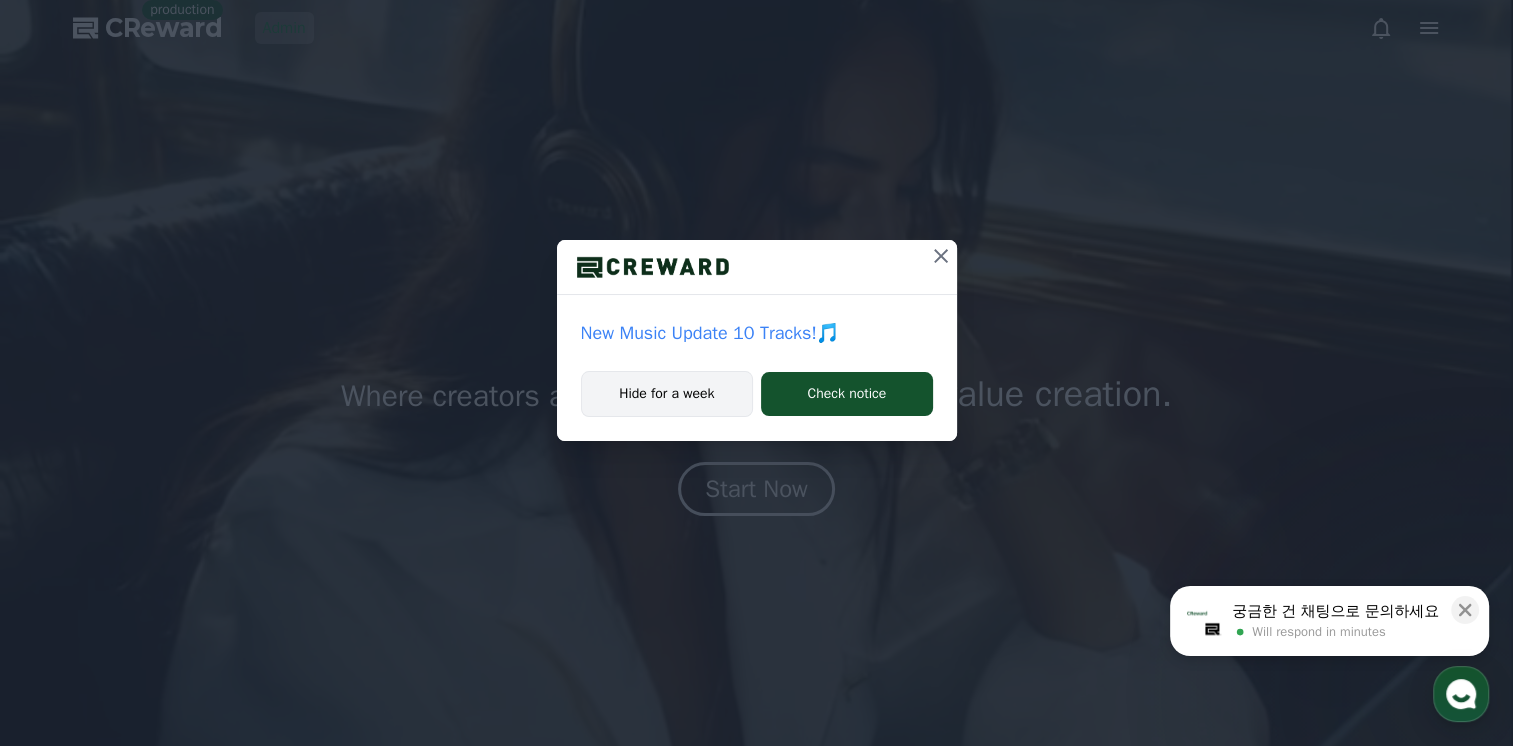 click on "Hide for a week" at bounding box center [667, 394] 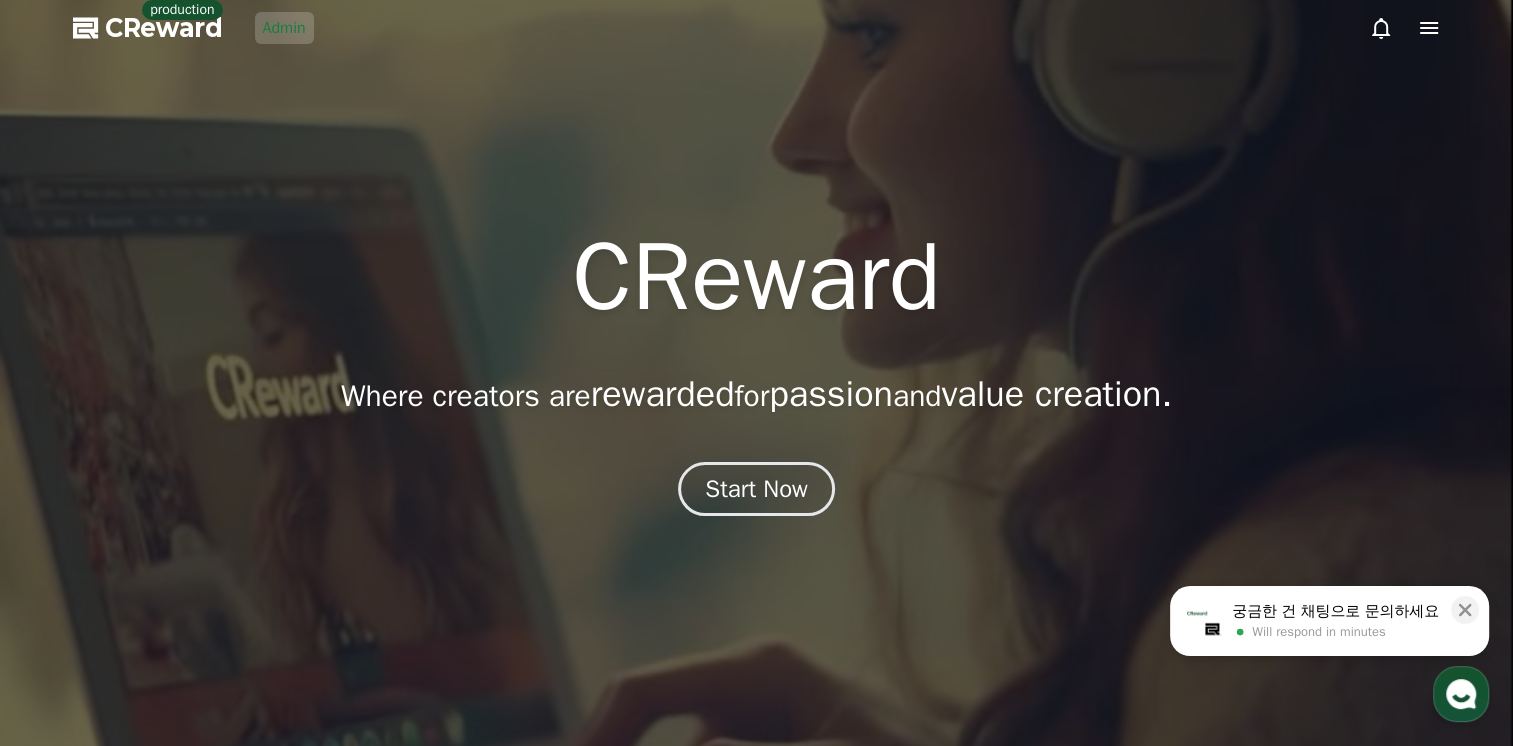 click on "Admin" at bounding box center [284, 28] 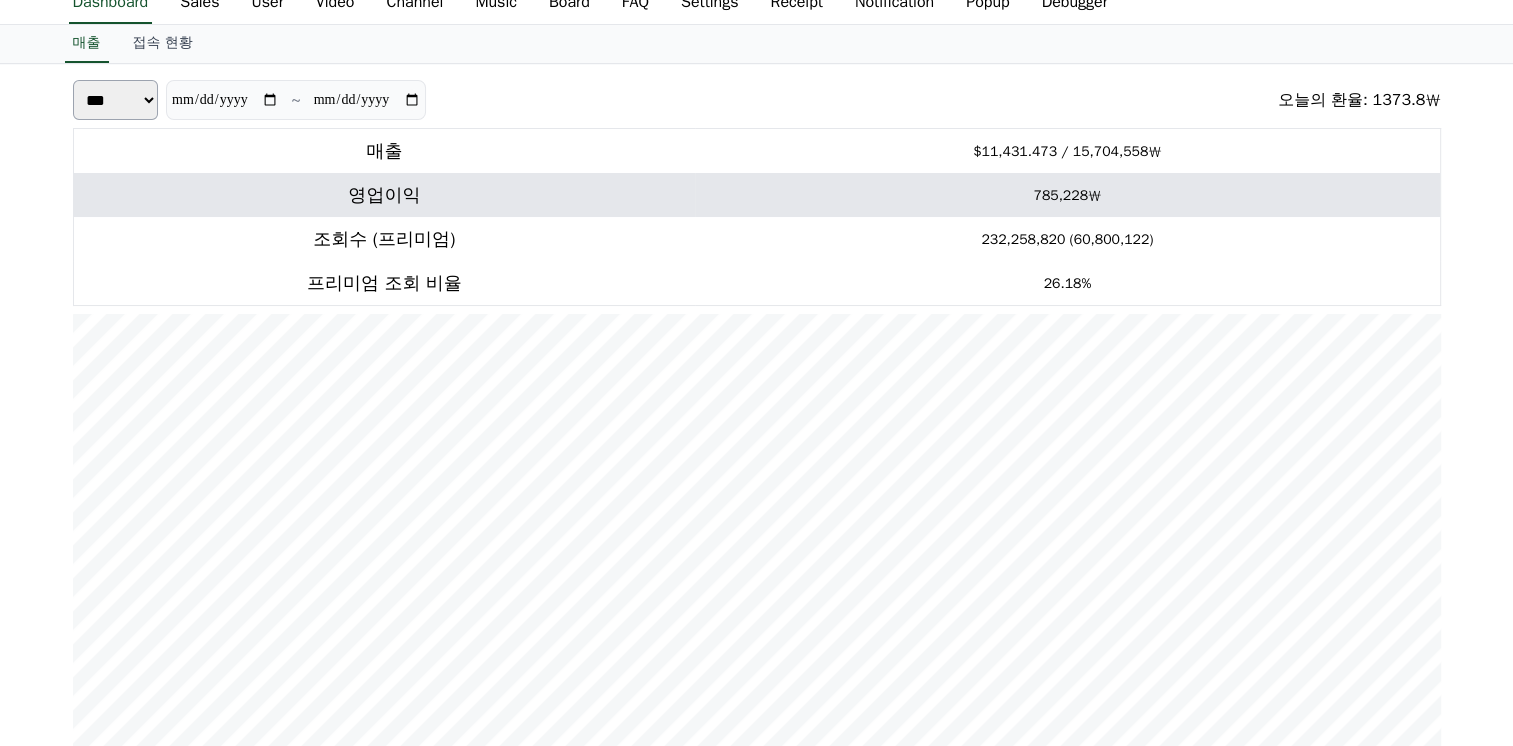 scroll, scrollTop: 200, scrollLeft: 0, axis: vertical 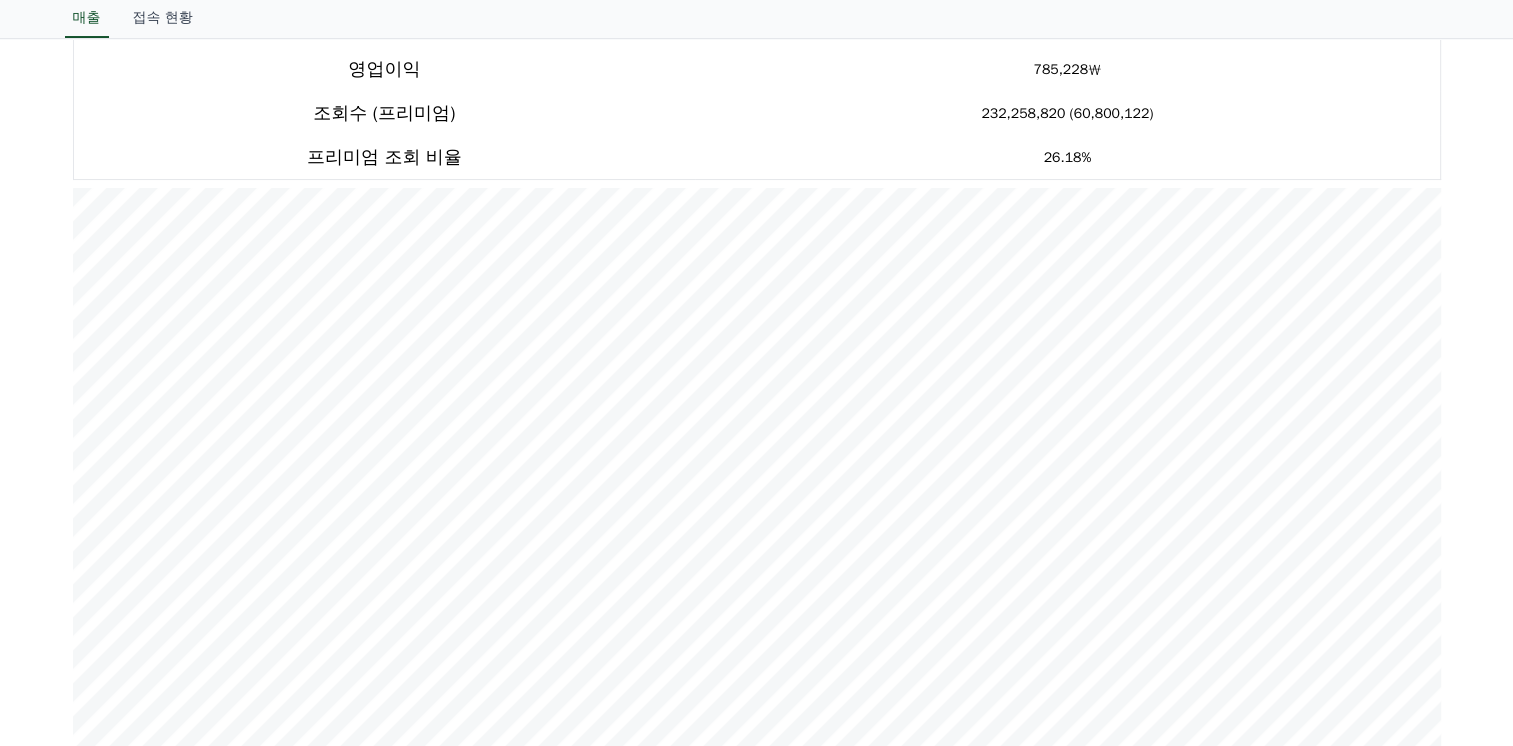 click on "**********" at bounding box center (756, 413) 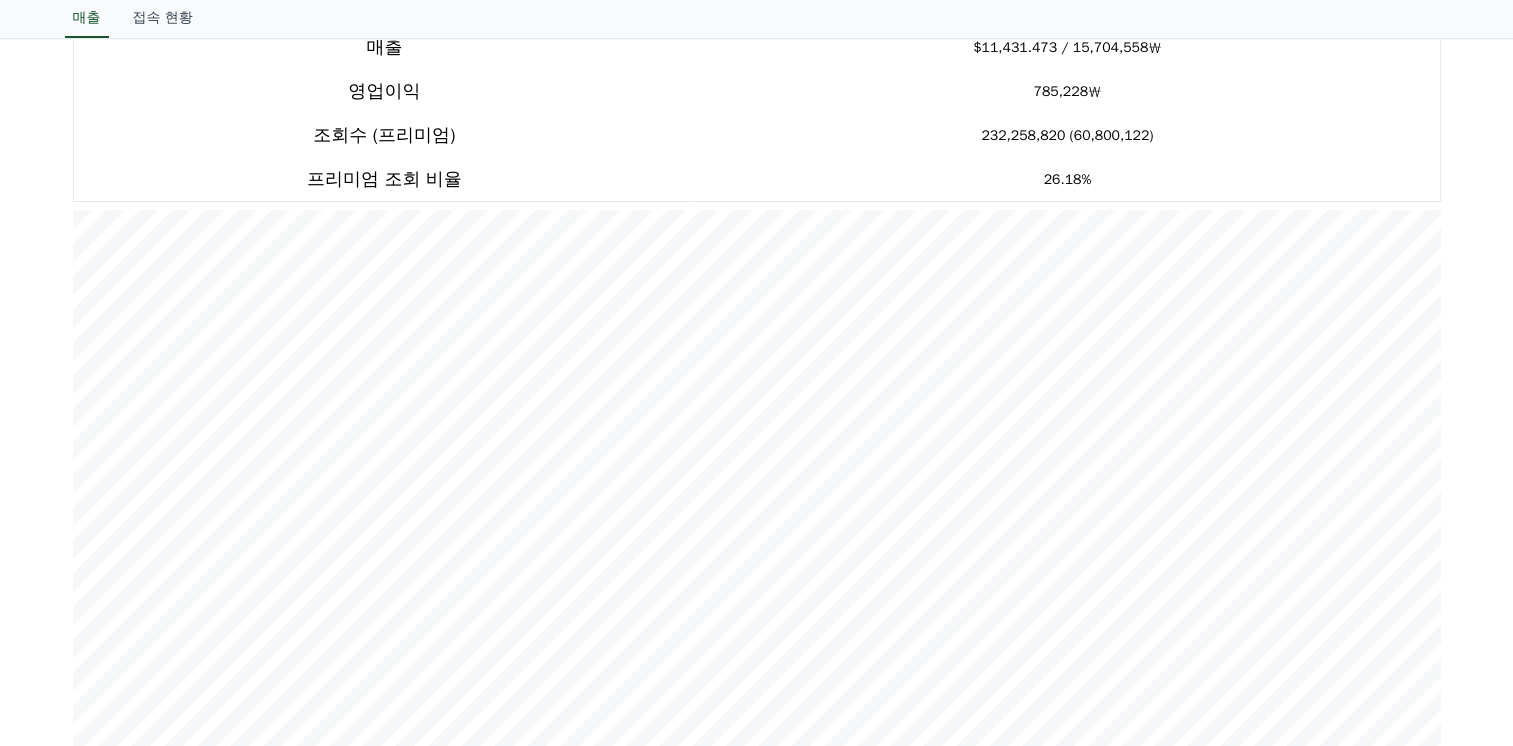 scroll, scrollTop: 0, scrollLeft: 0, axis: both 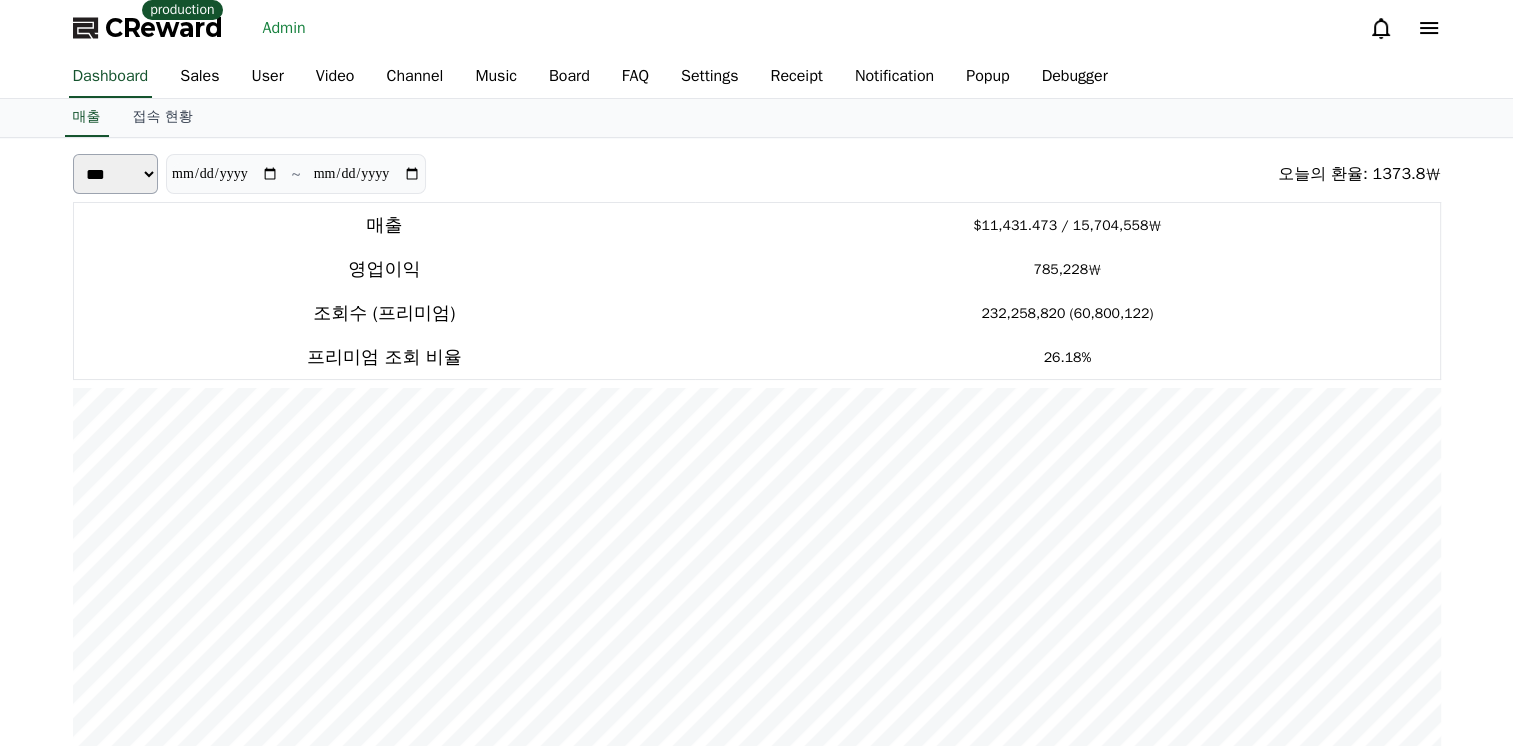 click on "*** **" at bounding box center (116, 174) 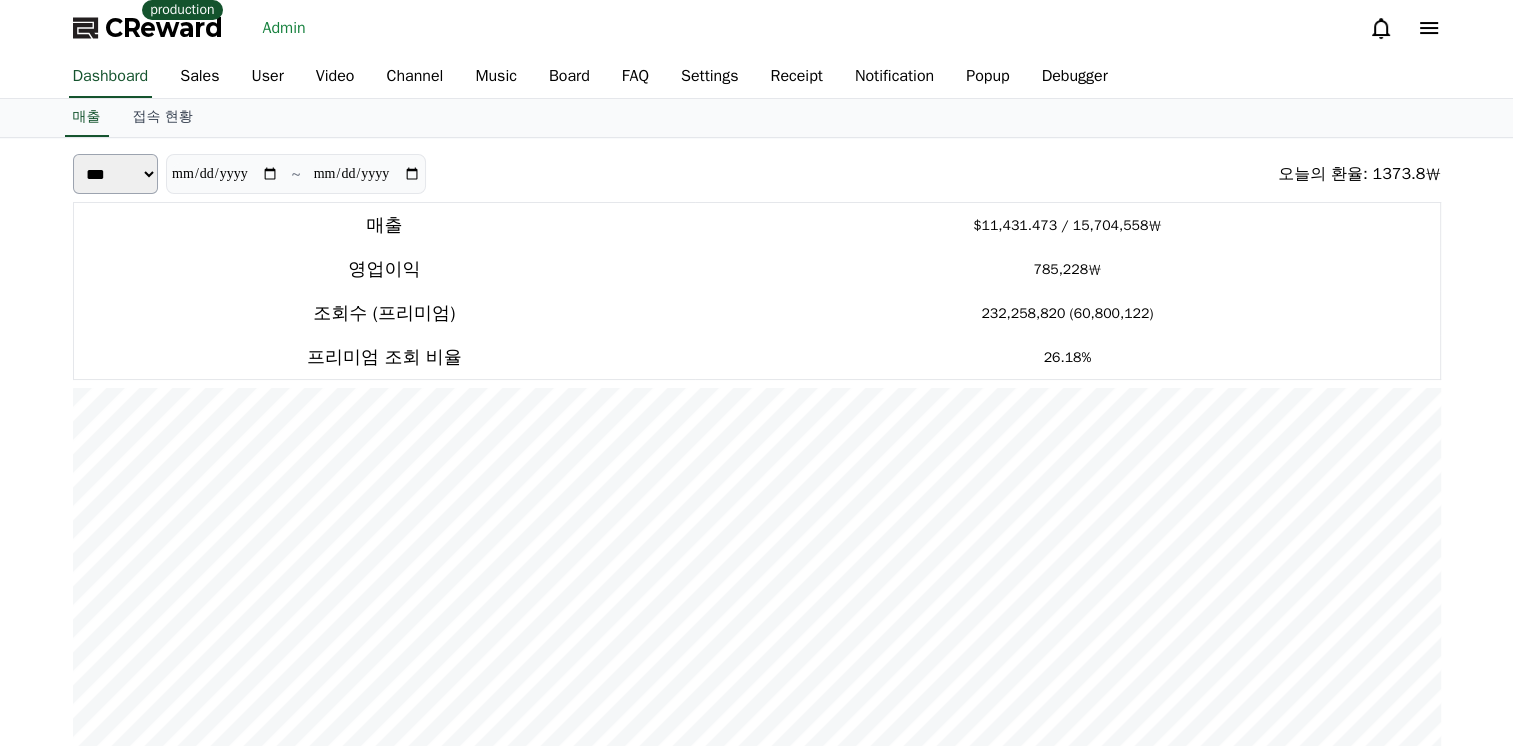 select on "*****" 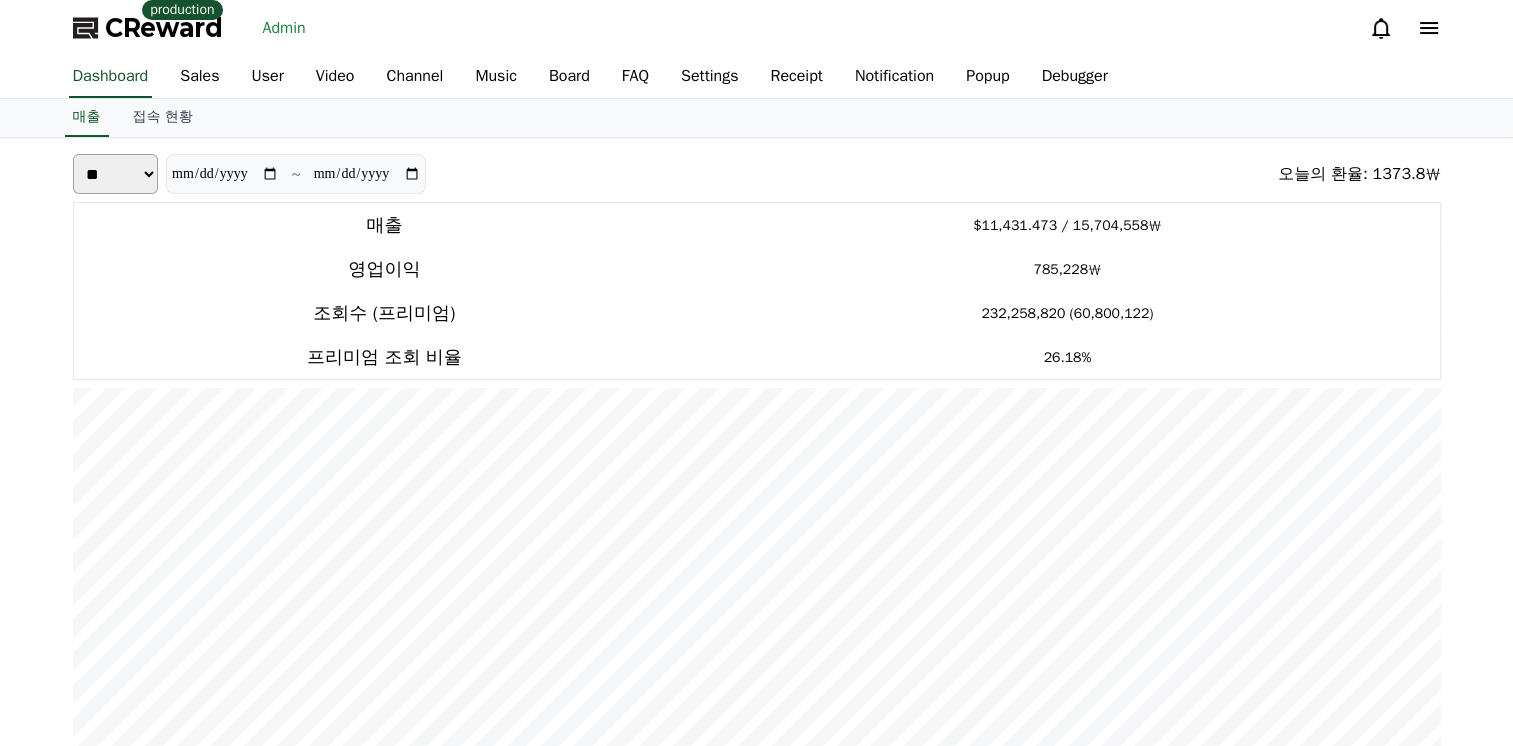 click on "*** **" at bounding box center [116, 174] 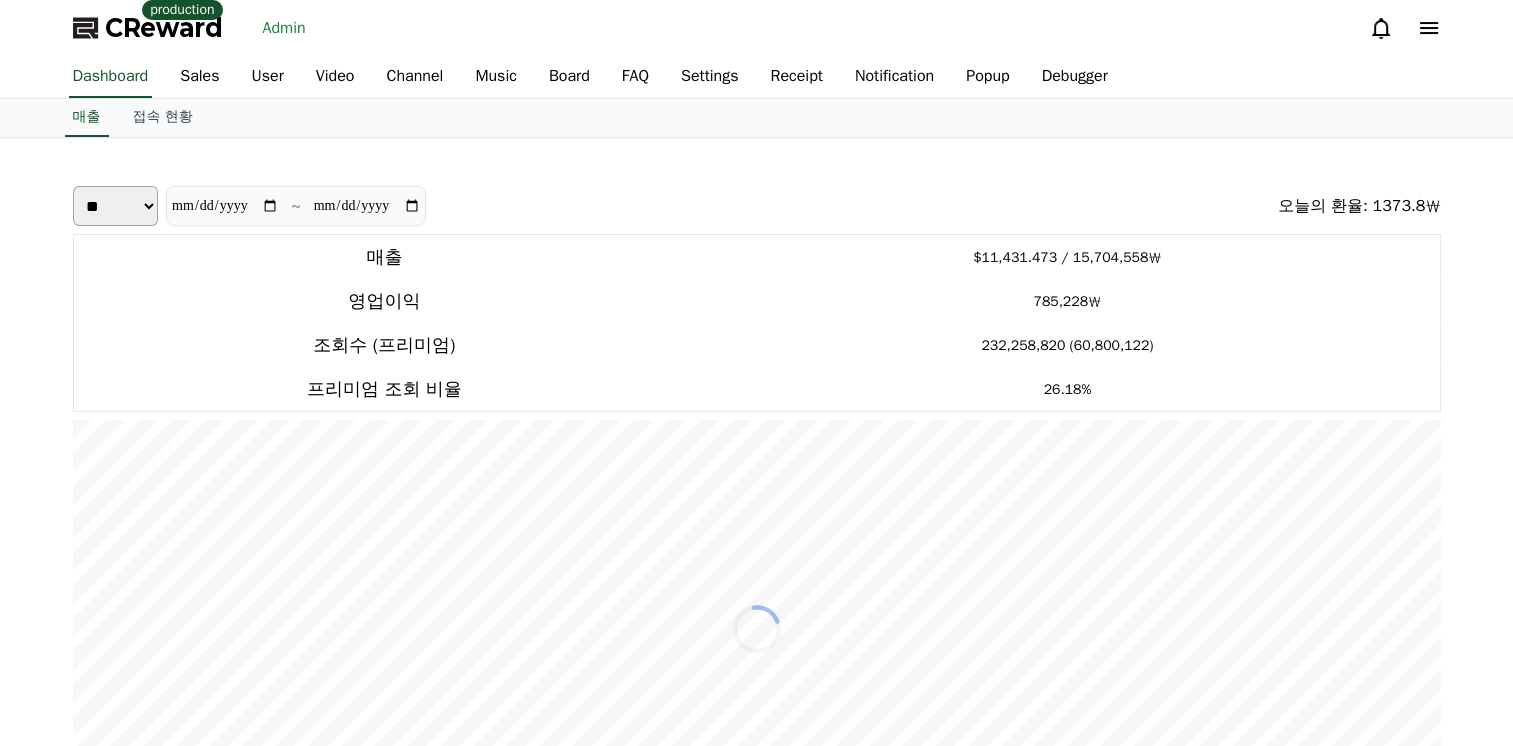 click on "**********" at bounding box center [756, 629] 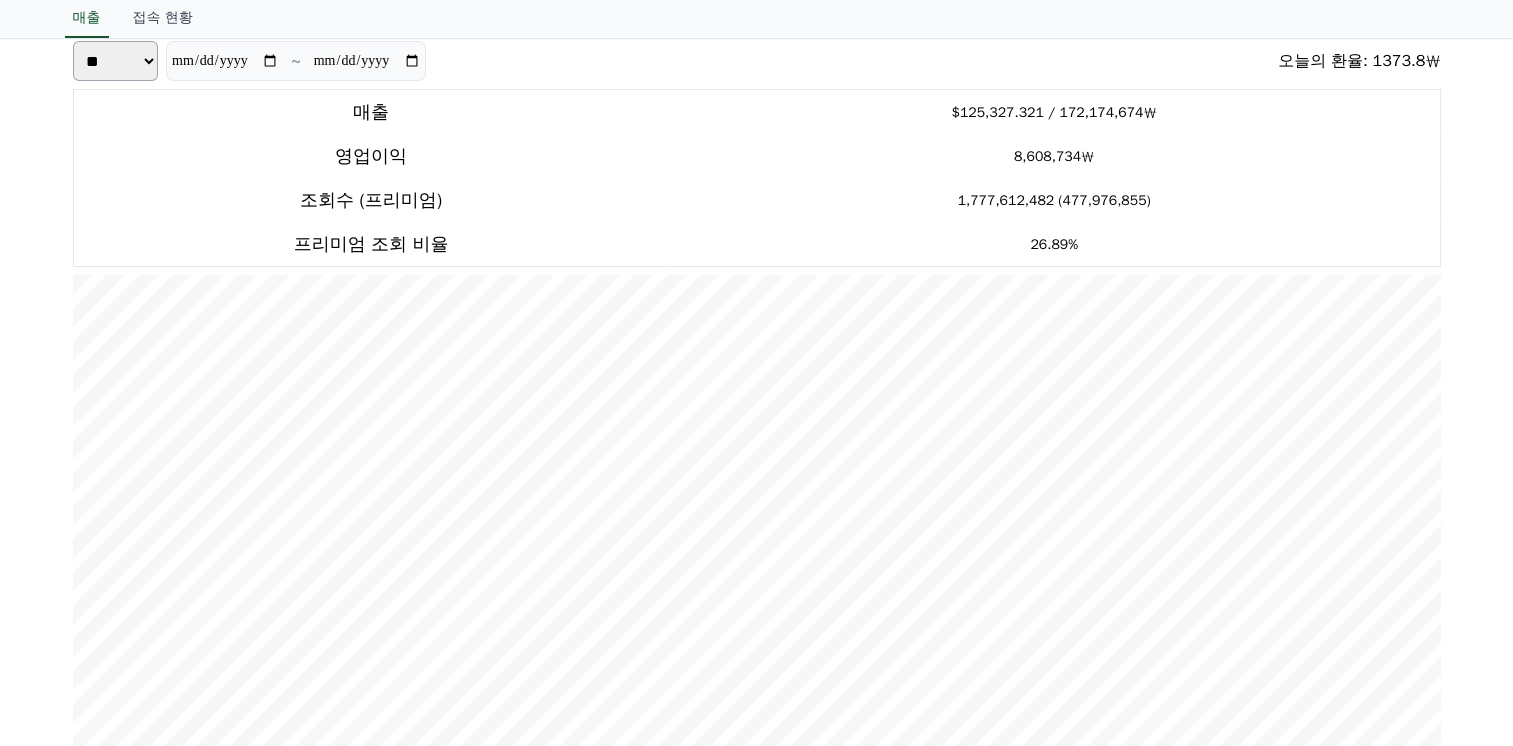 scroll, scrollTop: 0, scrollLeft: 0, axis: both 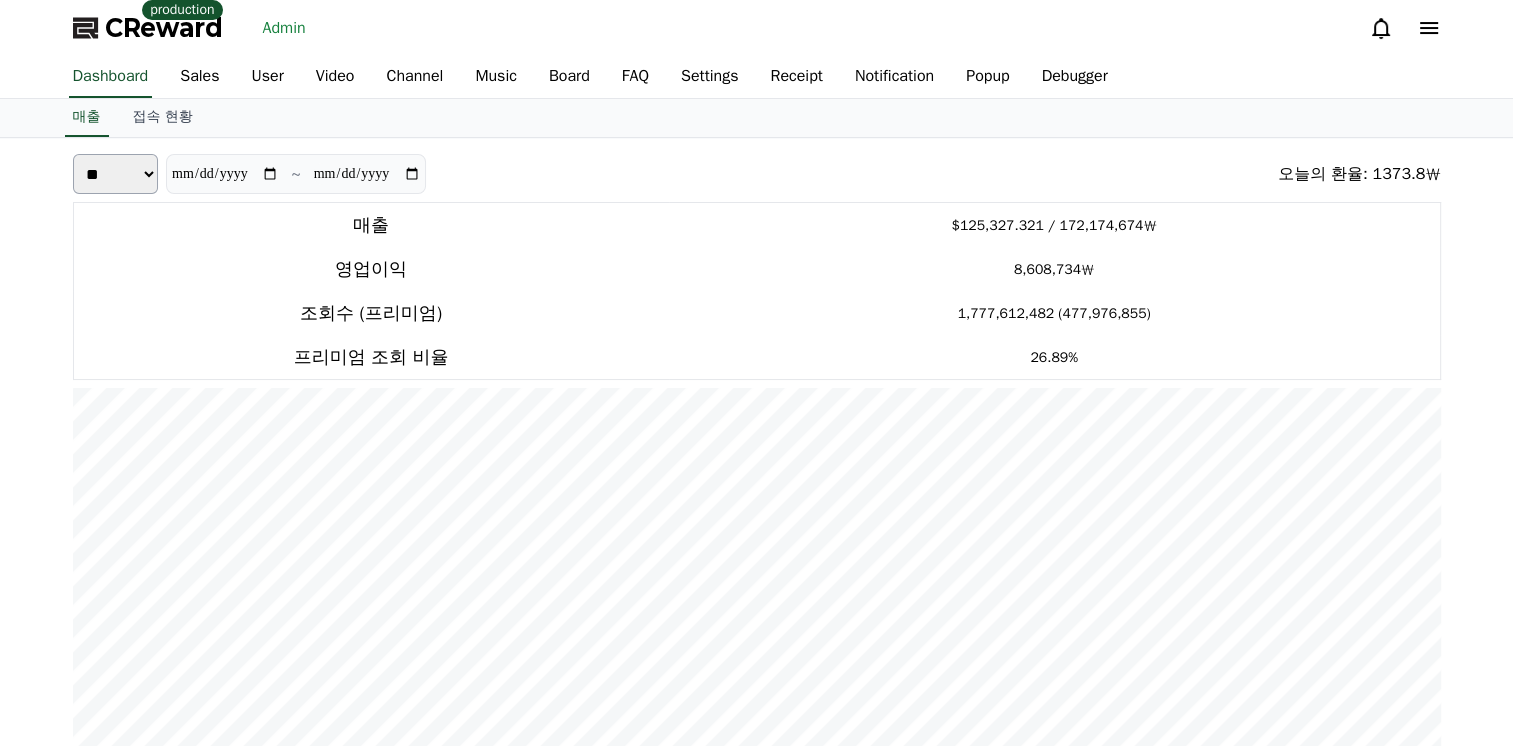 click on "User" at bounding box center [268, 77] 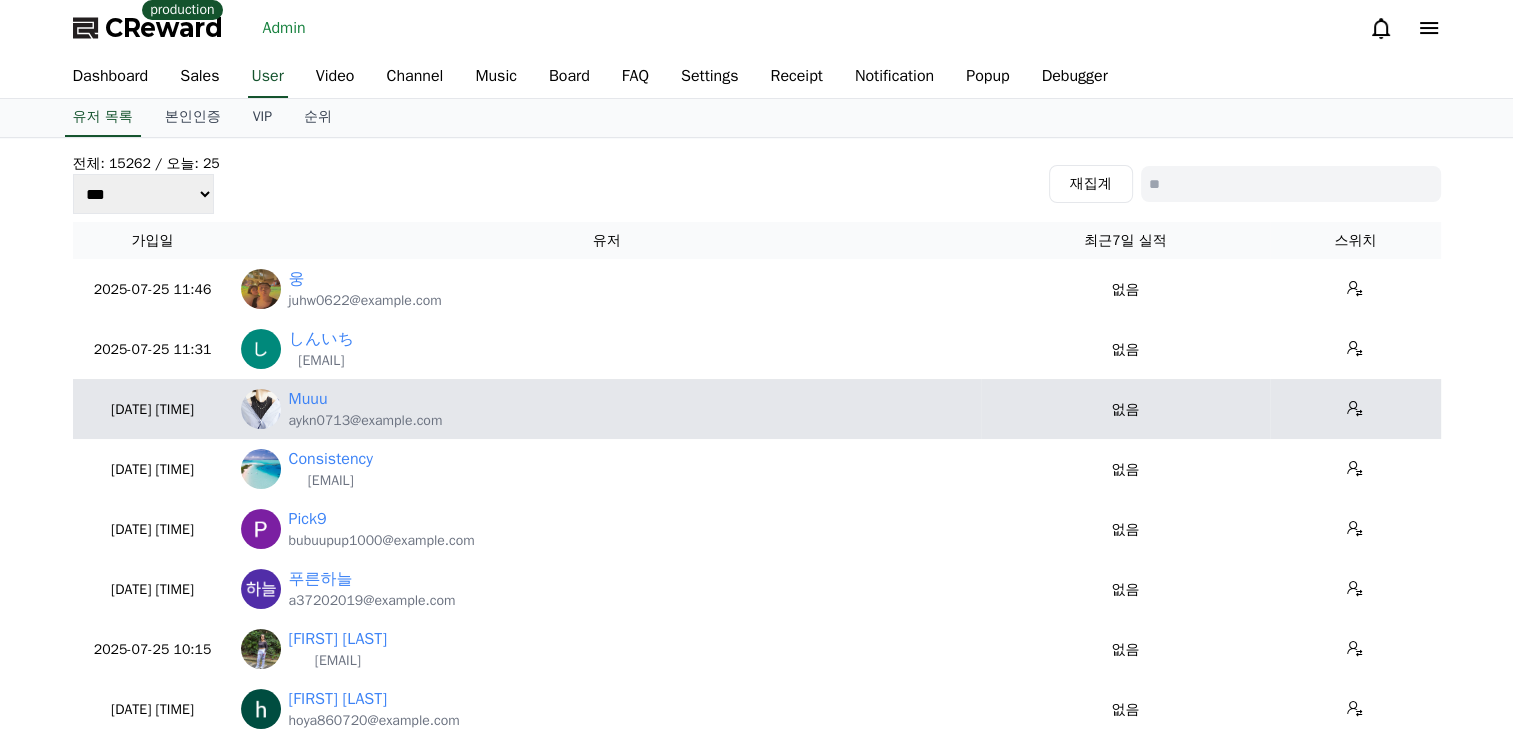 click on "Muuu     aykn0713@gmail.com" at bounding box center (607, 409) 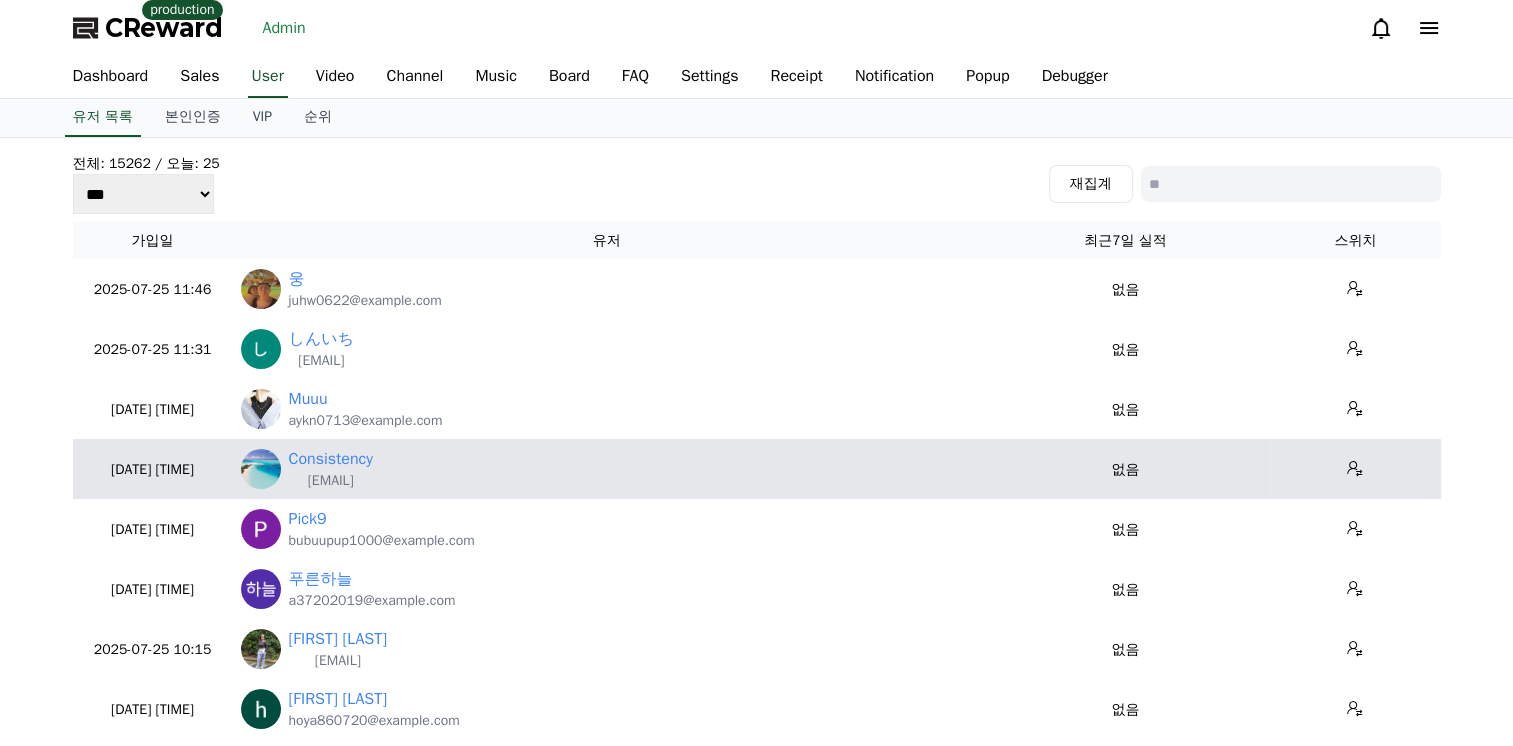 drag, startPoint x: 469, startPoint y: 474, endPoint x: 291, endPoint y: 490, distance: 178.71765 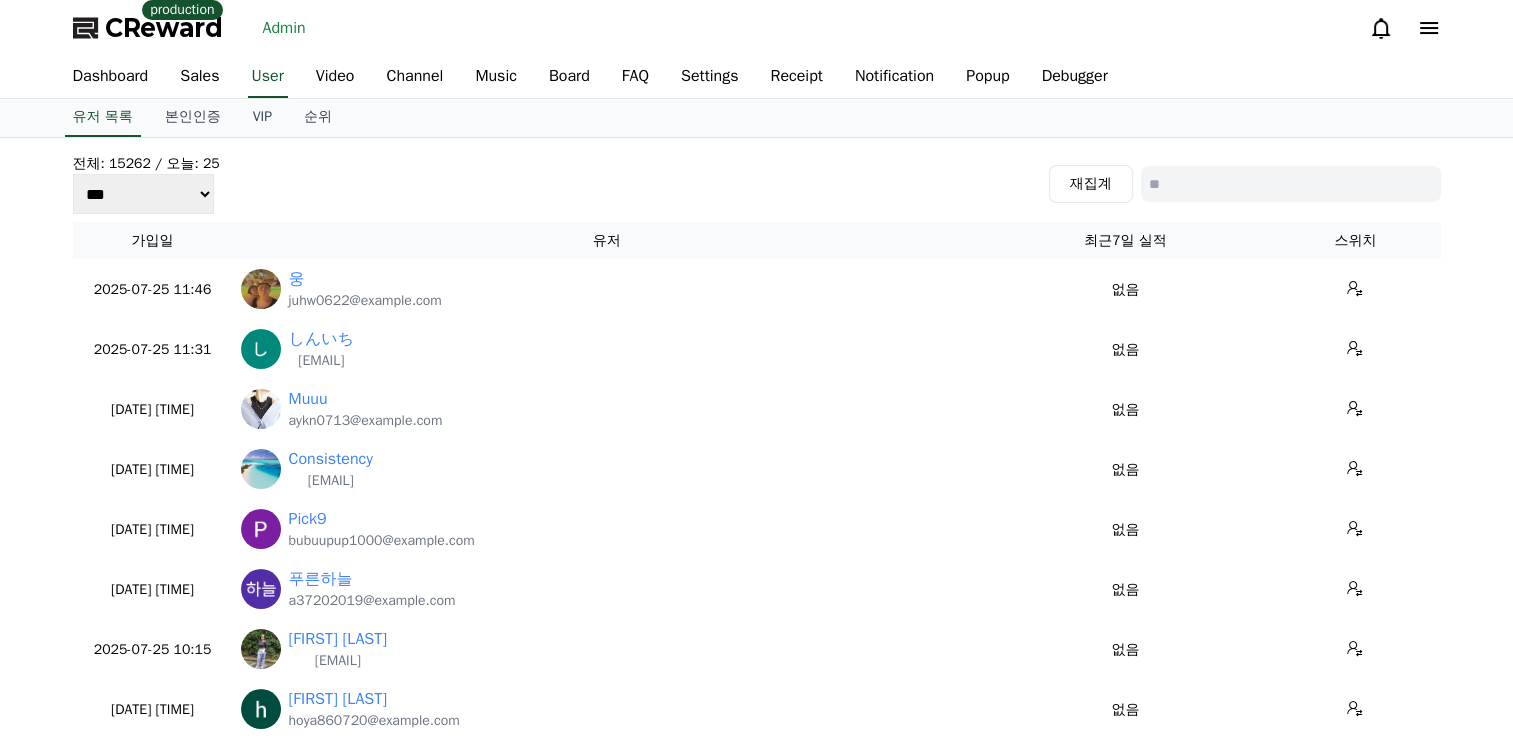 copy on "huscany2000@gmail.com" 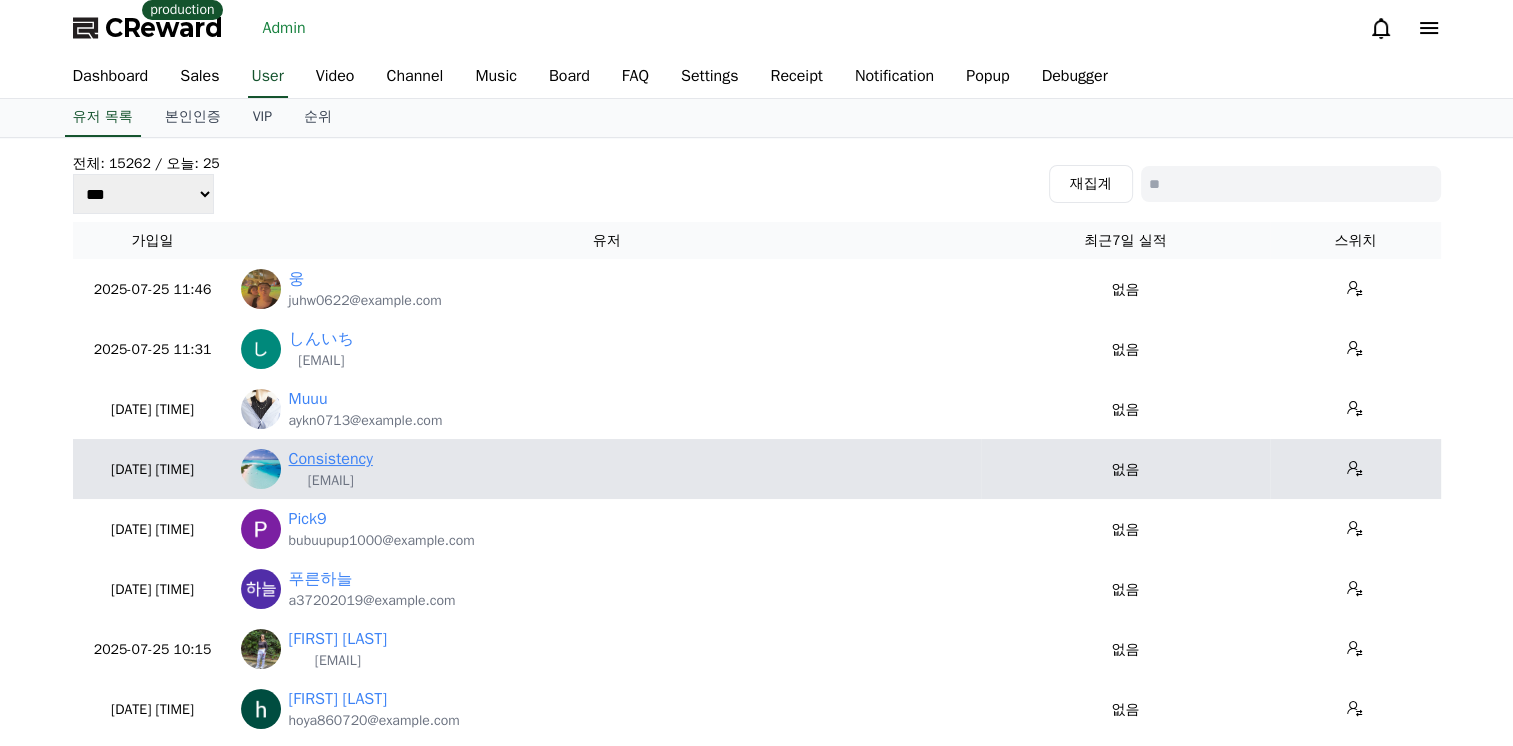 click on "Consistency" at bounding box center (331, 459) 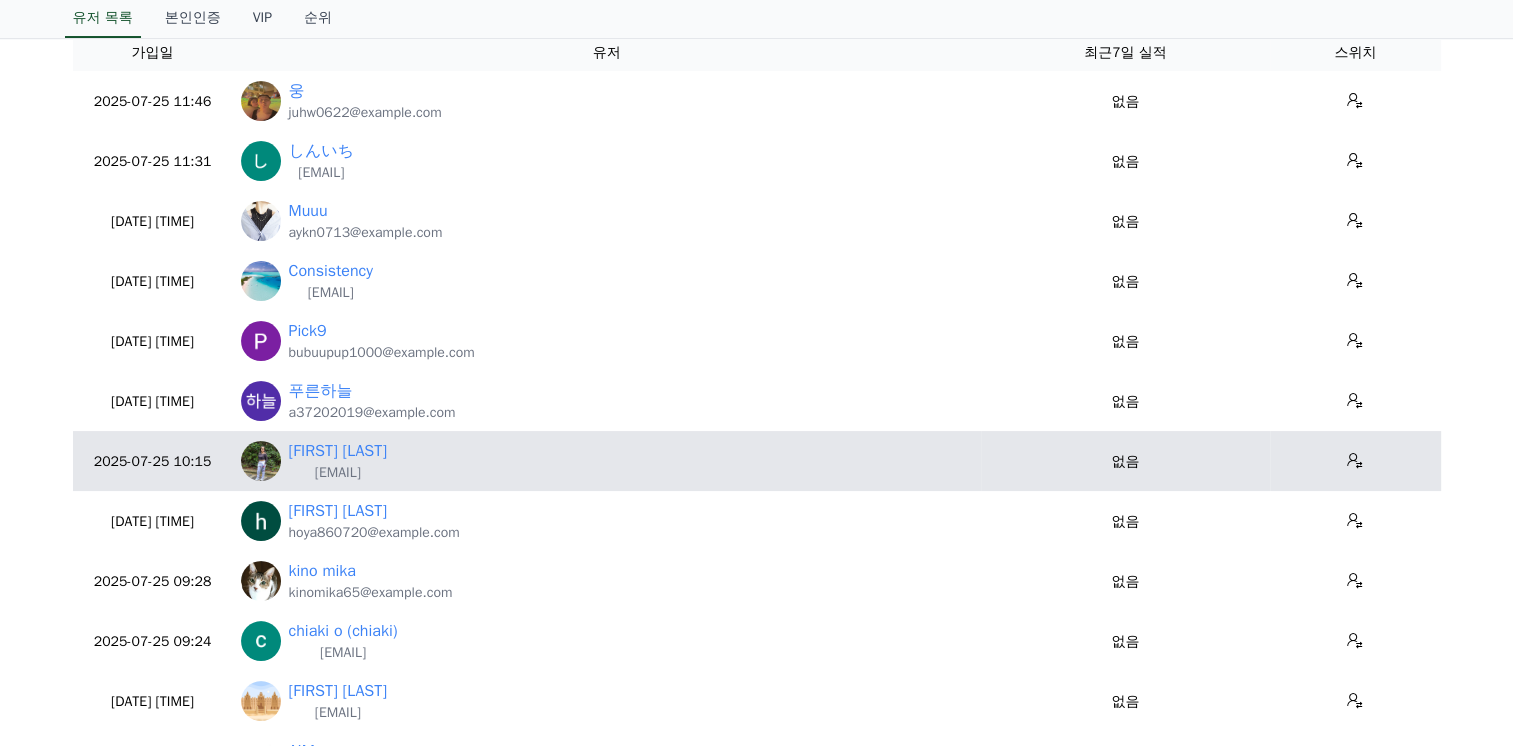scroll, scrollTop: 200, scrollLeft: 0, axis: vertical 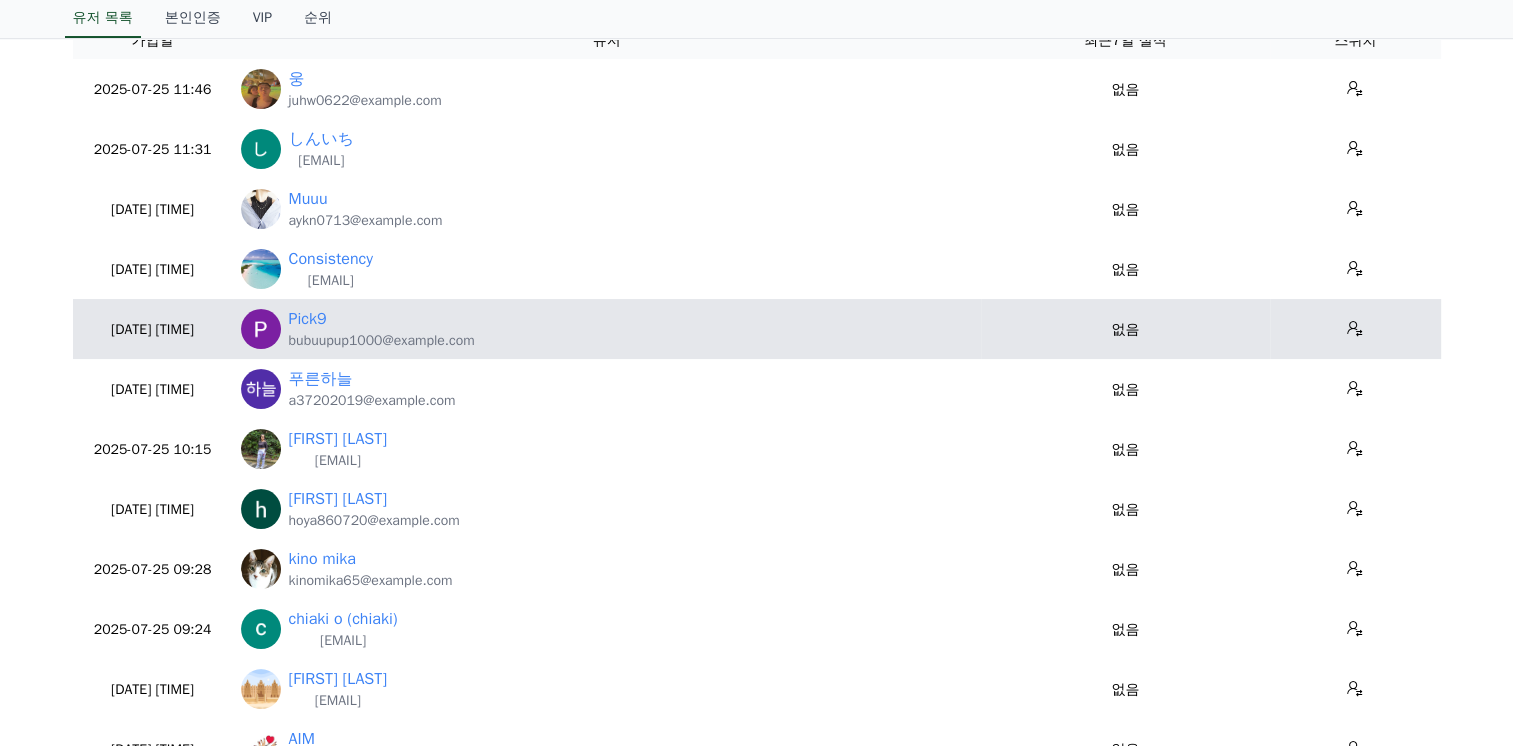 click on "Pick9" at bounding box center (382, 319) 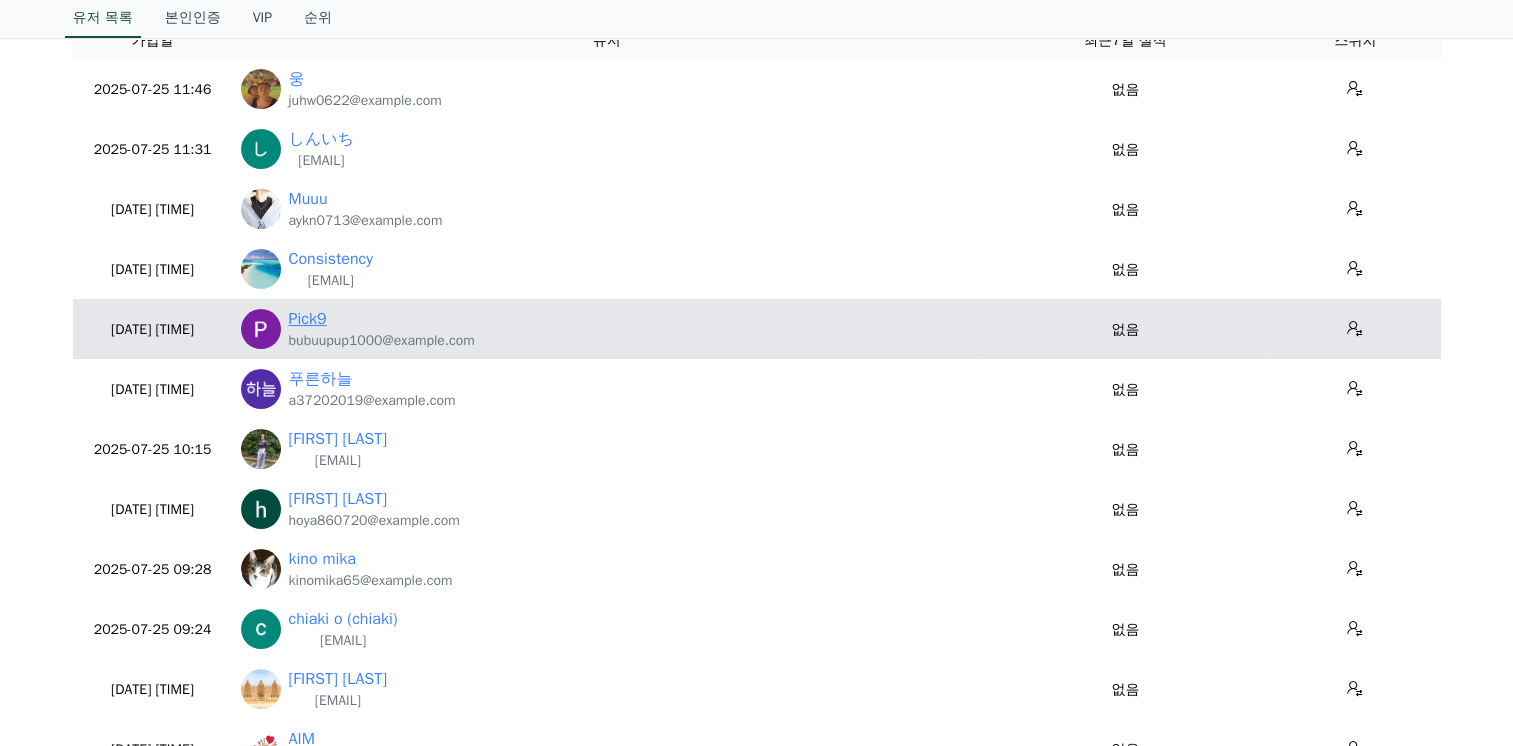 click on "Pick9" at bounding box center (308, 319) 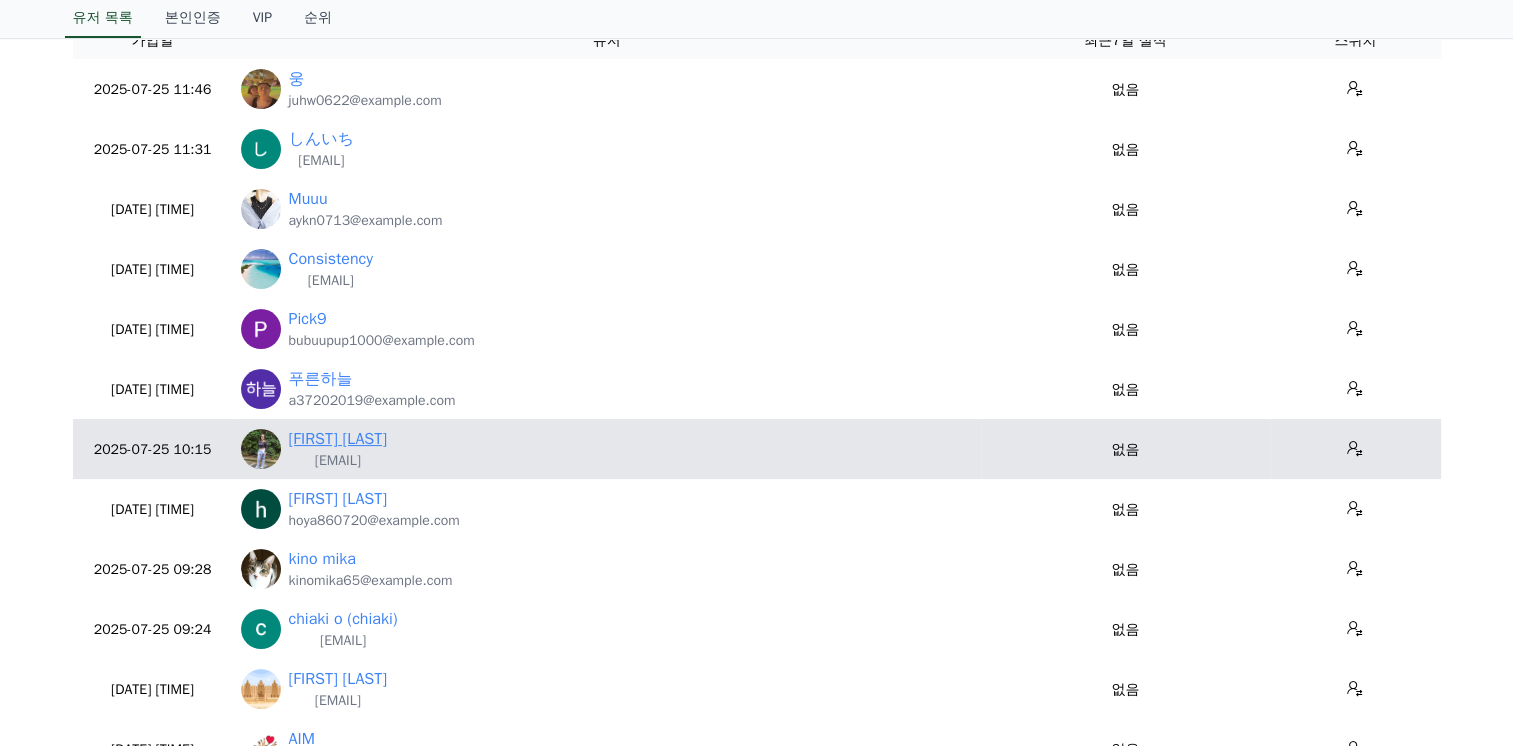 click on "Melgie Bautista" at bounding box center (338, 439) 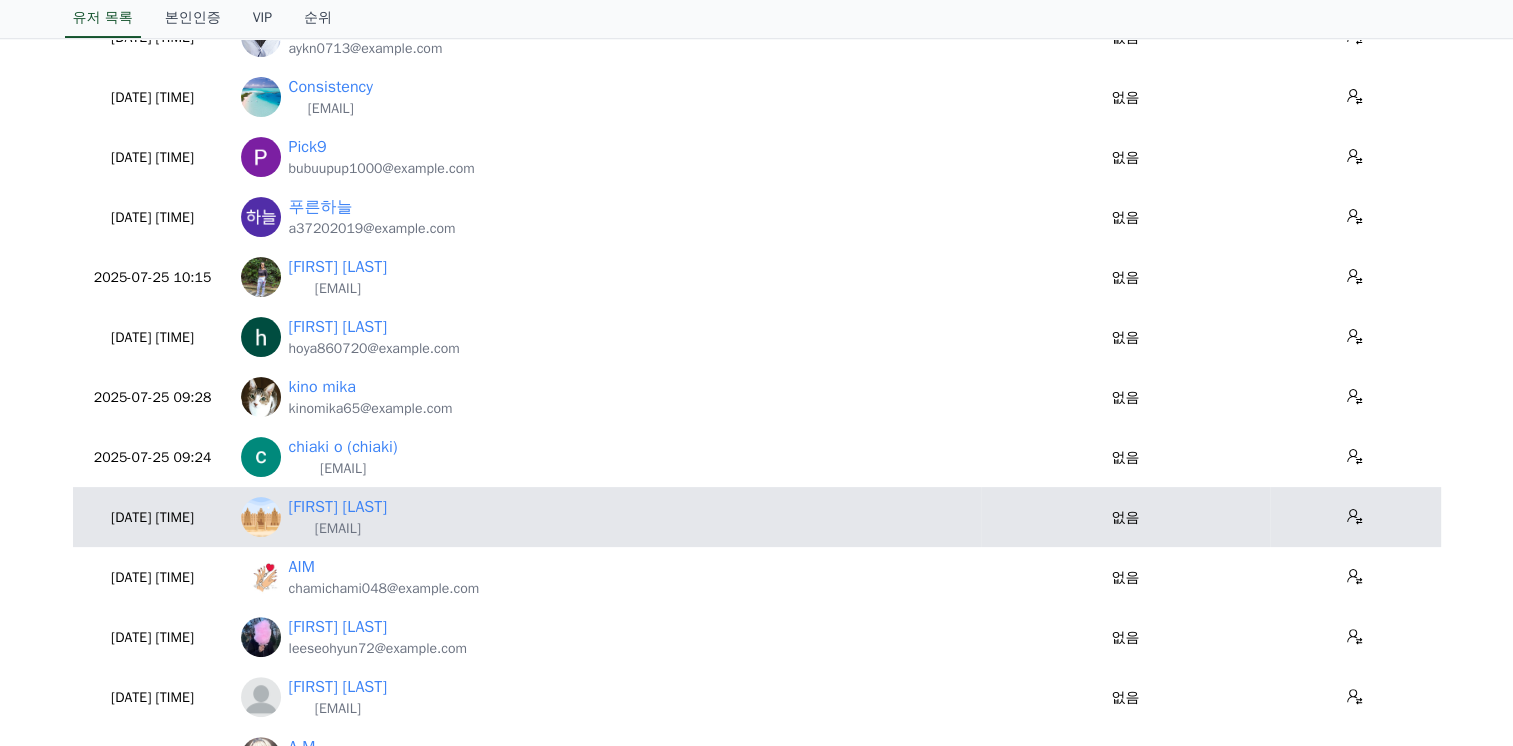 scroll, scrollTop: 400, scrollLeft: 0, axis: vertical 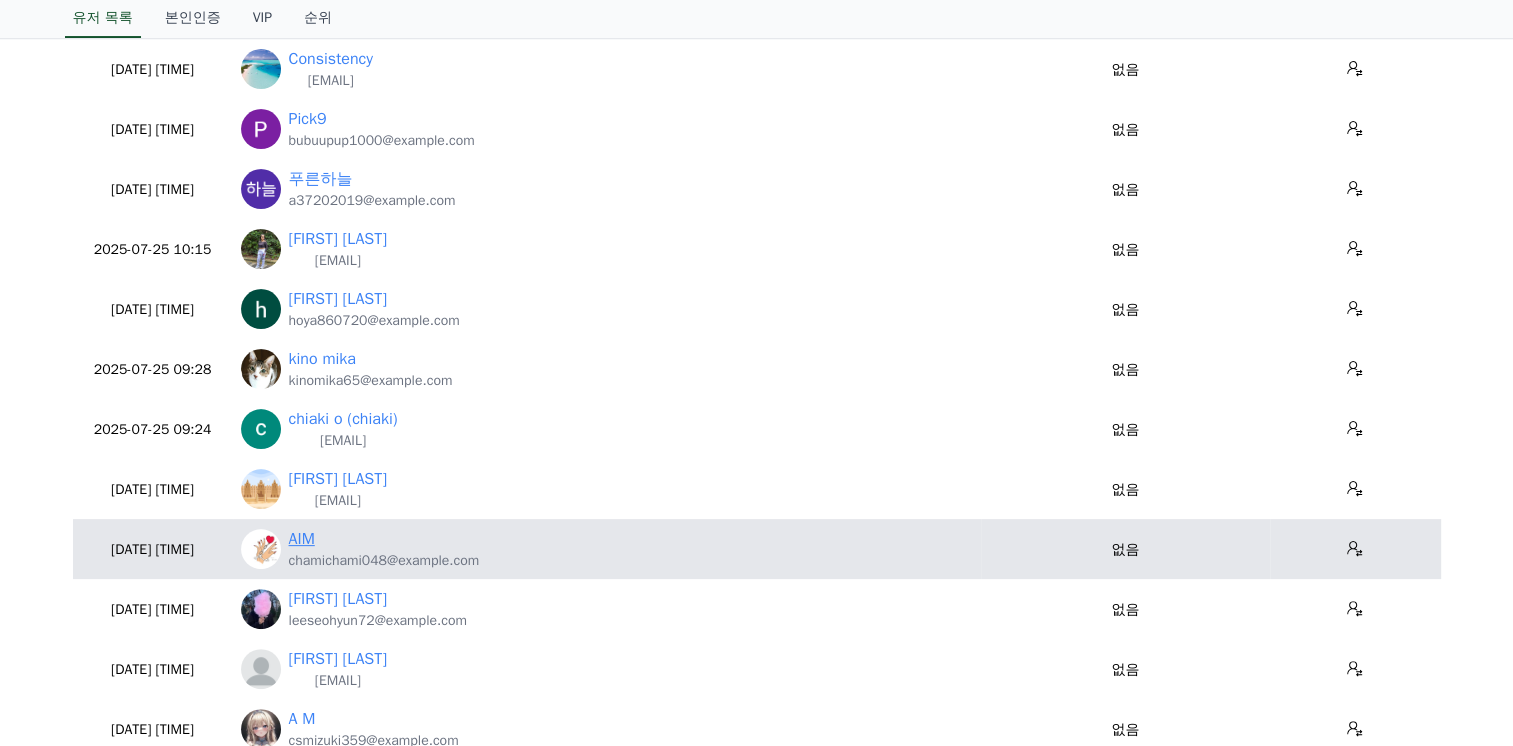 click on "AIM" at bounding box center (302, 539) 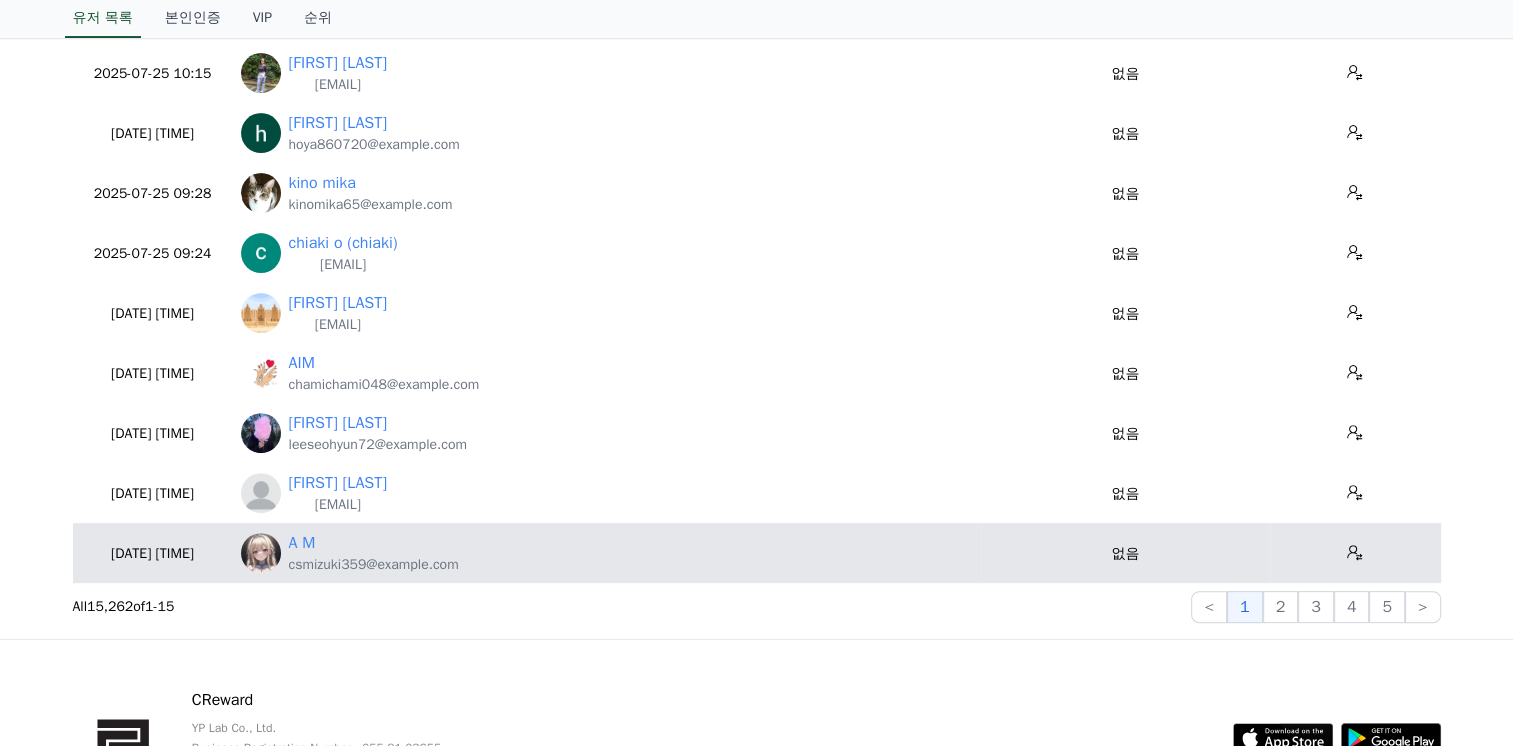scroll, scrollTop: 600, scrollLeft: 0, axis: vertical 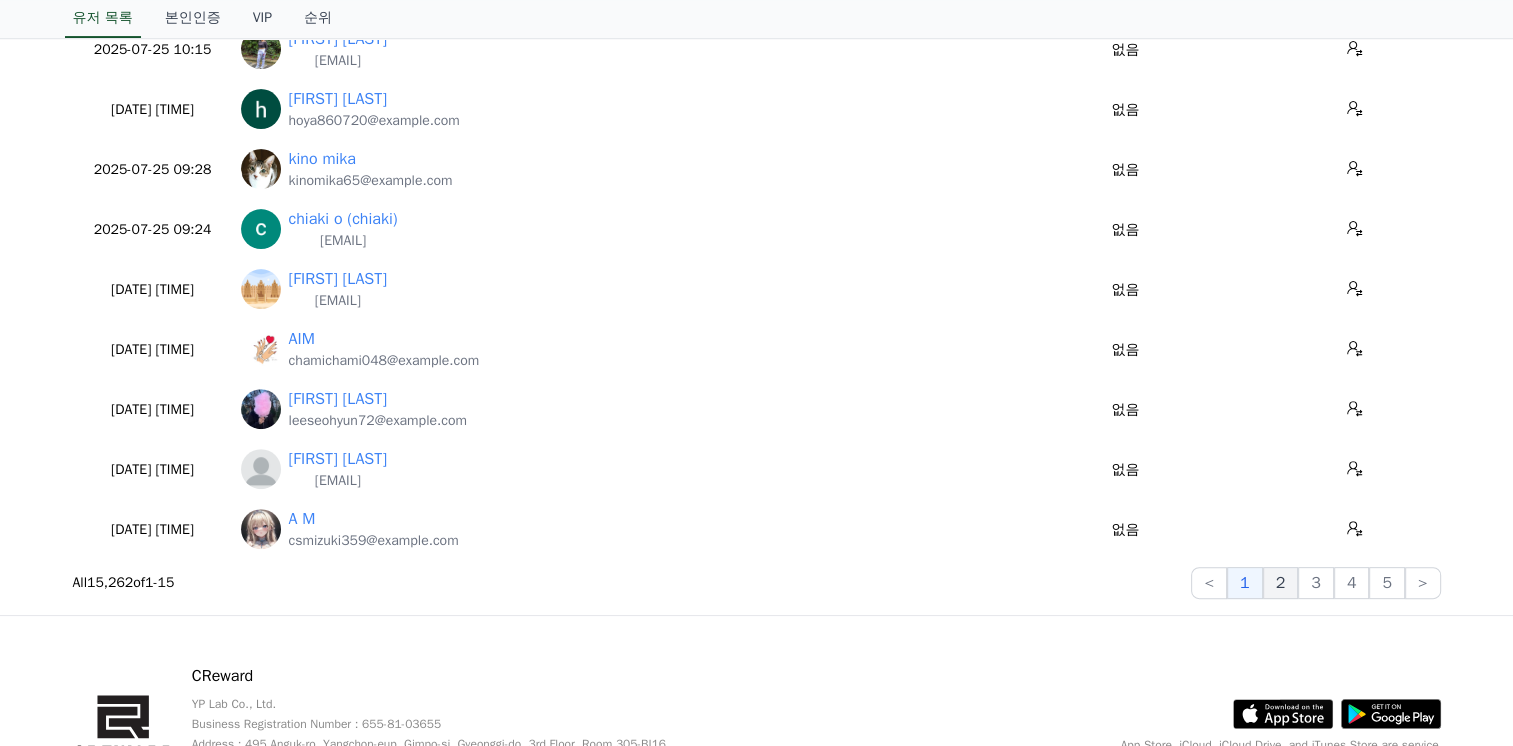click on "2" 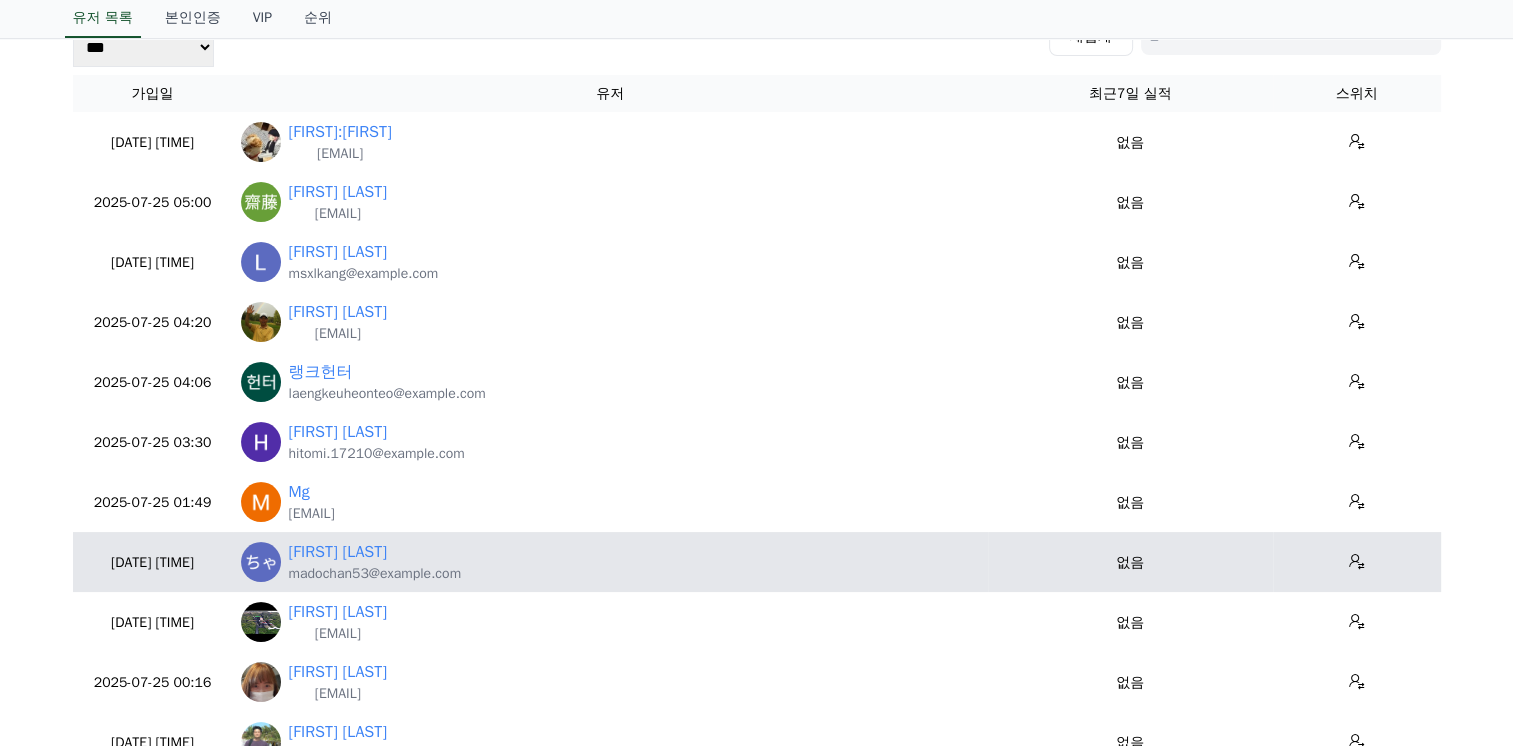 scroll, scrollTop: 100, scrollLeft: 0, axis: vertical 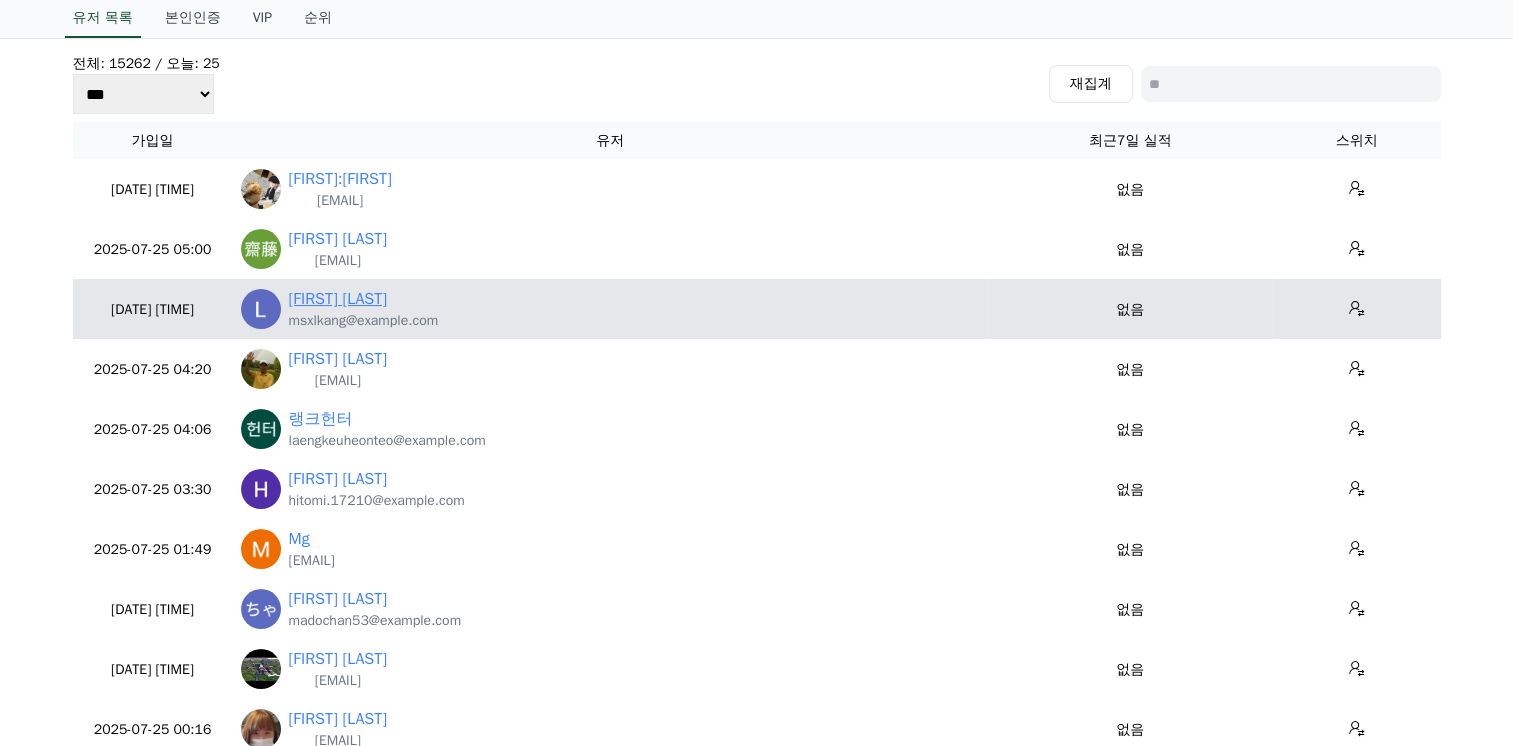 click on "Leo" at bounding box center (338, 299) 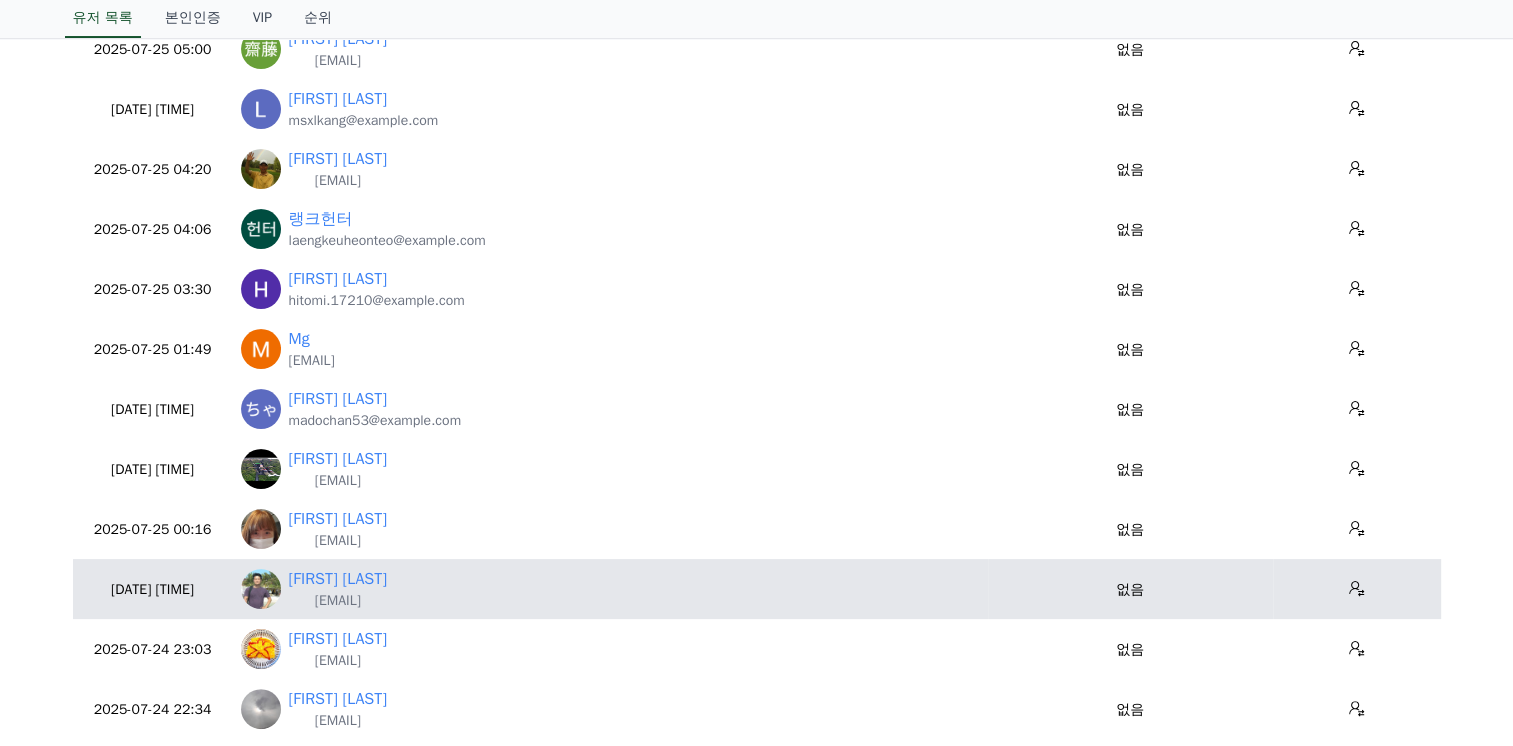 scroll, scrollTop: 400, scrollLeft: 0, axis: vertical 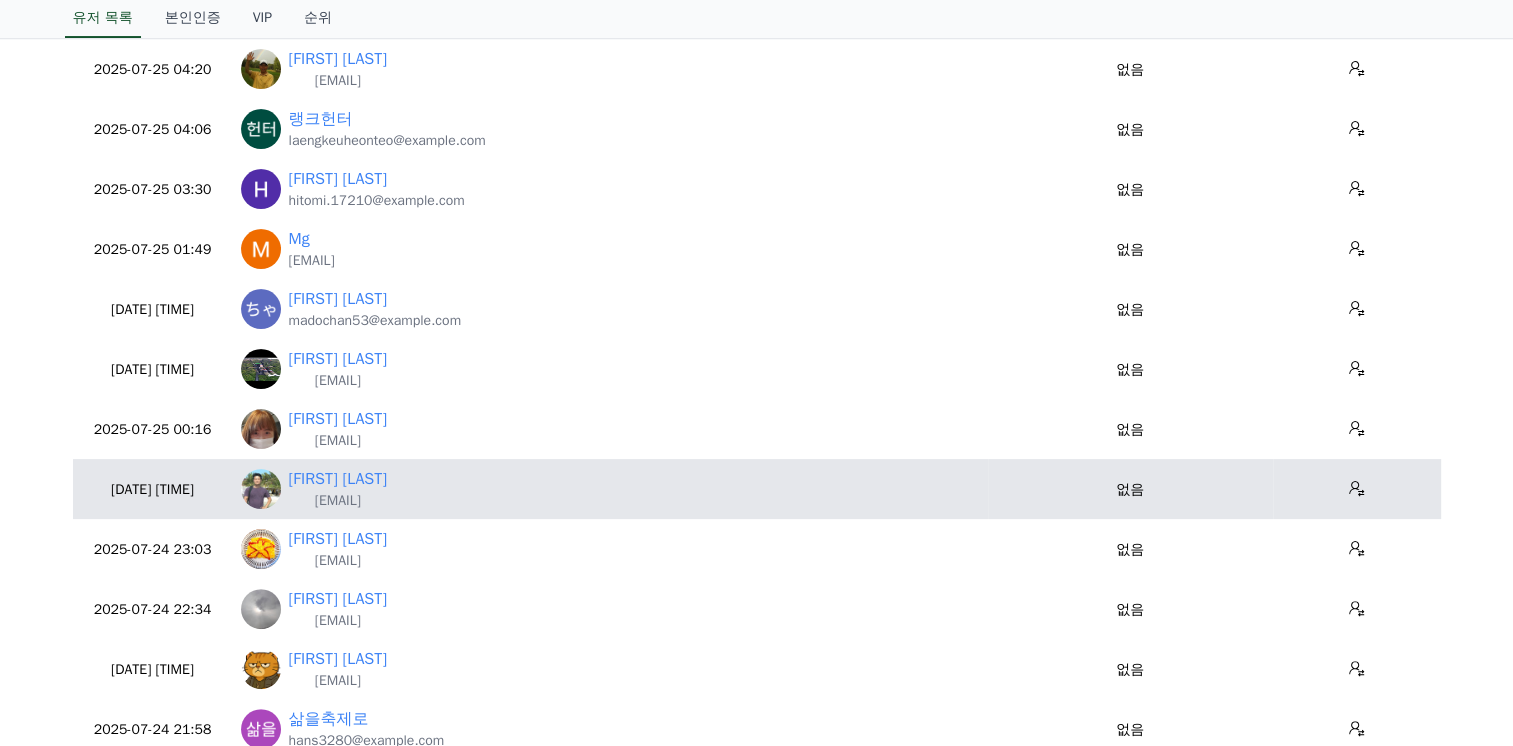 drag, startPoint x: 452, startPoint y: 502, endPoint x: 289, endPoint y: 506, distance: 163.04907 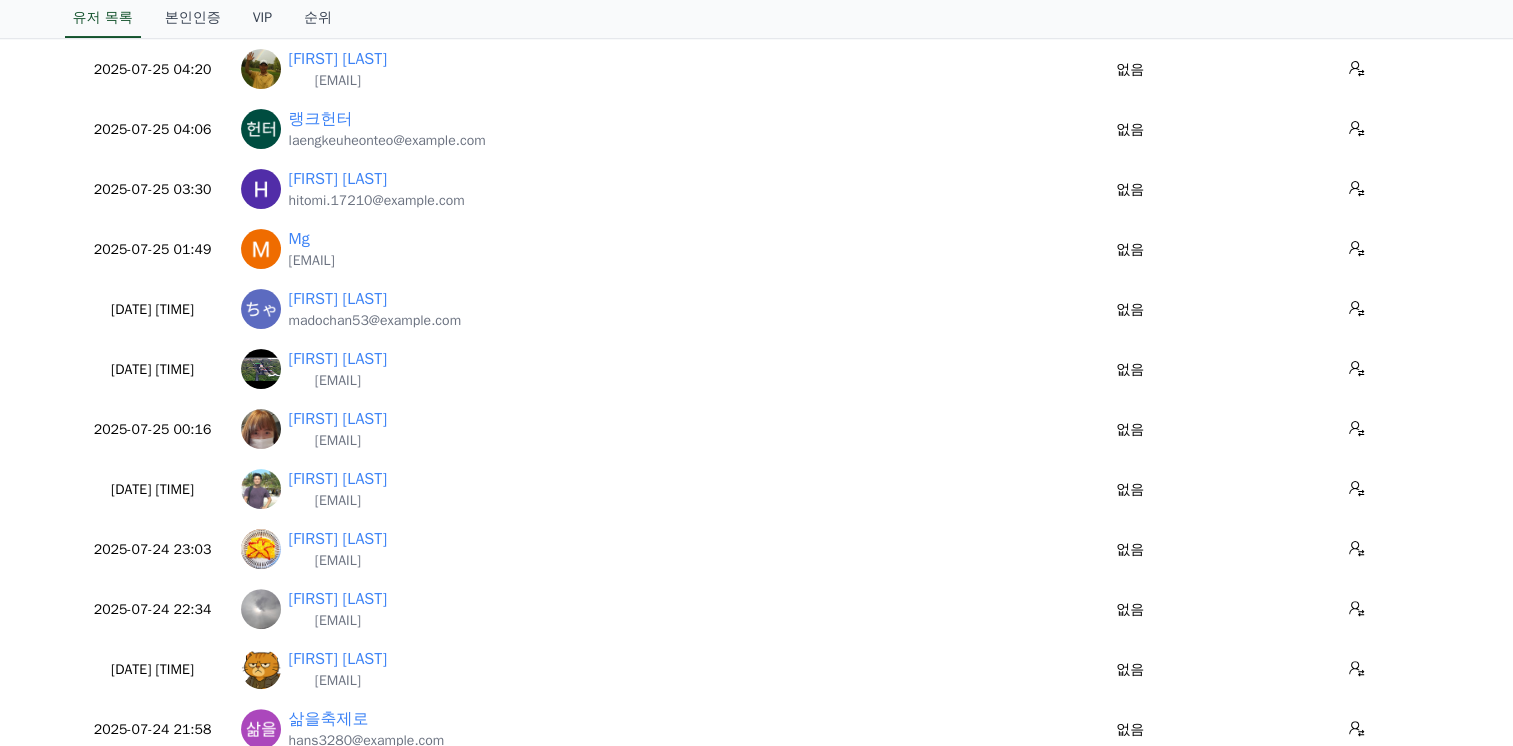 copy on "mateolee84@gmail.com" 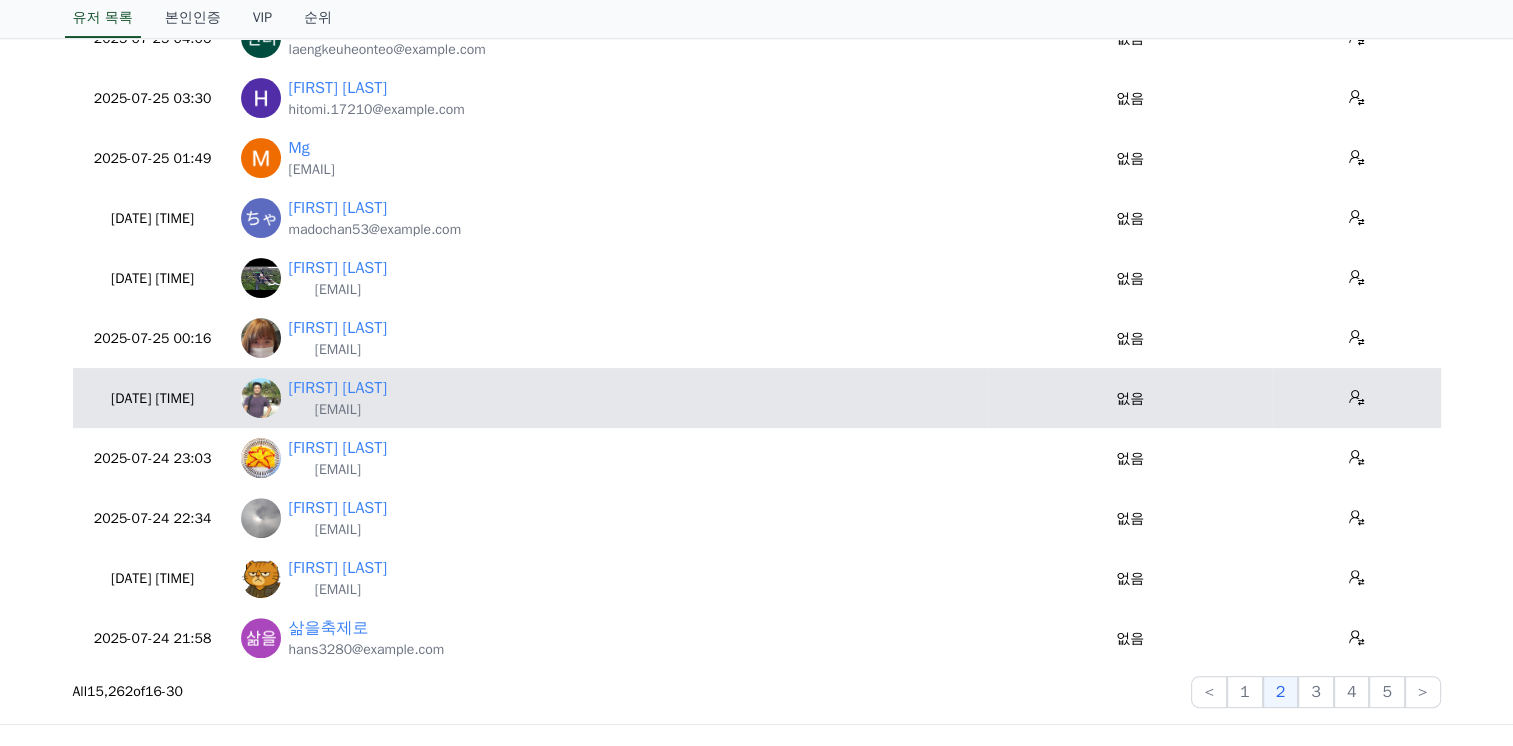 scroll, scrollTop: 600, scrollLeft: 0, axis: vertical 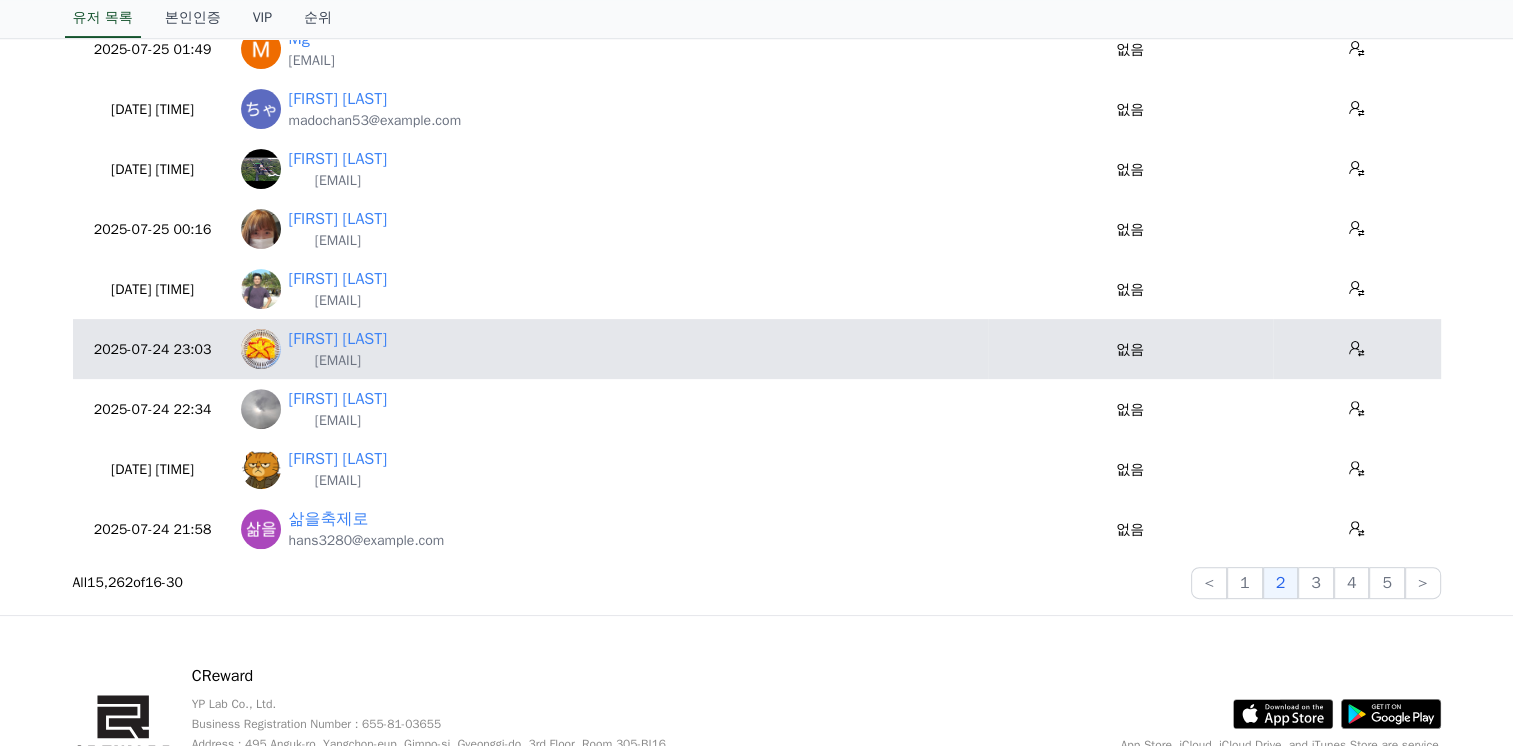 drag, startPoint x: 411, startPoint y: 360, endPoint x: 281, endPoint y: 361, distance: 130.00385 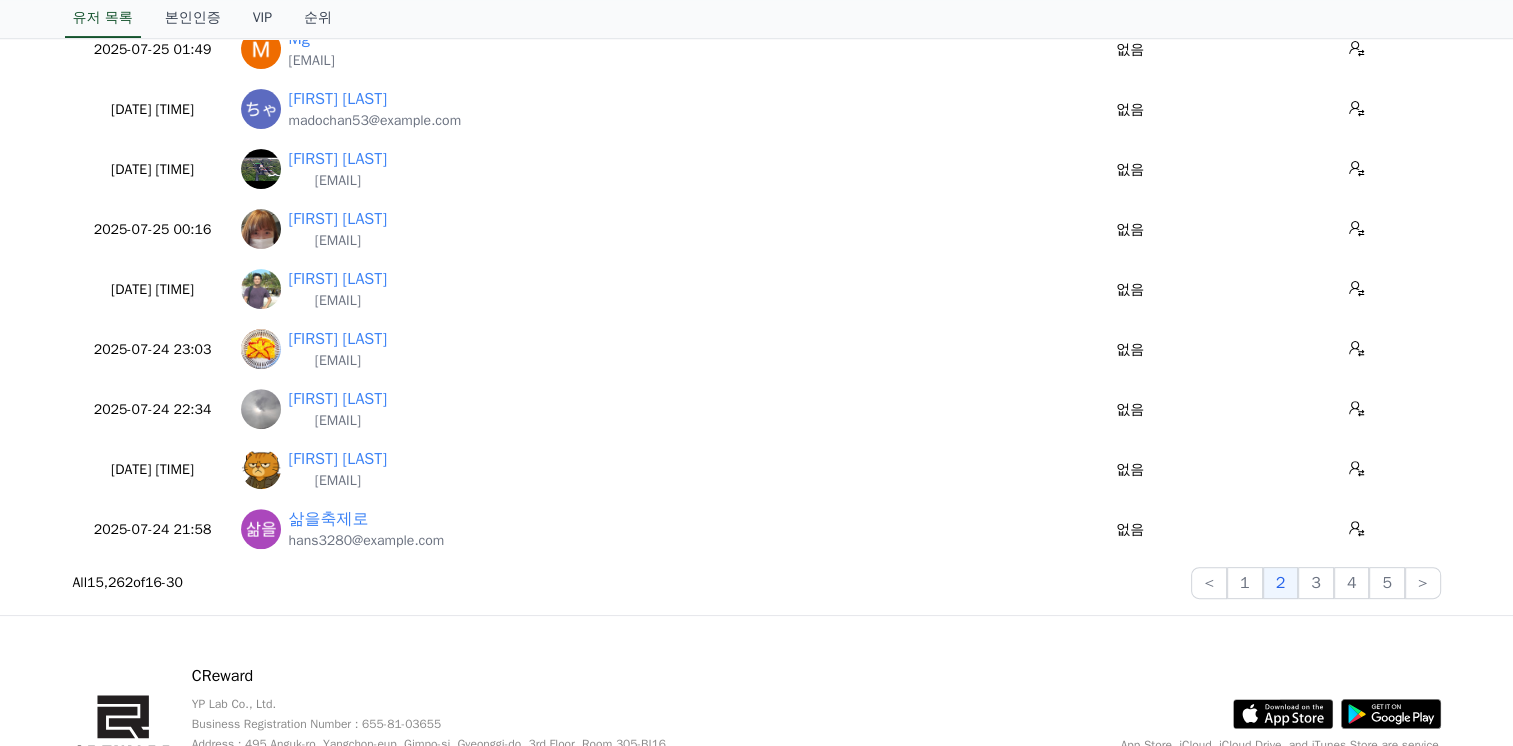 copy on "charappy     charappy705@gmail.com" 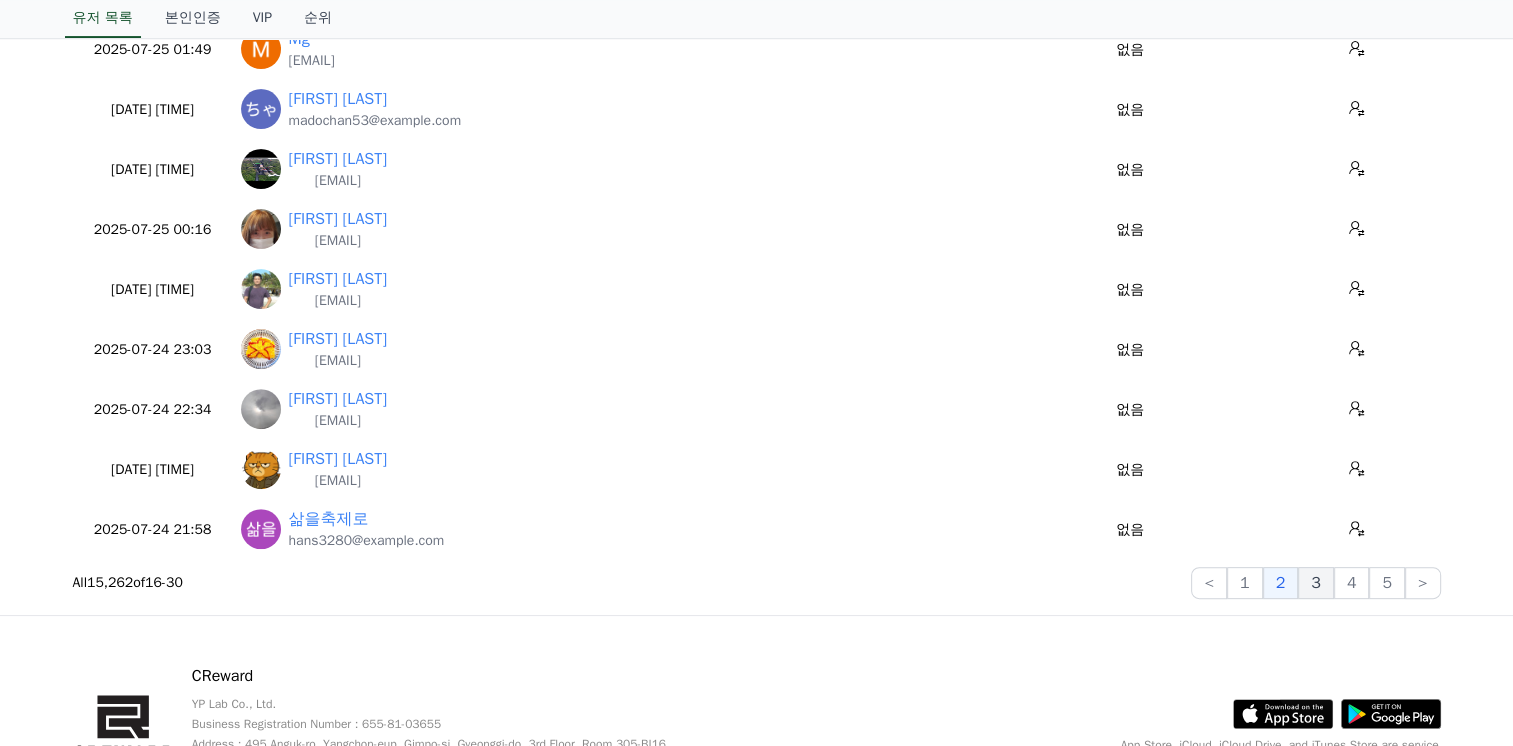 click on "3" 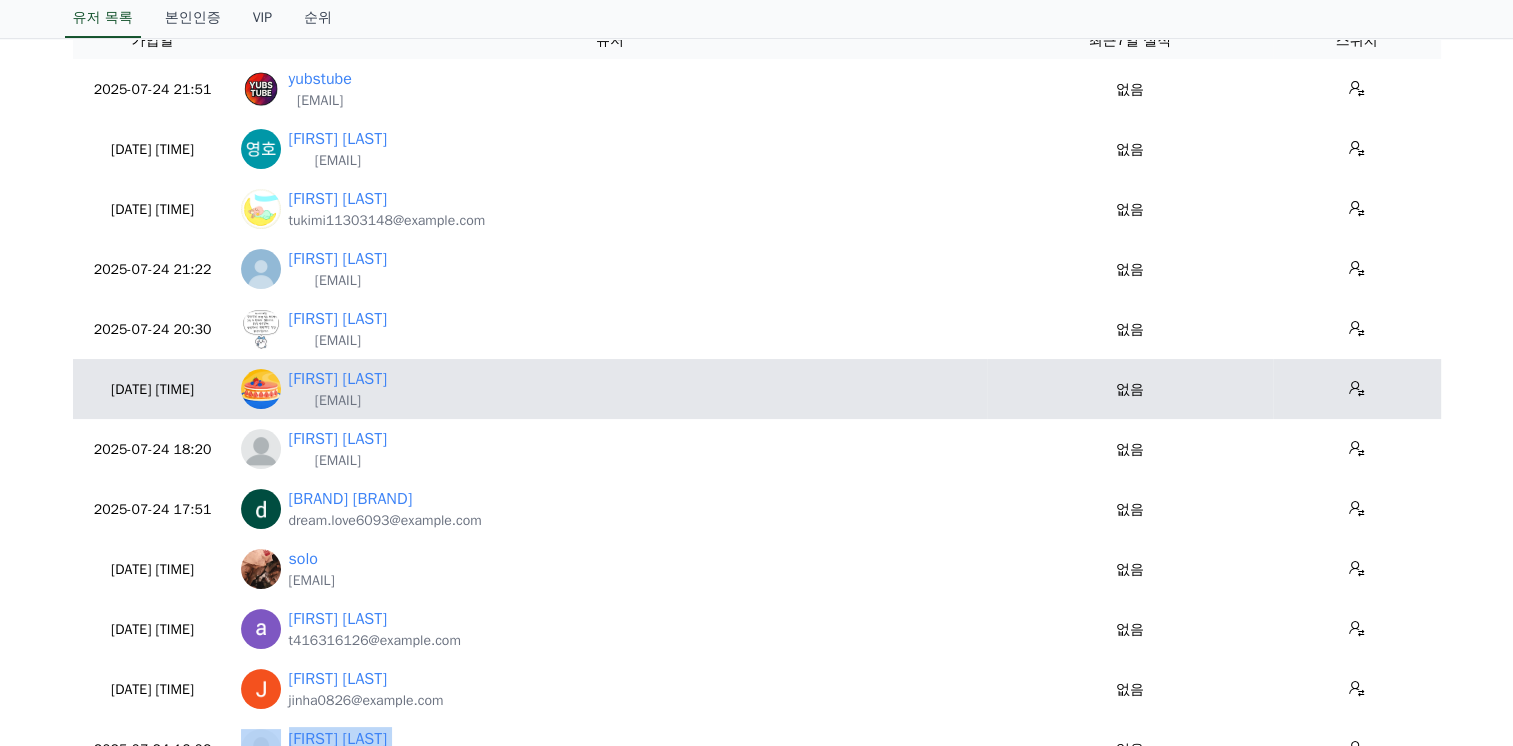 scroll, scrollTop: 100, scrollLeft: 0, axis: vertical 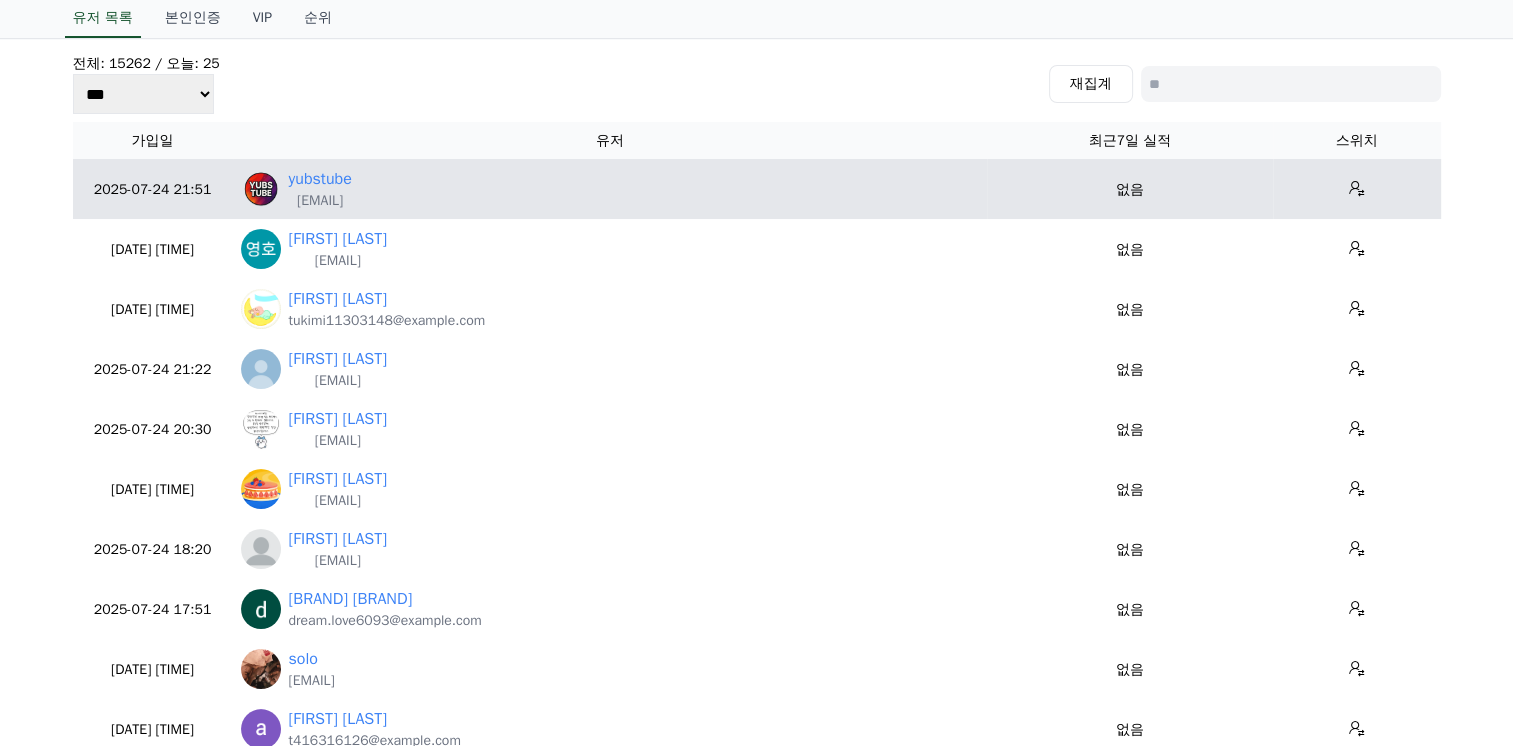 drag, startPoint x: 436, startPoint y: 199, endPoint x: 287, endPoint y: 199, distance: 149 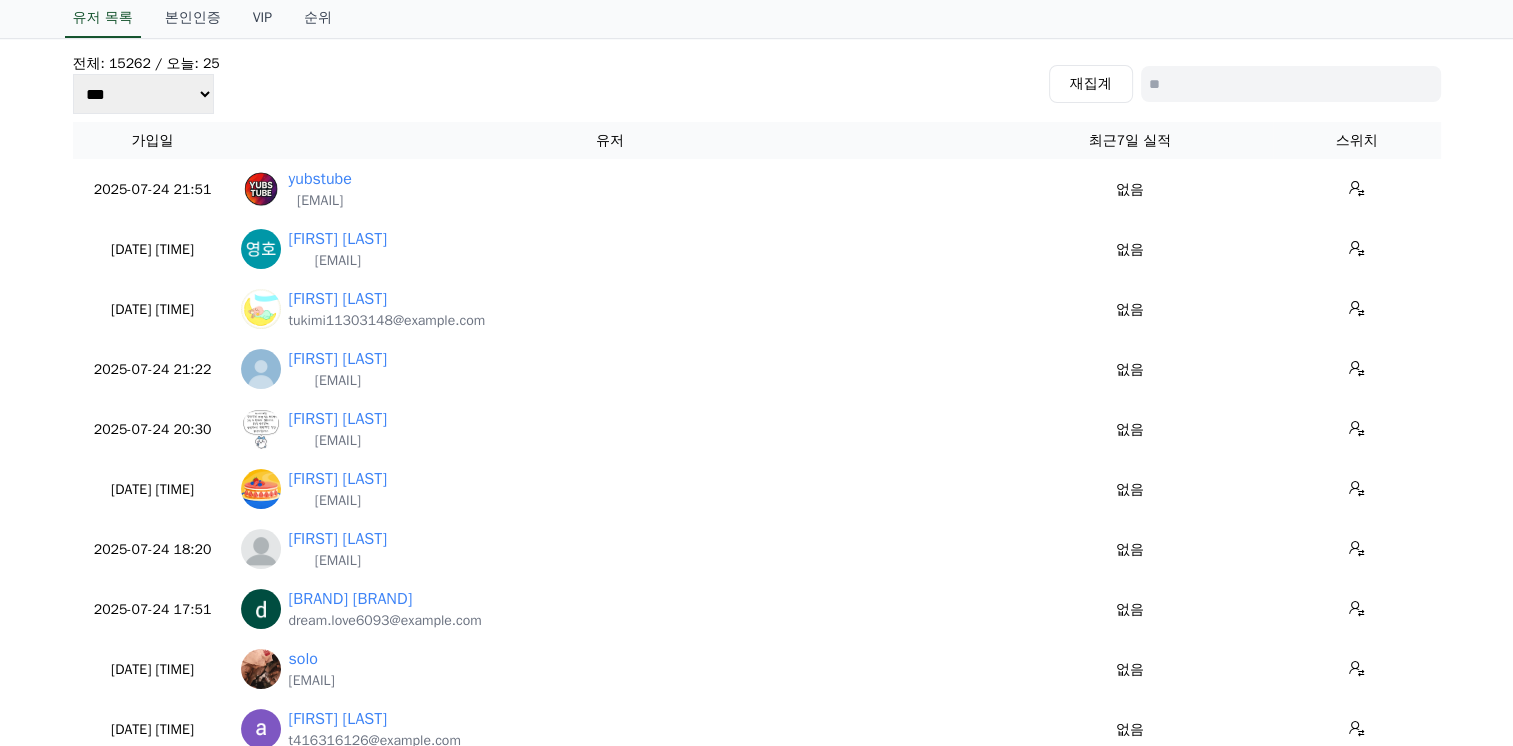 copy on "kingssy@naver.com" 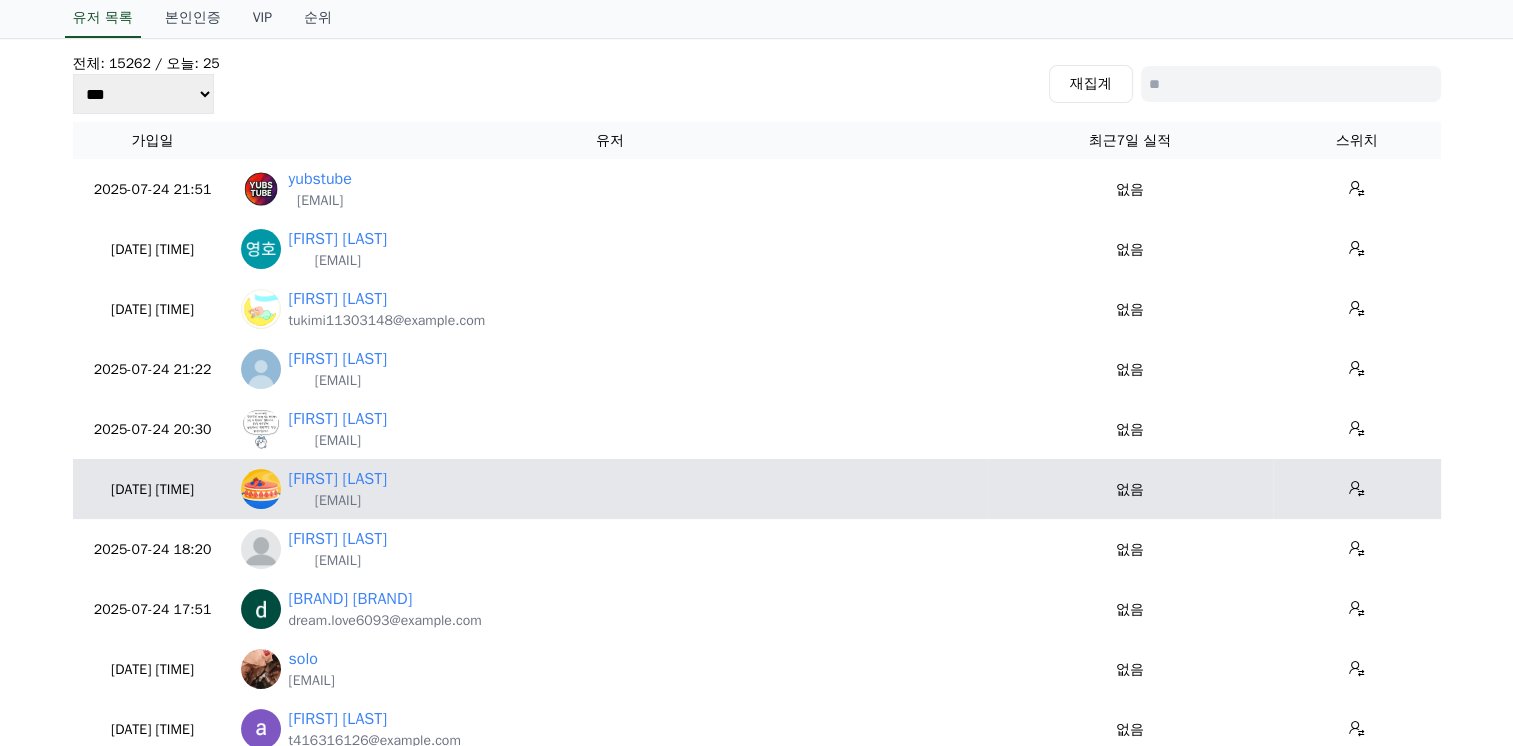 scroll, scrollTop: 200, scrollLeft: 0, axis: vertical 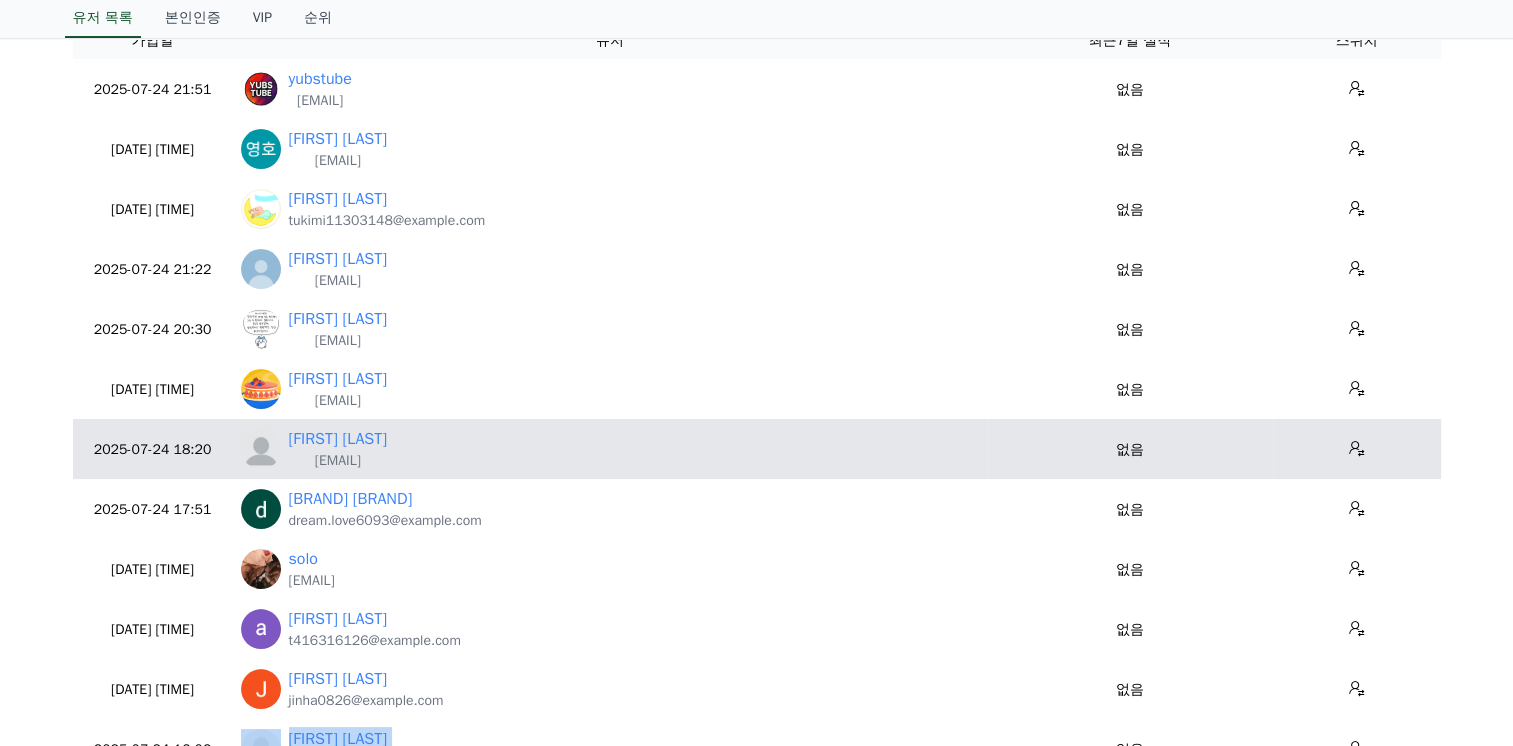 drag, startPoint x: 425, startPoint y: 462, endPoint x: 287, endPoint y: 462, distance: 138 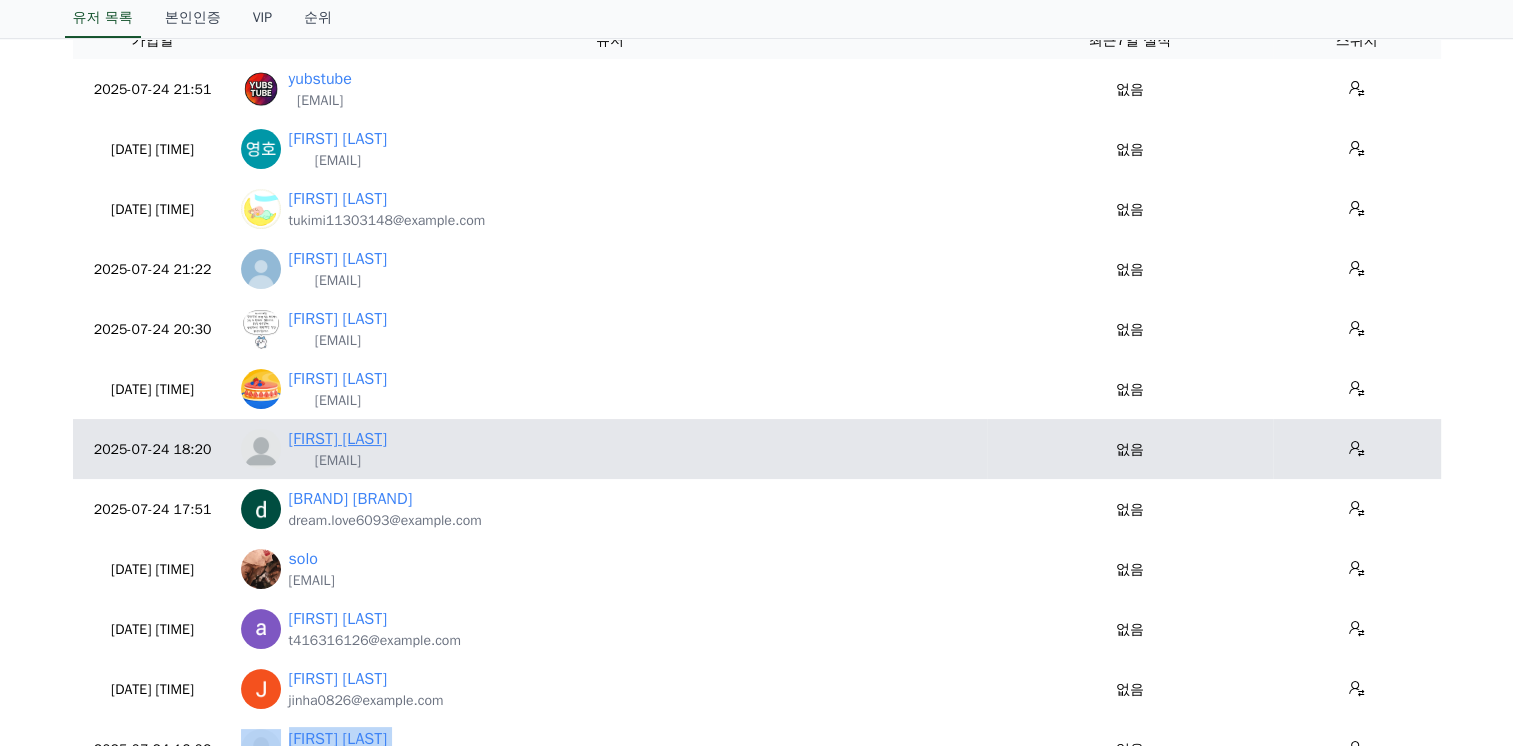 copy on "raghav1111b@gmail.com" 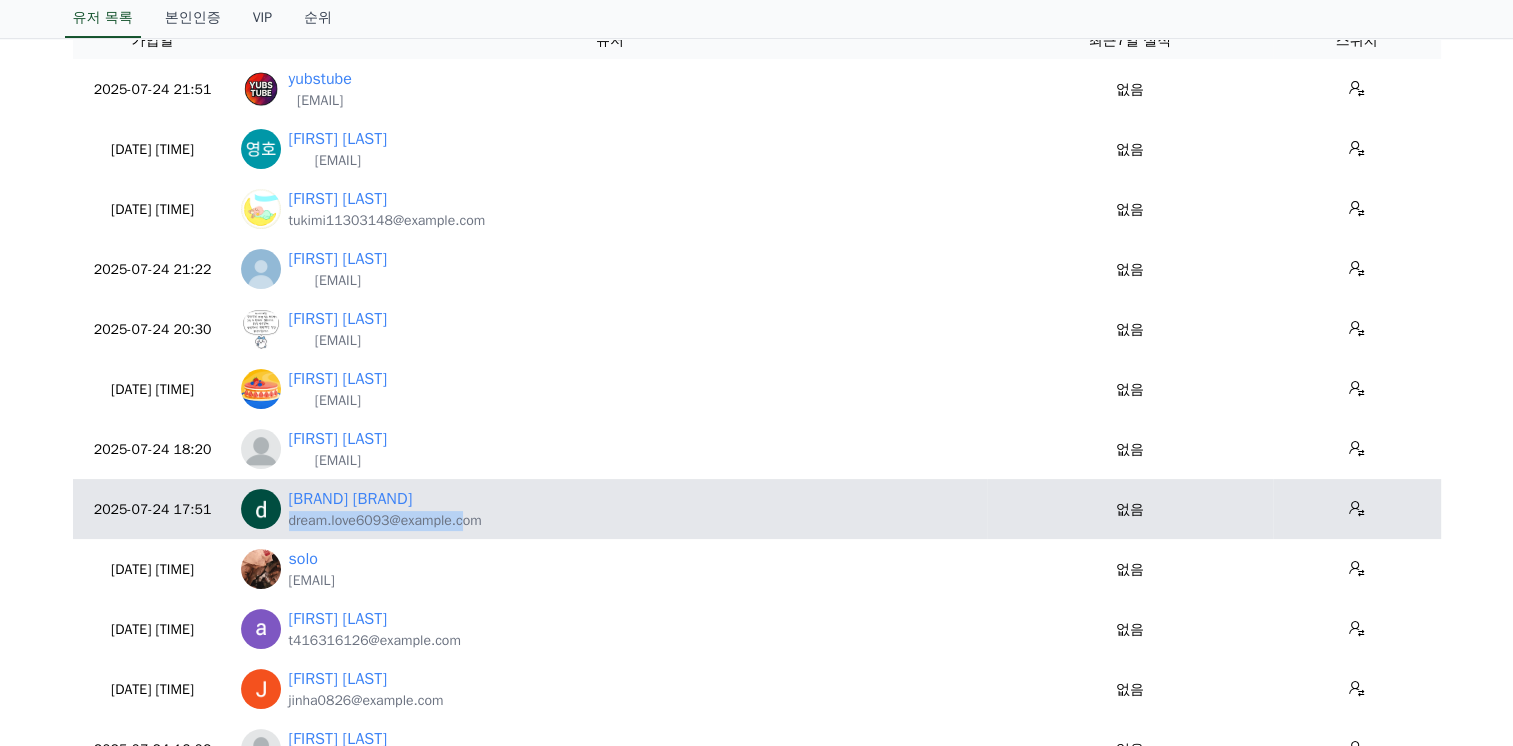 drag, startPoint x: 492, startPoint y: 526, endPoint x: 292, endPoint y: 522, distance: 200.04 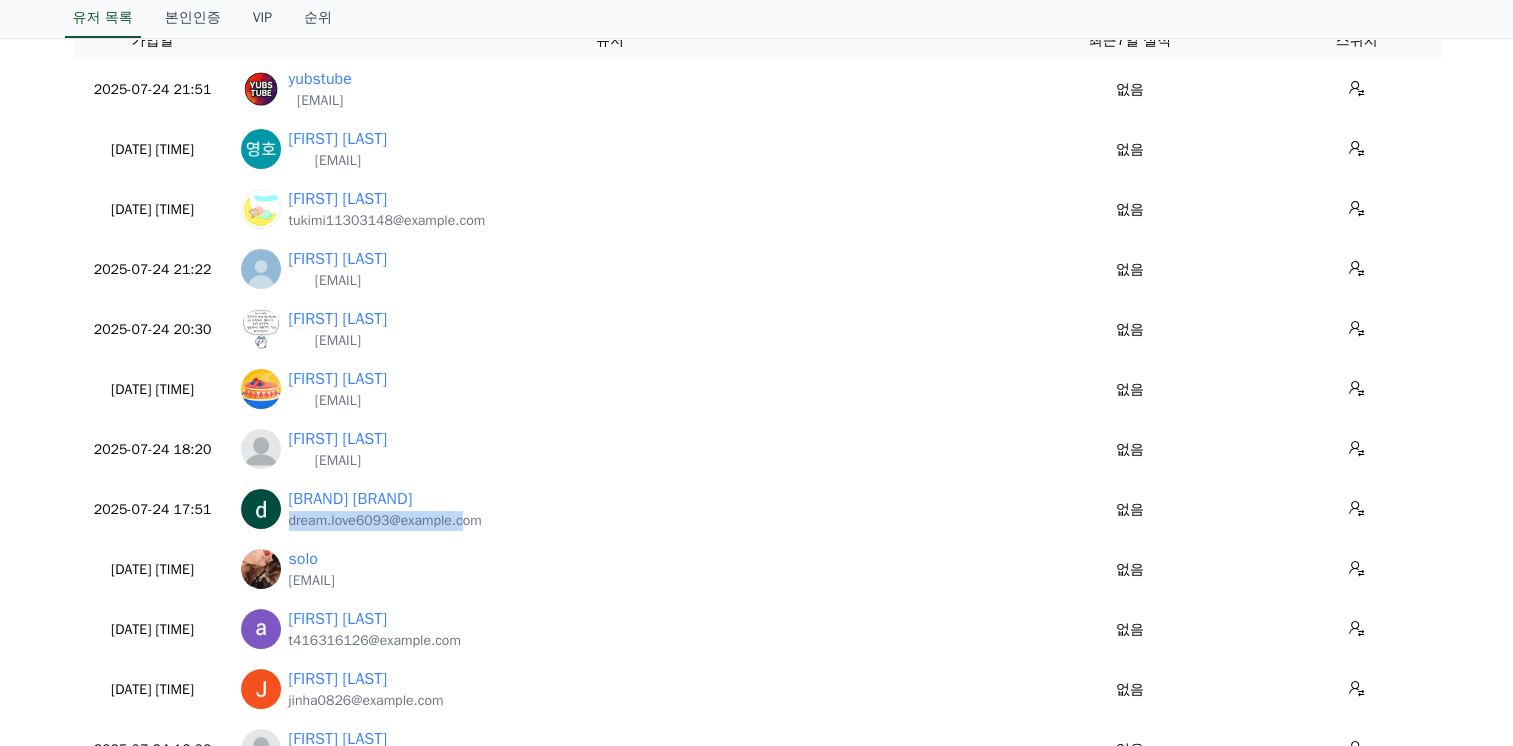 copy on "dream.love6093@gmail.com" 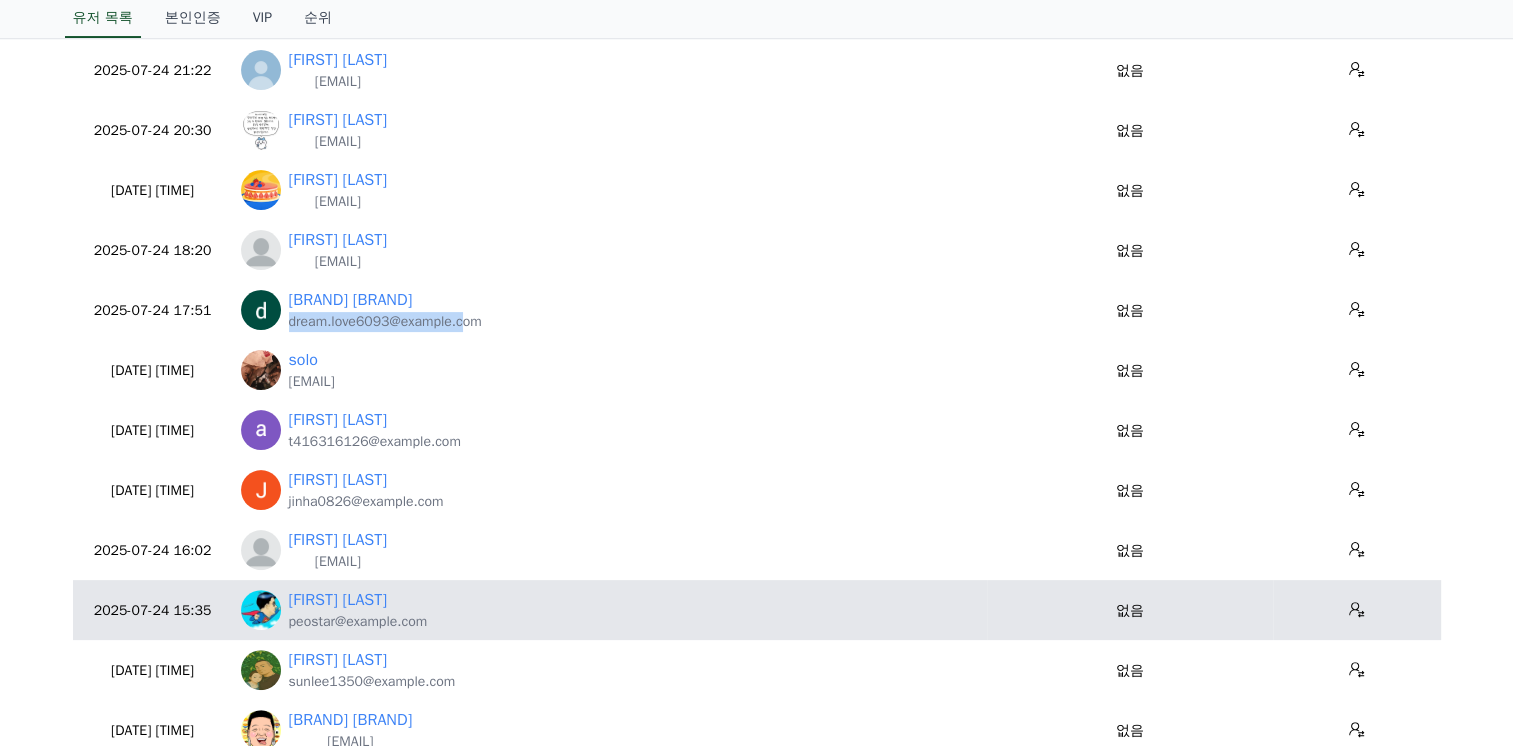 scroll, scrollTop: 400, scrollLeft: 0, axis: vertical 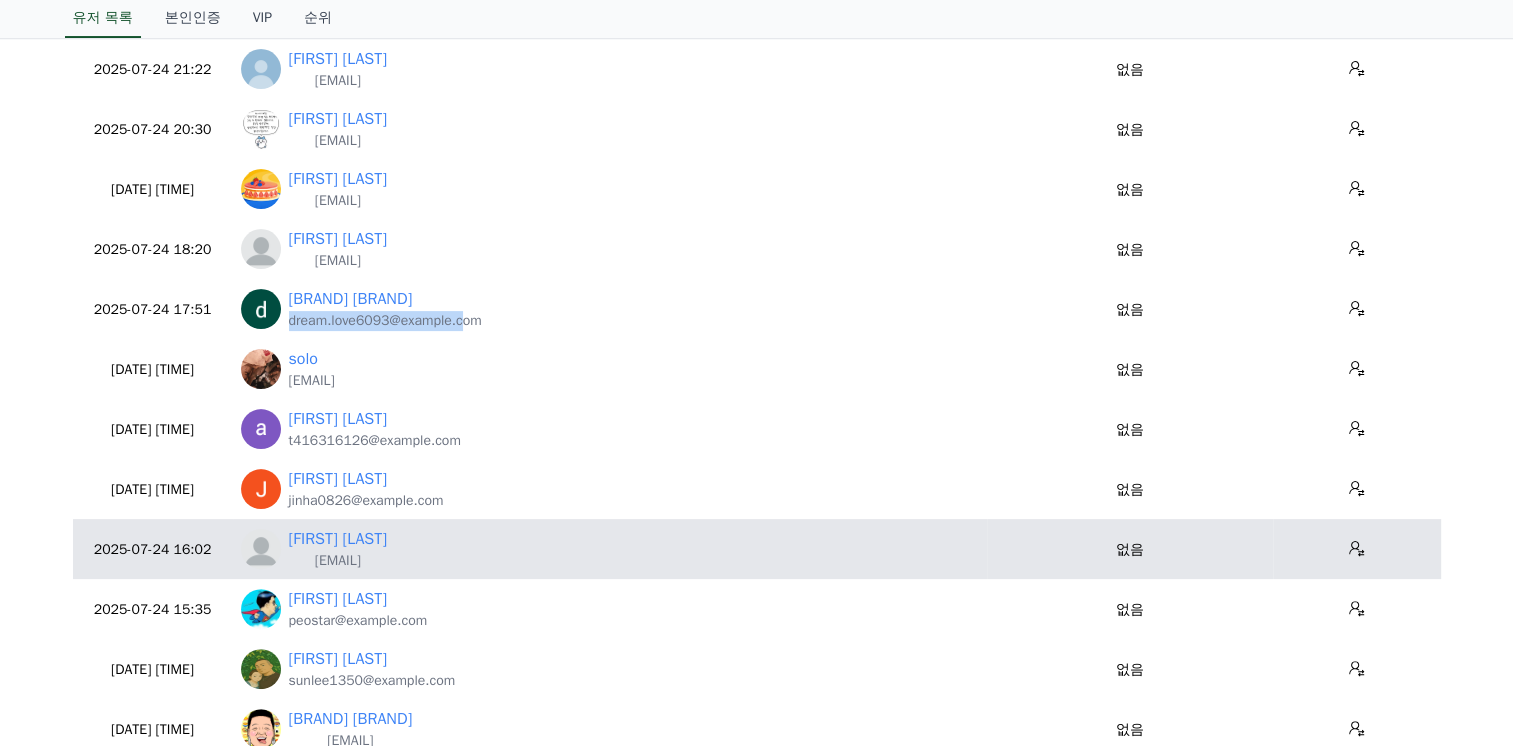 drag, startPoint x: 471, startPoint y: 558, endPoint x: 286, endPoint y: 562, distance: 185.04324 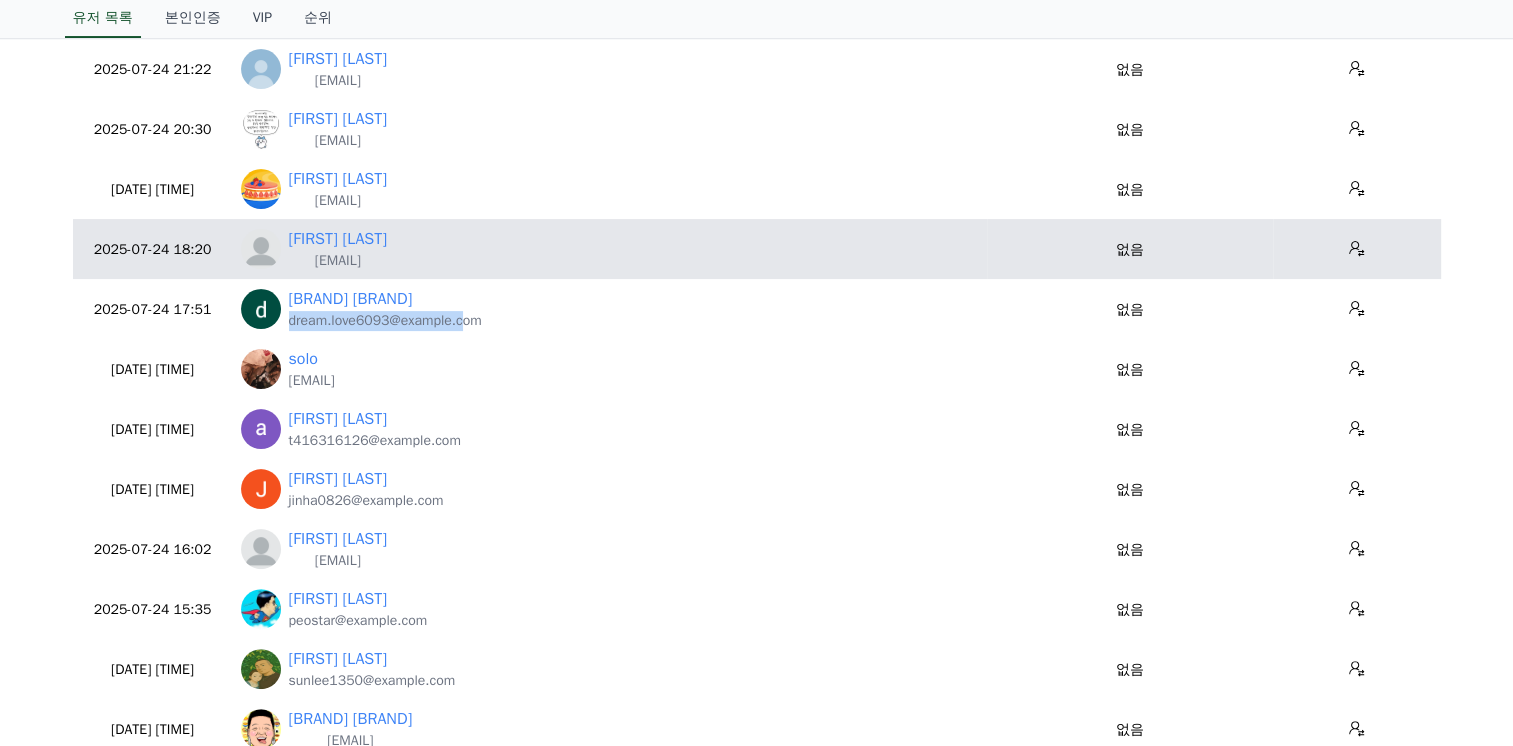 copy on "beletesintayehu298@gmail.com" 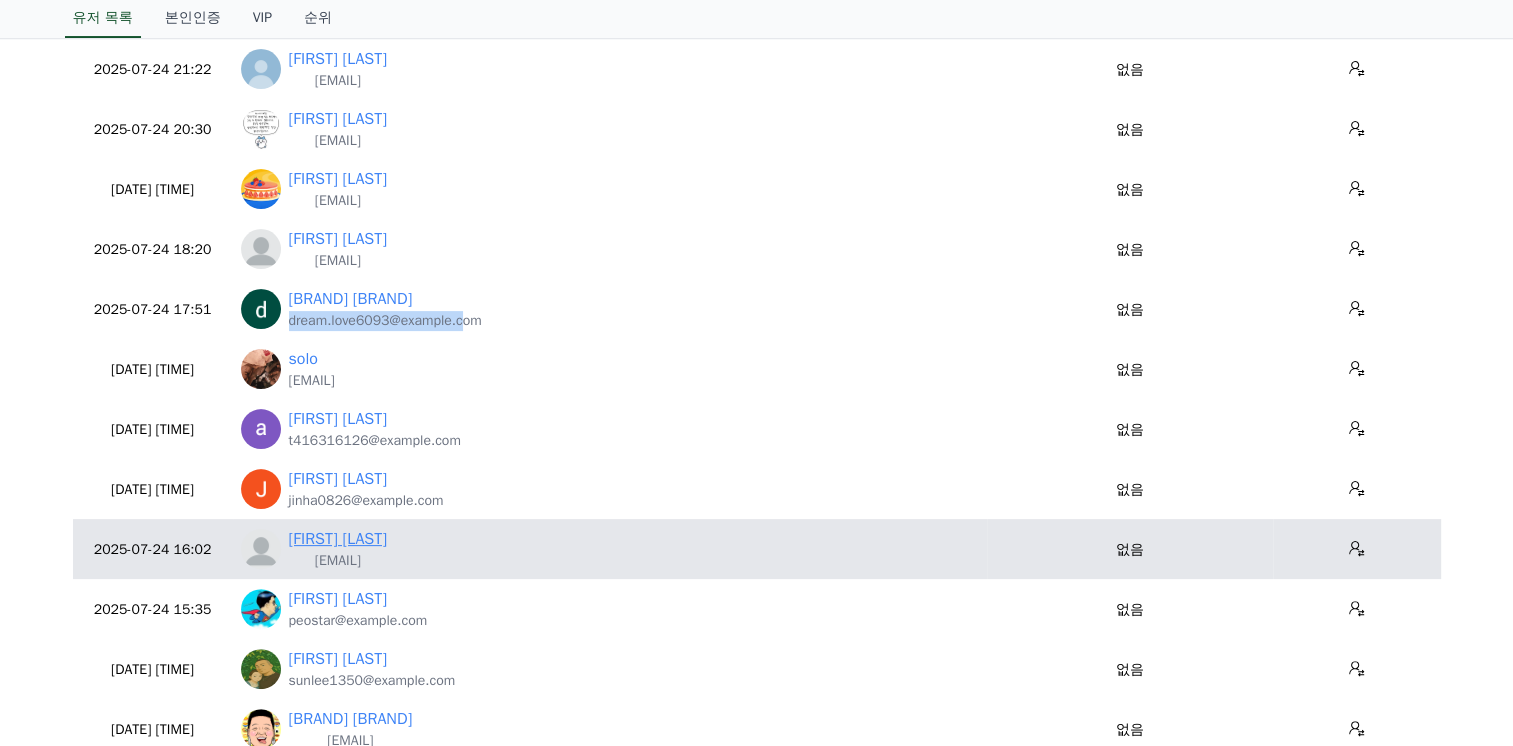 click on "Bella20" at bounding box center (338, 539) 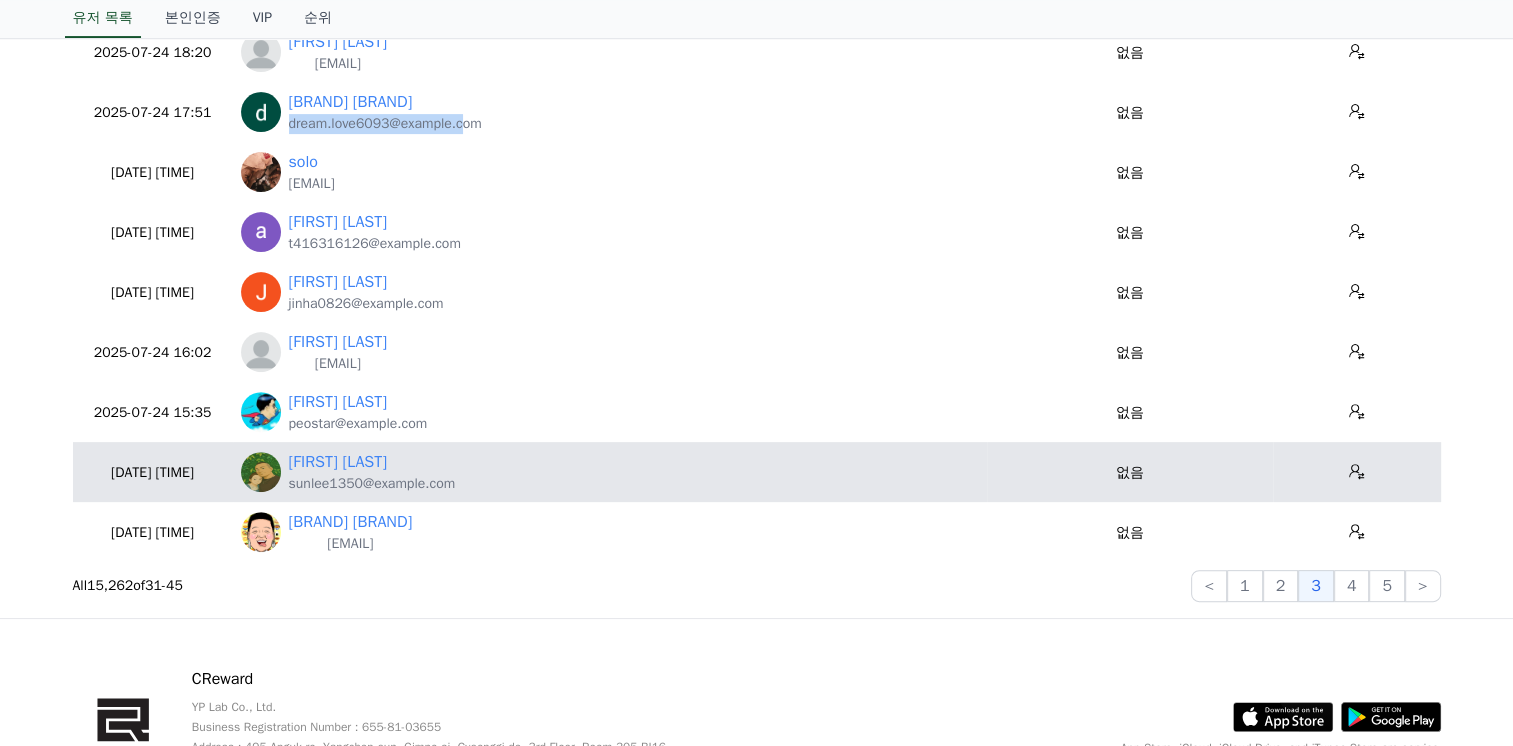 scroll, scrollTop: 600, scrollLeft: 0, axis: vertical 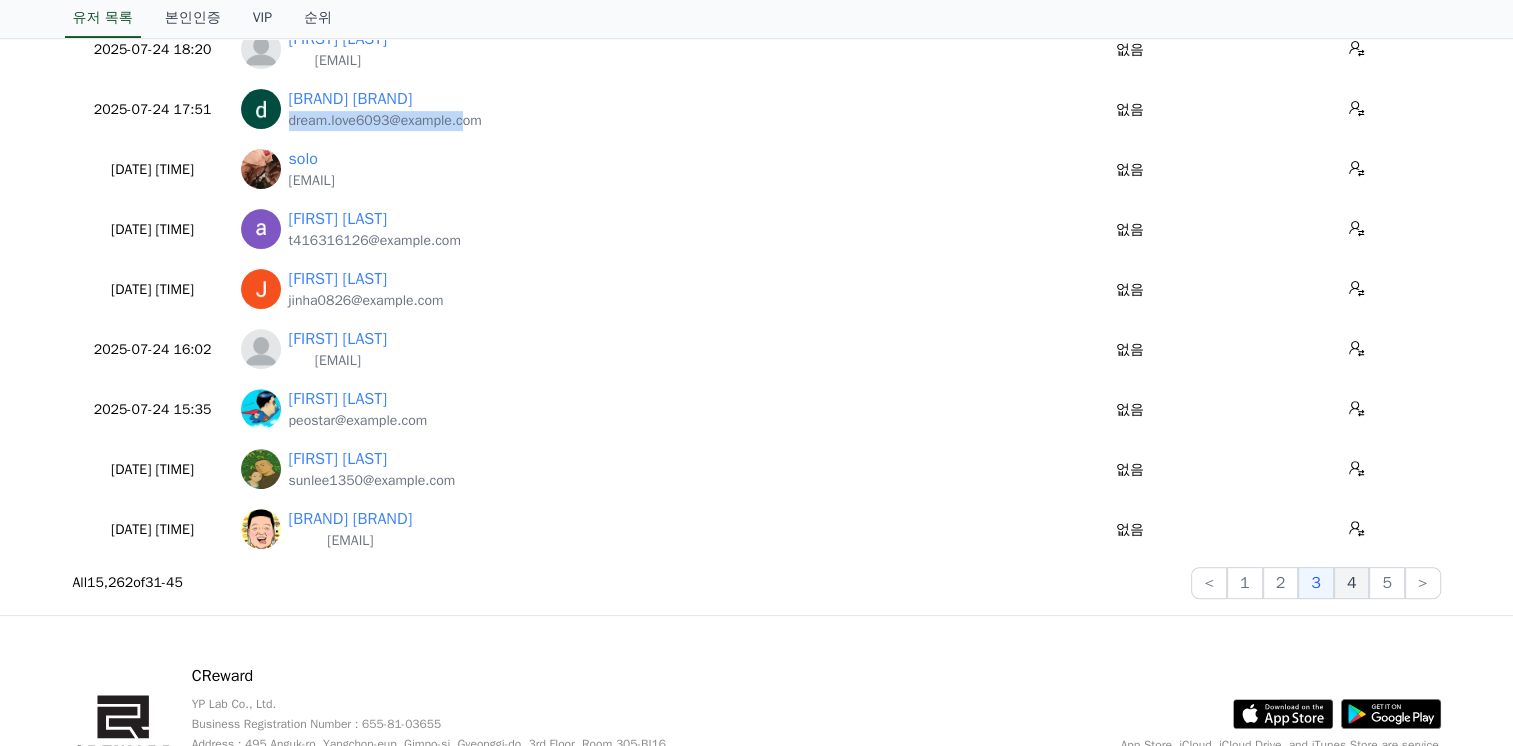 click on "4" 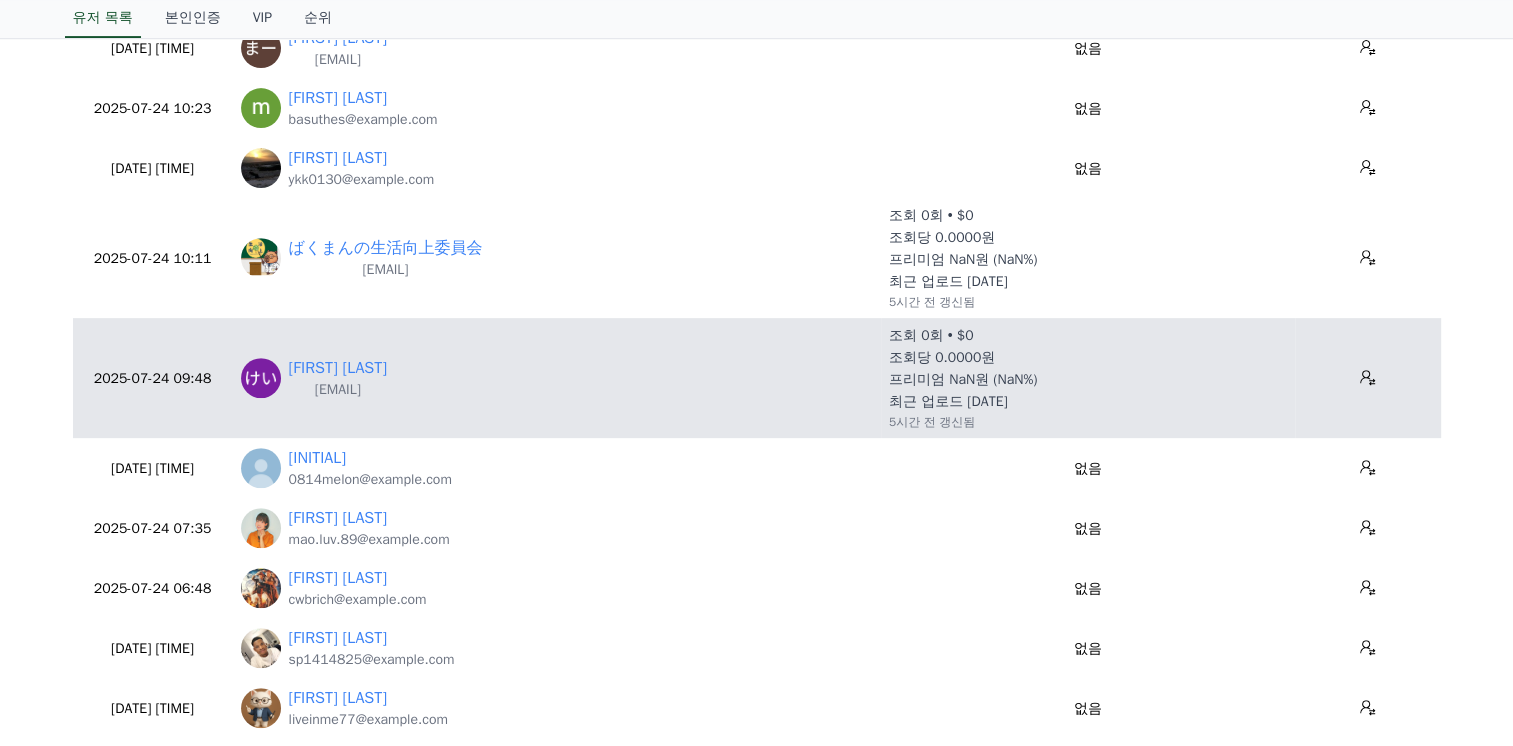 scroll, scrollTop: 800, scrollLeft: 0, axis: vertical 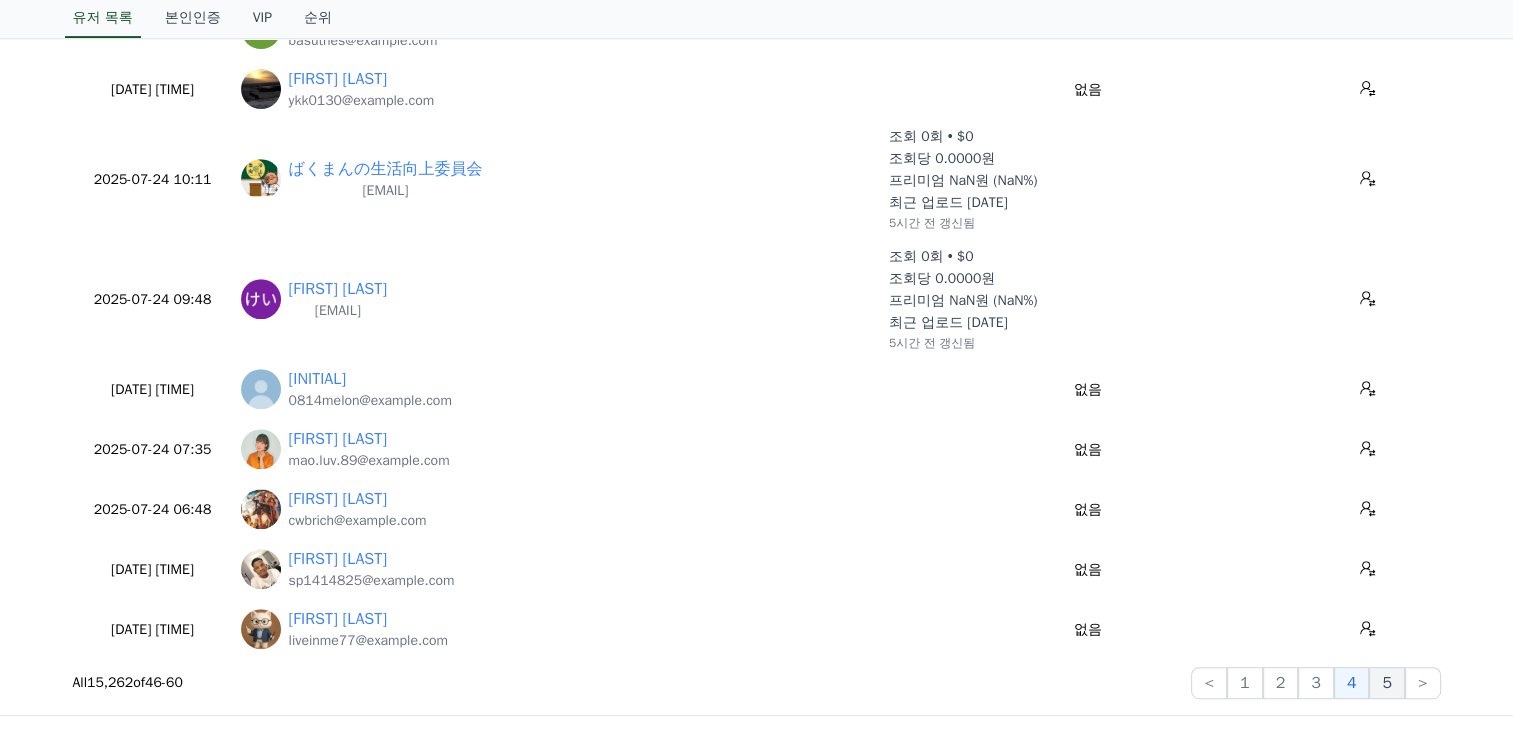click on "5" 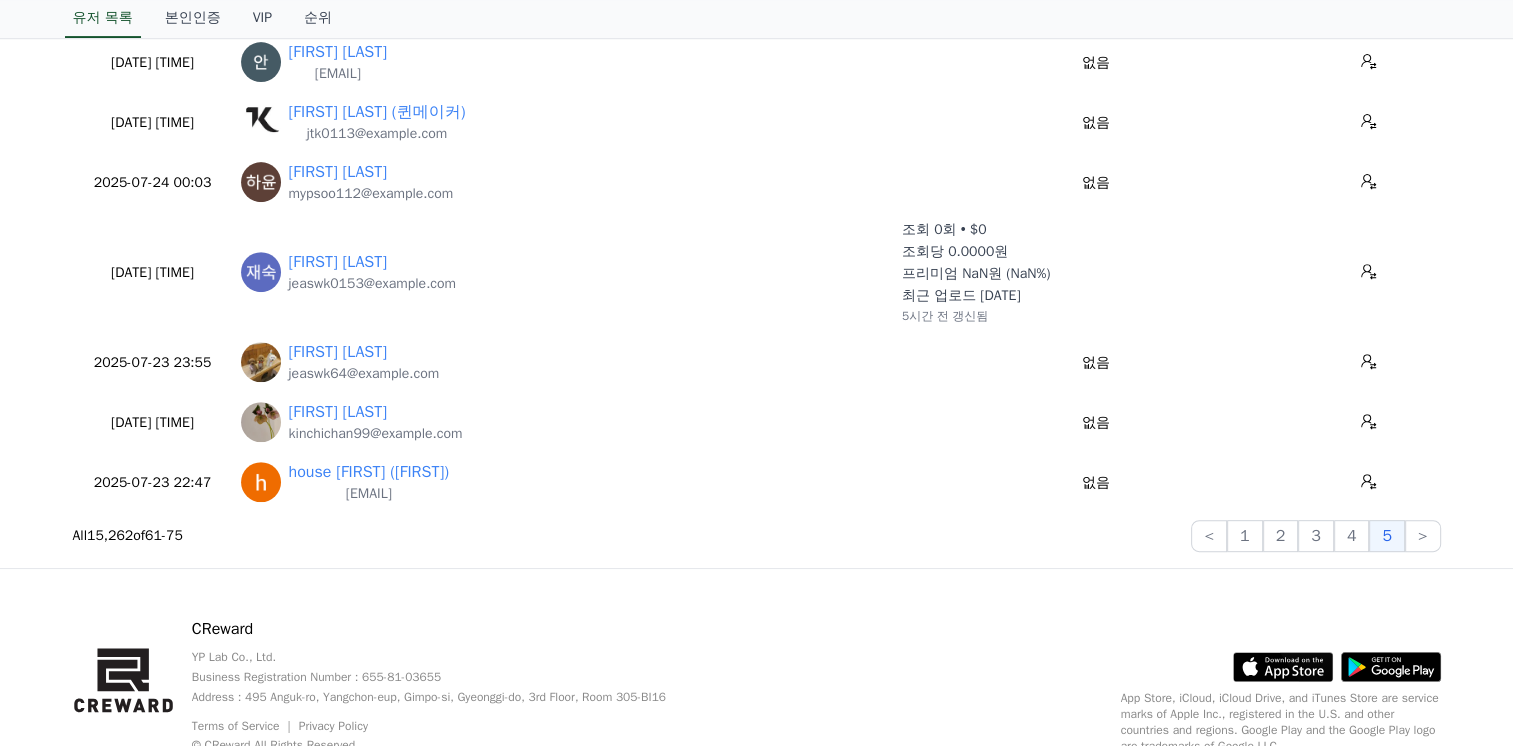scroll, scrollTop: 876, scrollLeft: 0, axis: vertical 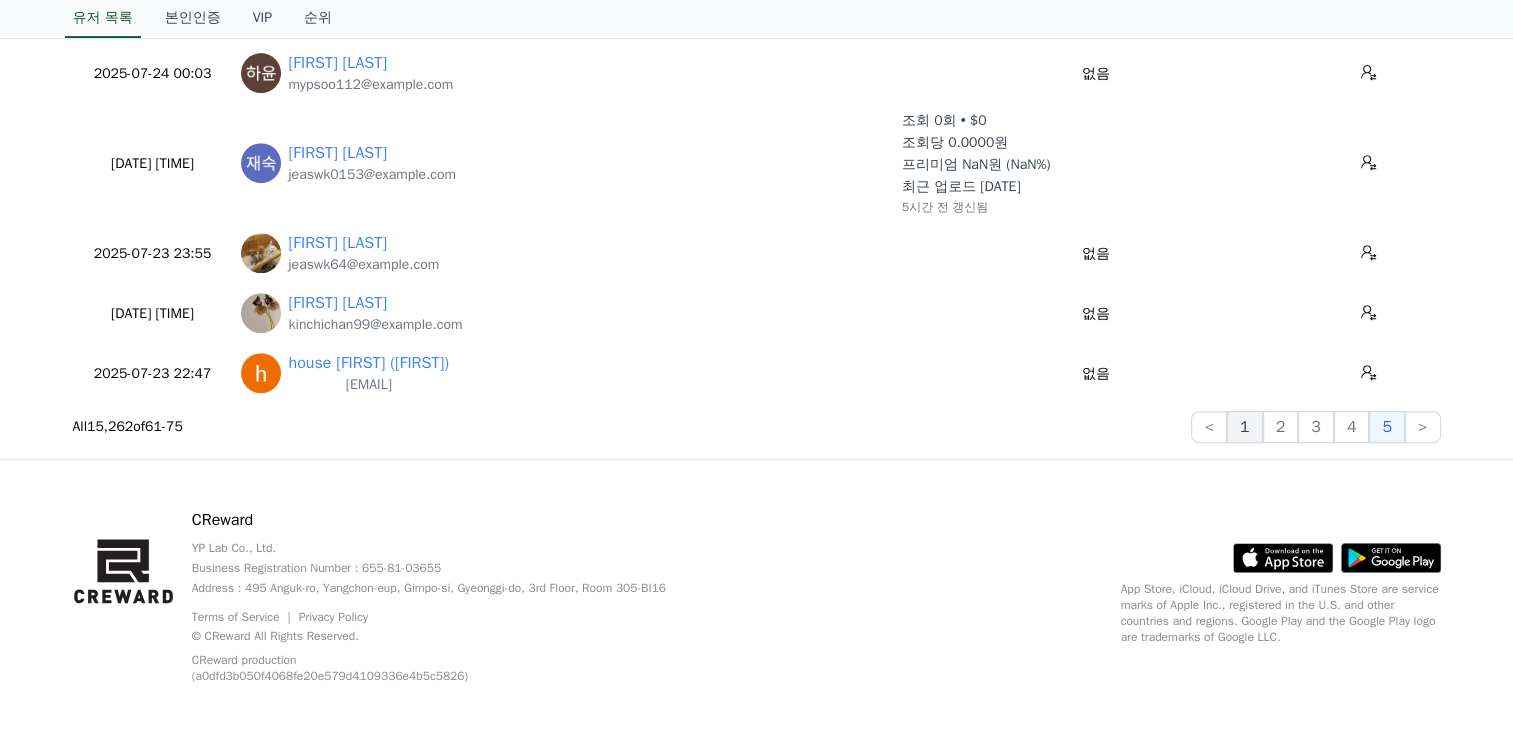 click on "1" at bounding box center (1245, 427) 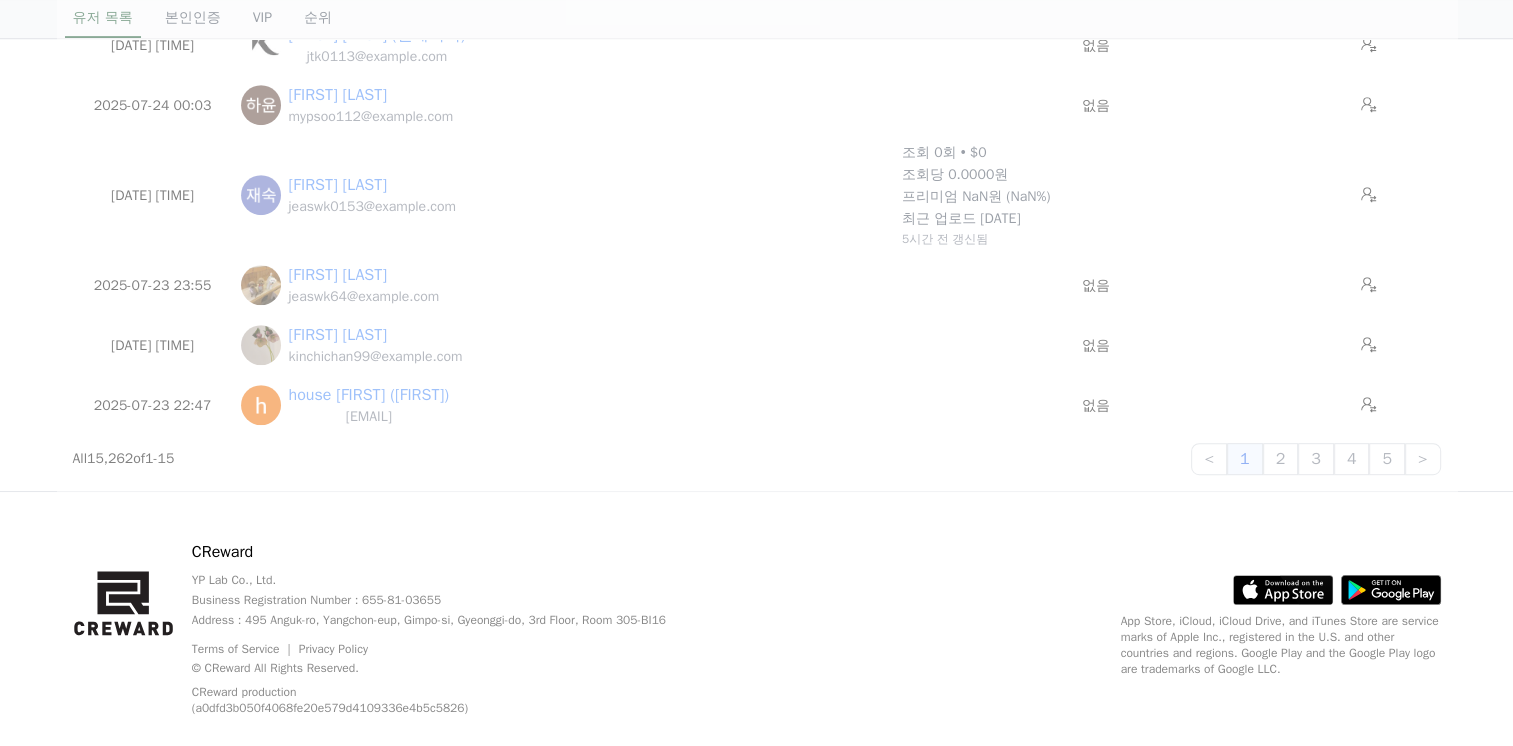 scroll, scrollTop: 756, scrollLeft: 0, axis: vertical 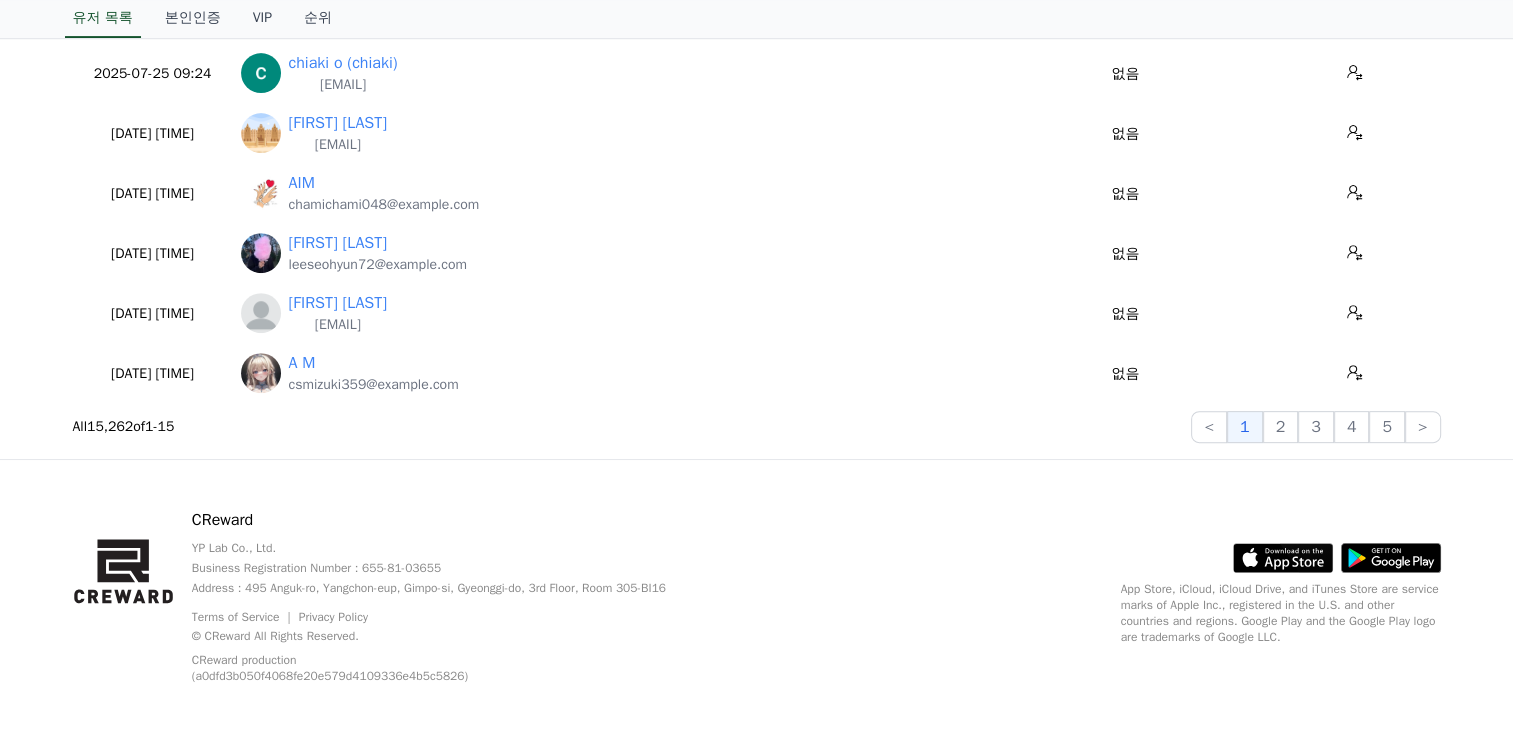 drag, startPoint x: 421, startPoint y: 455, endPoint x: 703, endPoint y: 484, distance: 283.4872 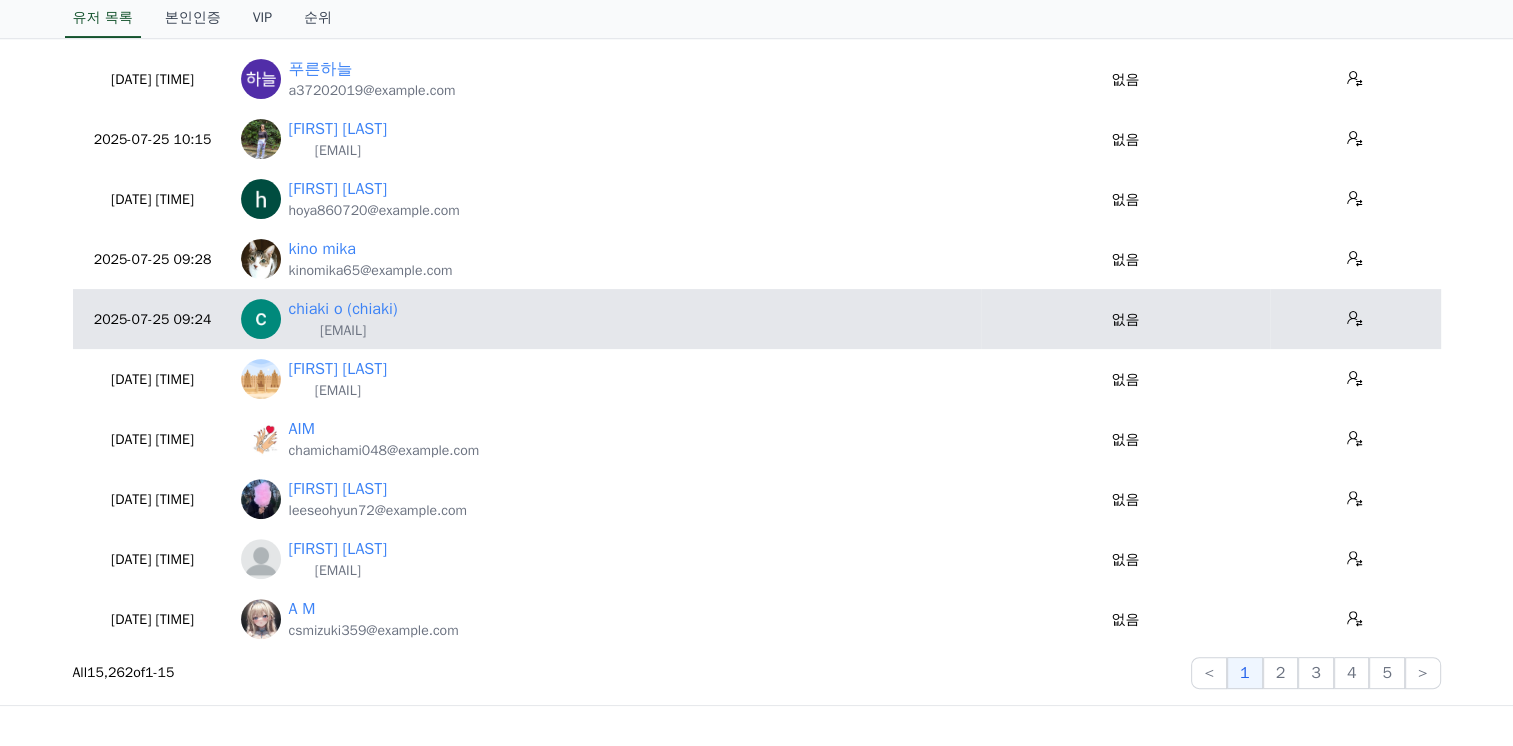scroll, scrollTop: 0, scrollLeft: 0, axis: both 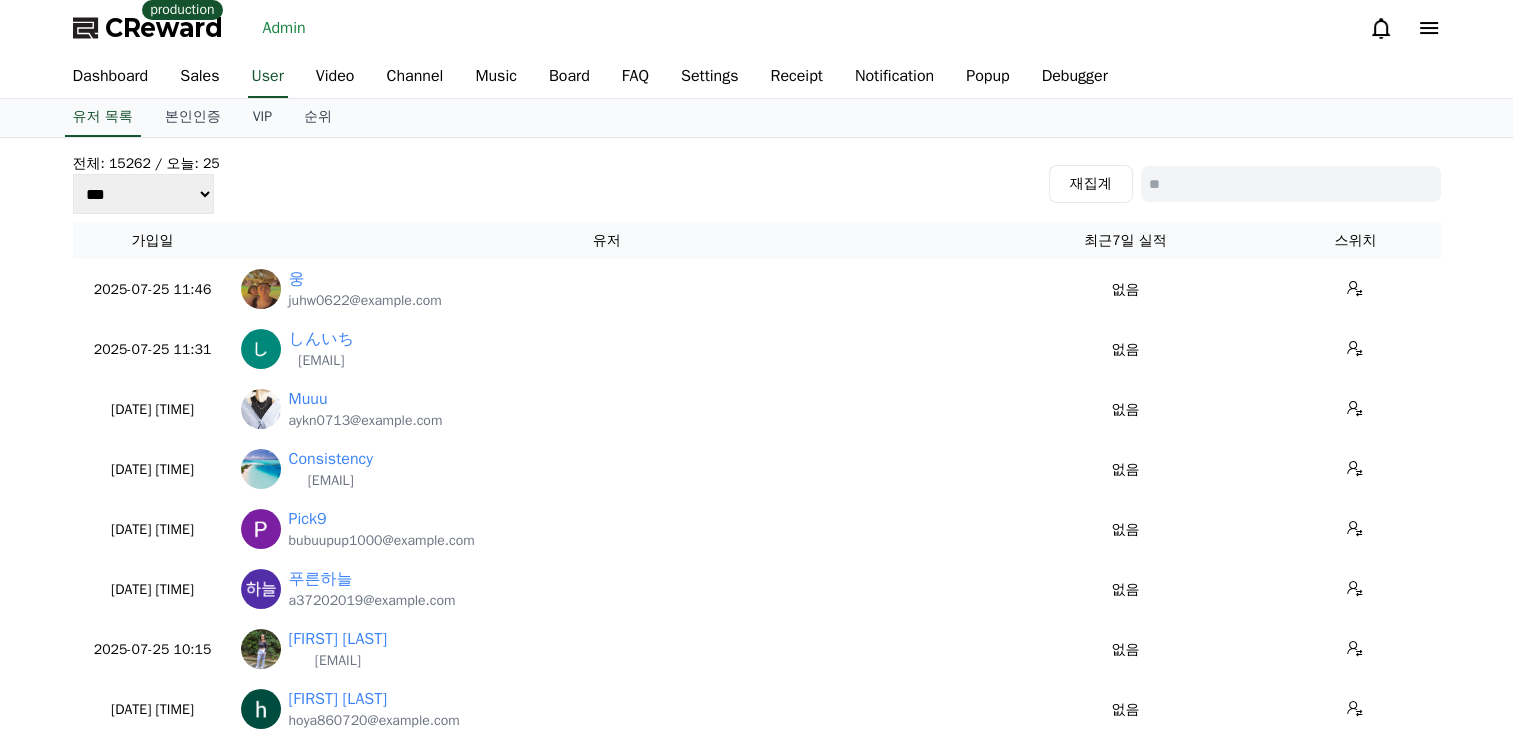 click on "Admin" at bounding box center (284, 28) 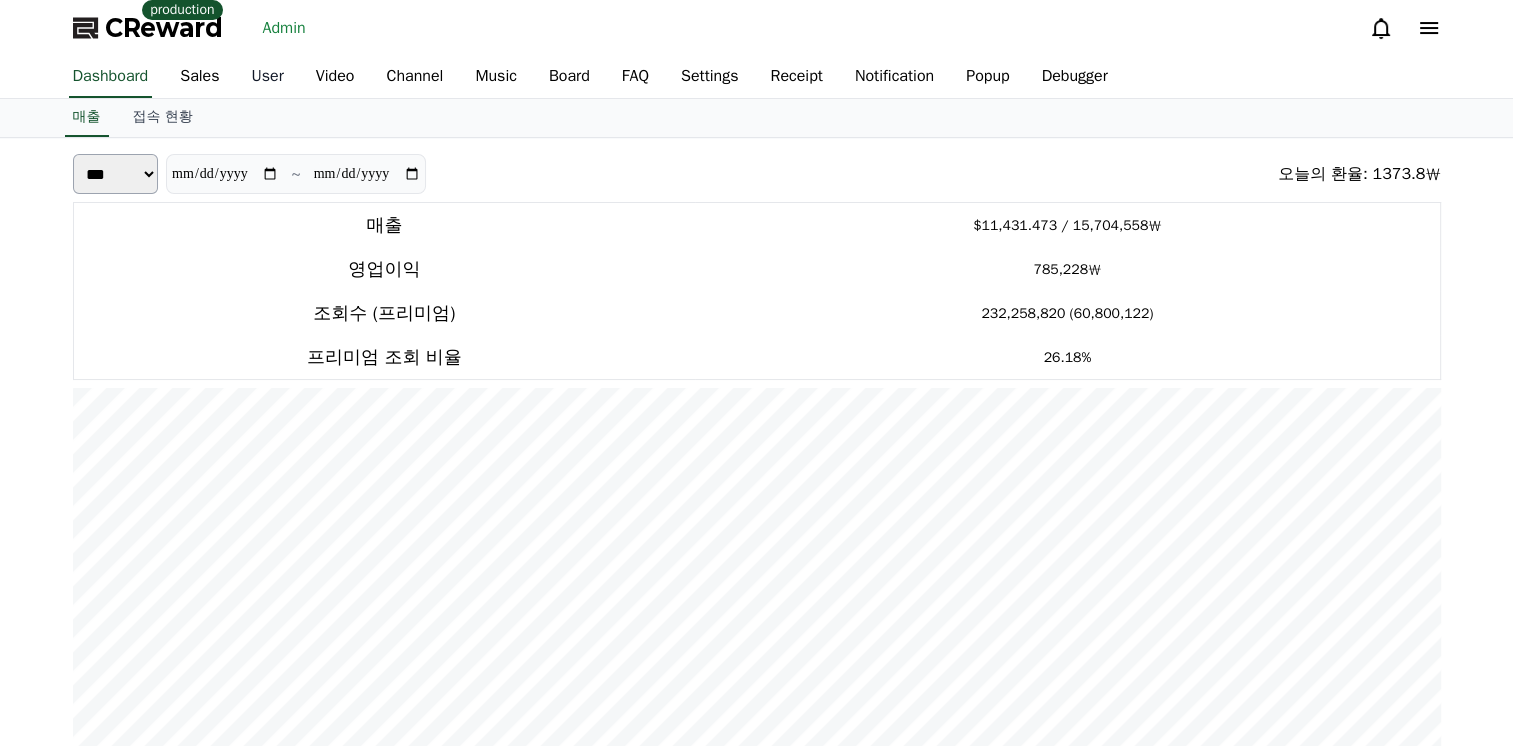 click on "User" at bounding box center [268, 77] 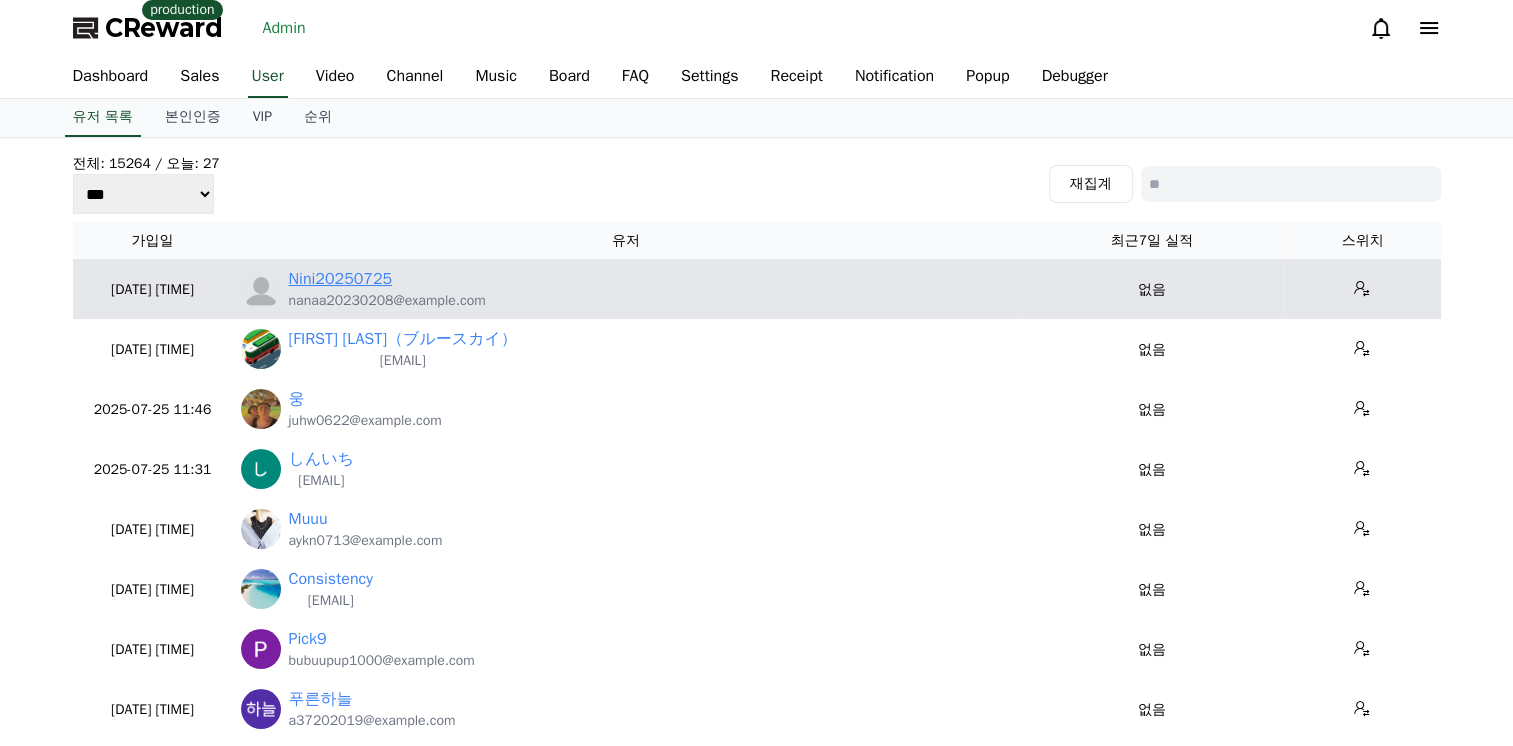 click on "Nini20250725" at bounding box center [341, 279] 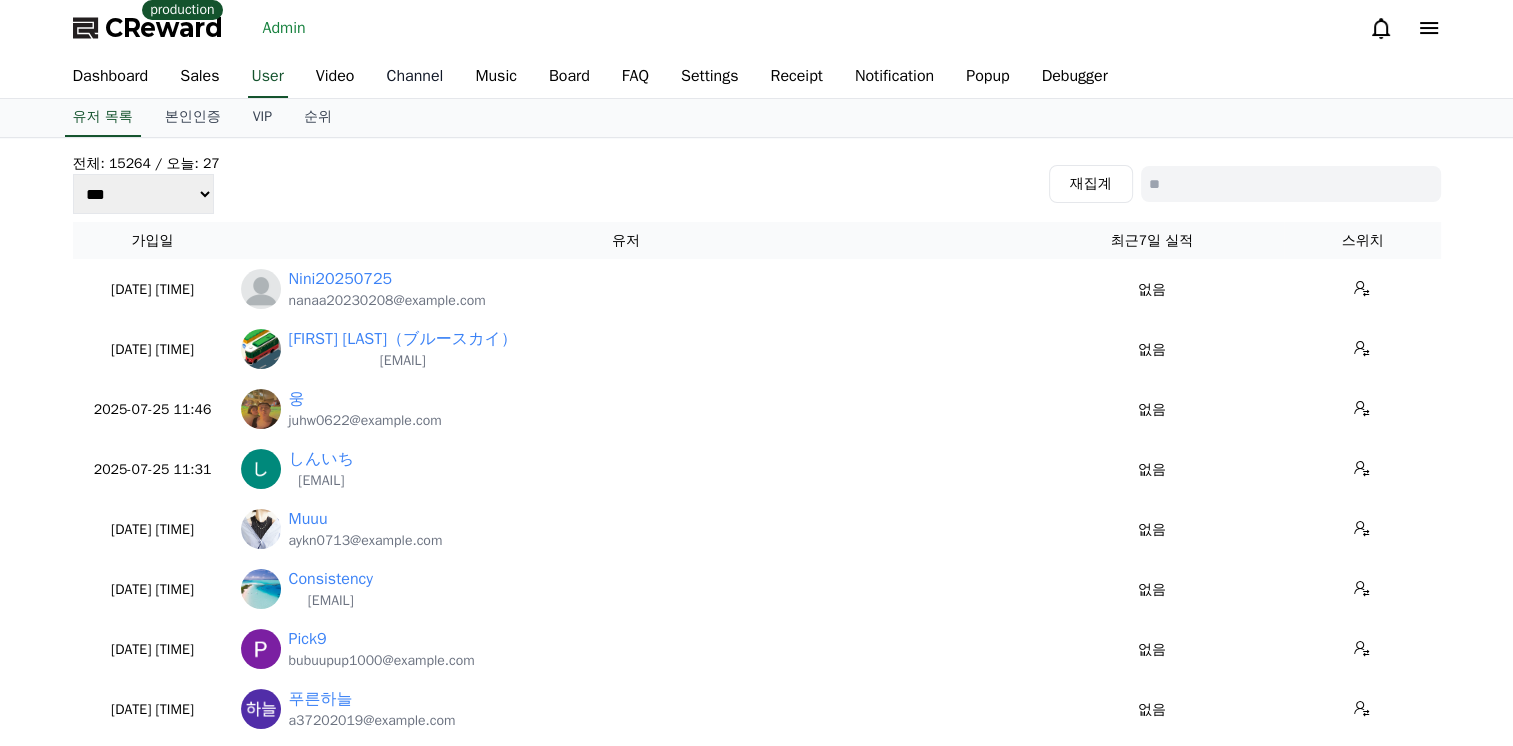 click on "Channel" at bounding box center [414, 77] 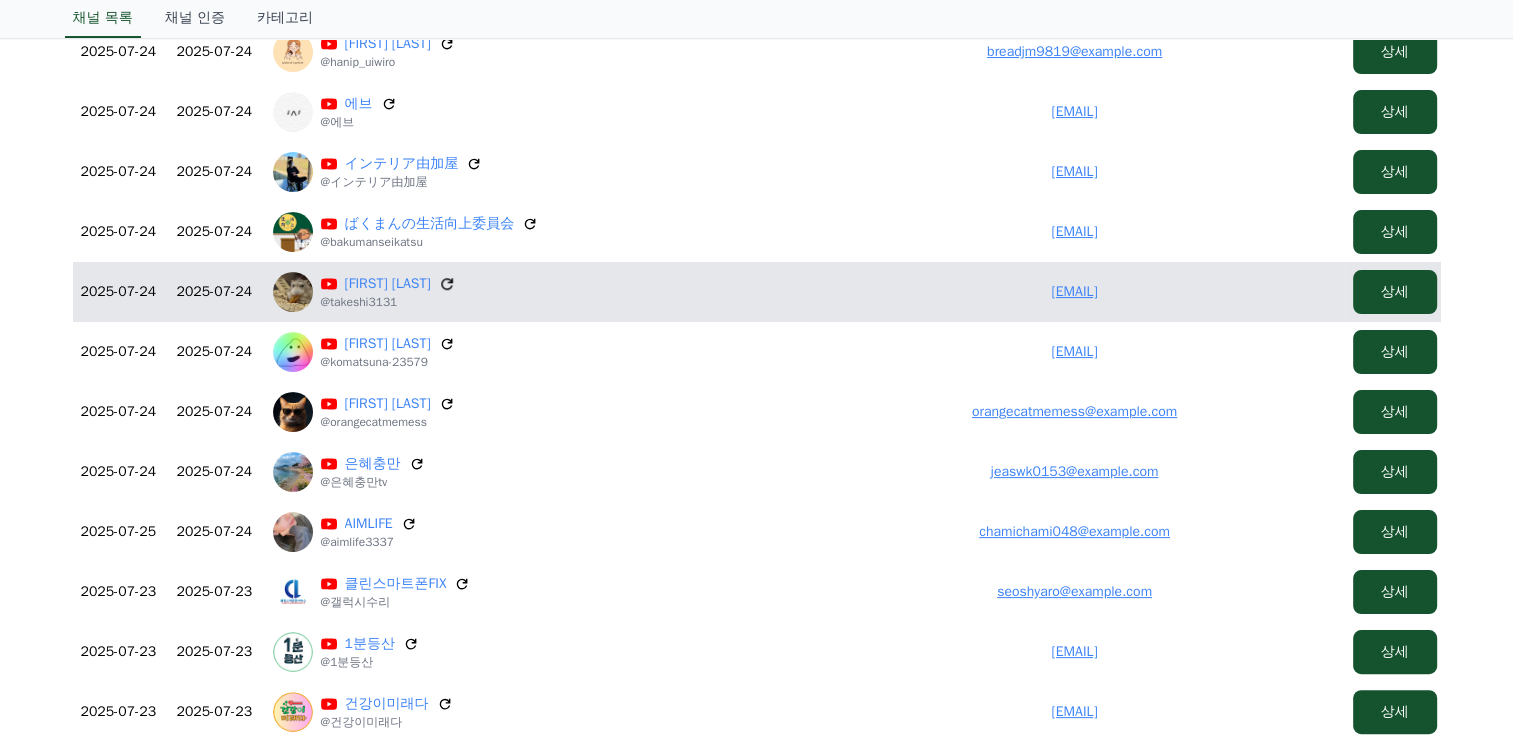 scroll, scrollTop: 0, scrollLeft: 0, axis: both 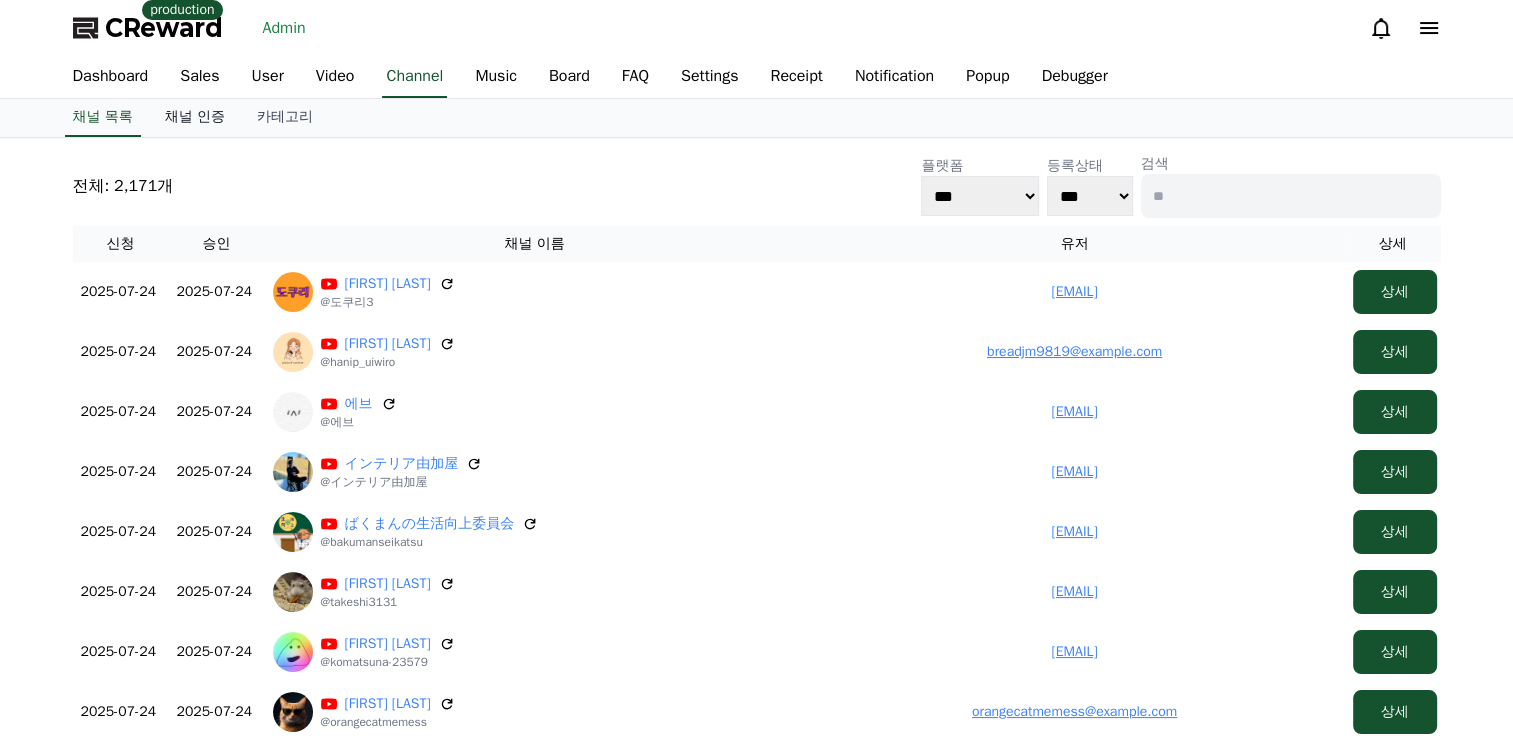click on "채널 인증" at bounding box center [195, 118] 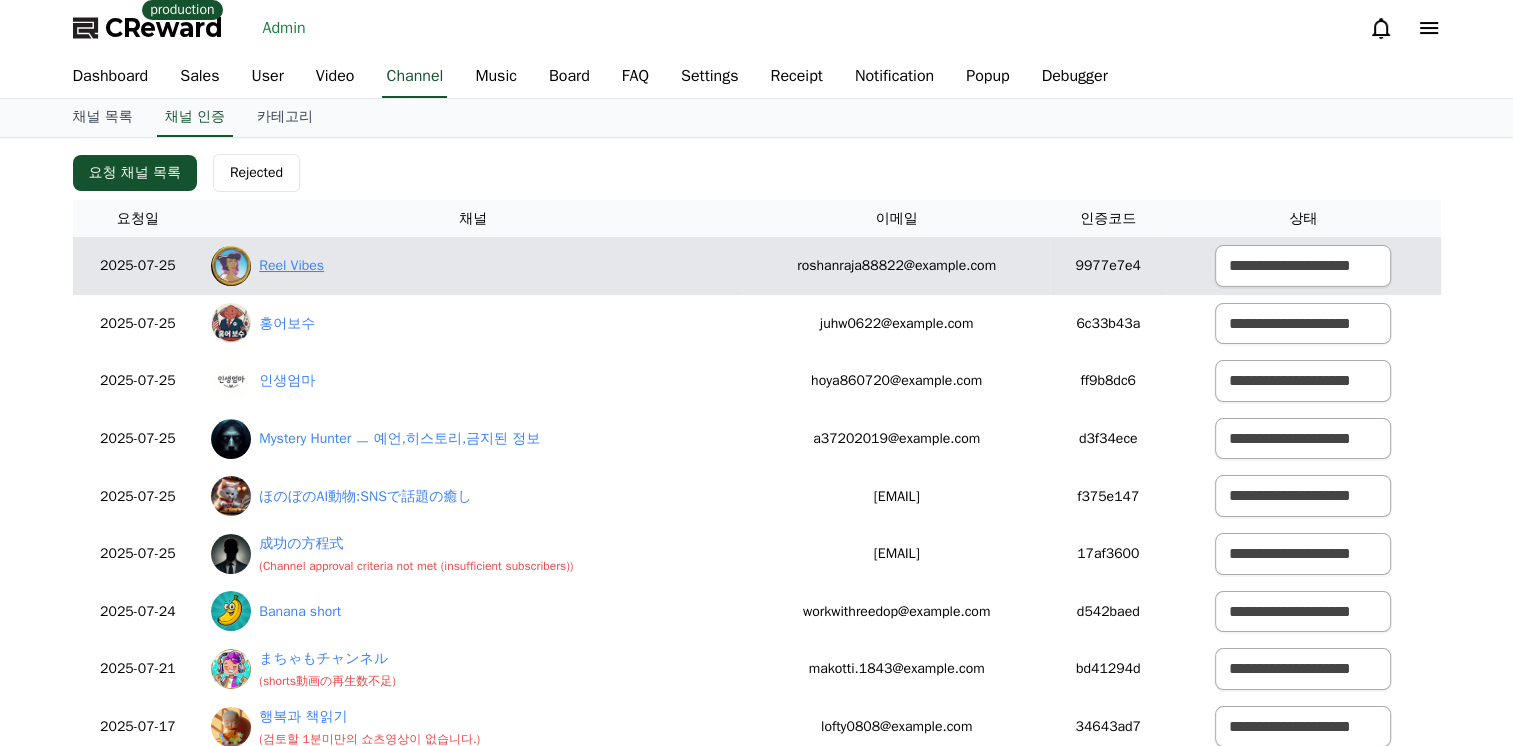 click on "Reel Vibes" at bounding box center (291, 265) 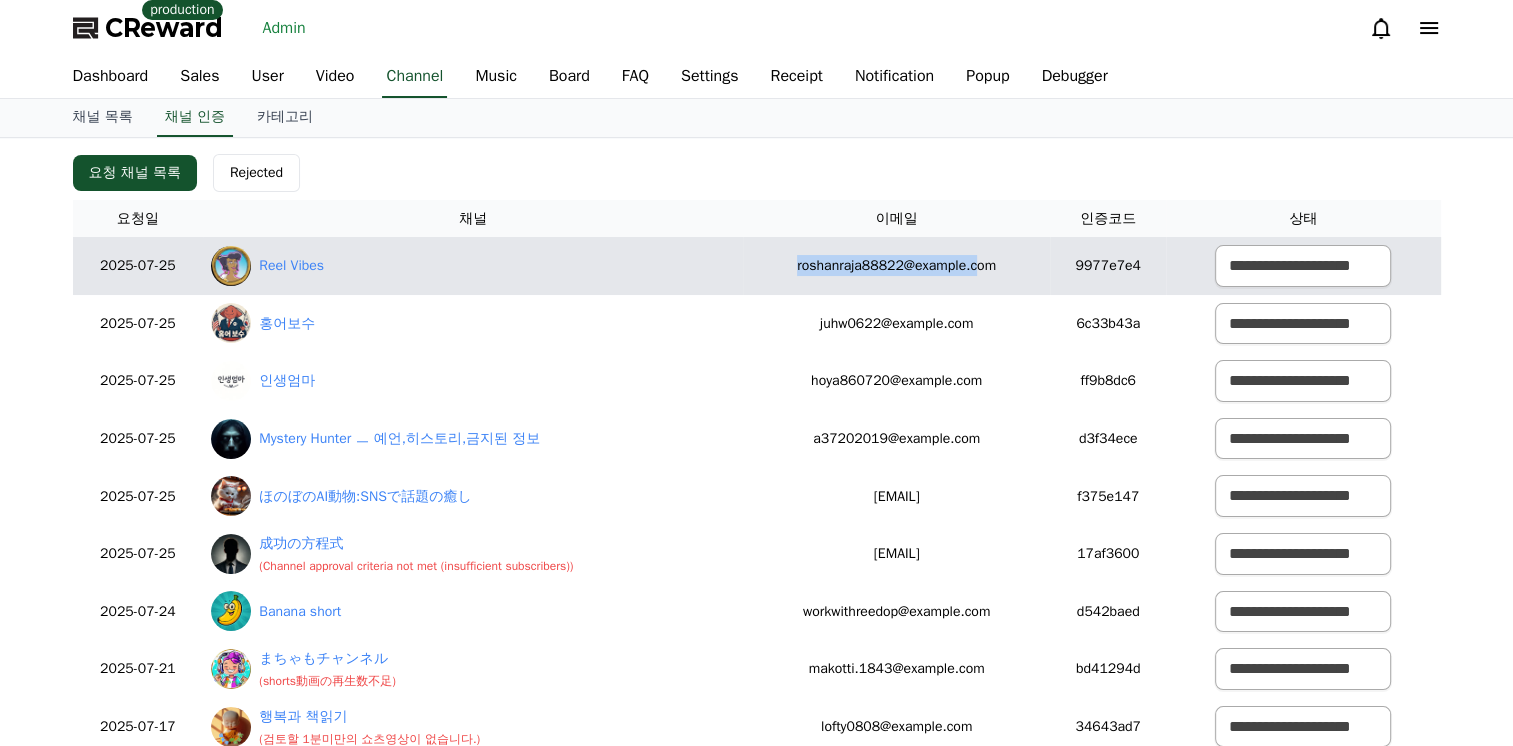 drag, startPoint x: 1025, startPoint y: 258, endPoint x: 771, endPoint y: 265, distance: 254.09644 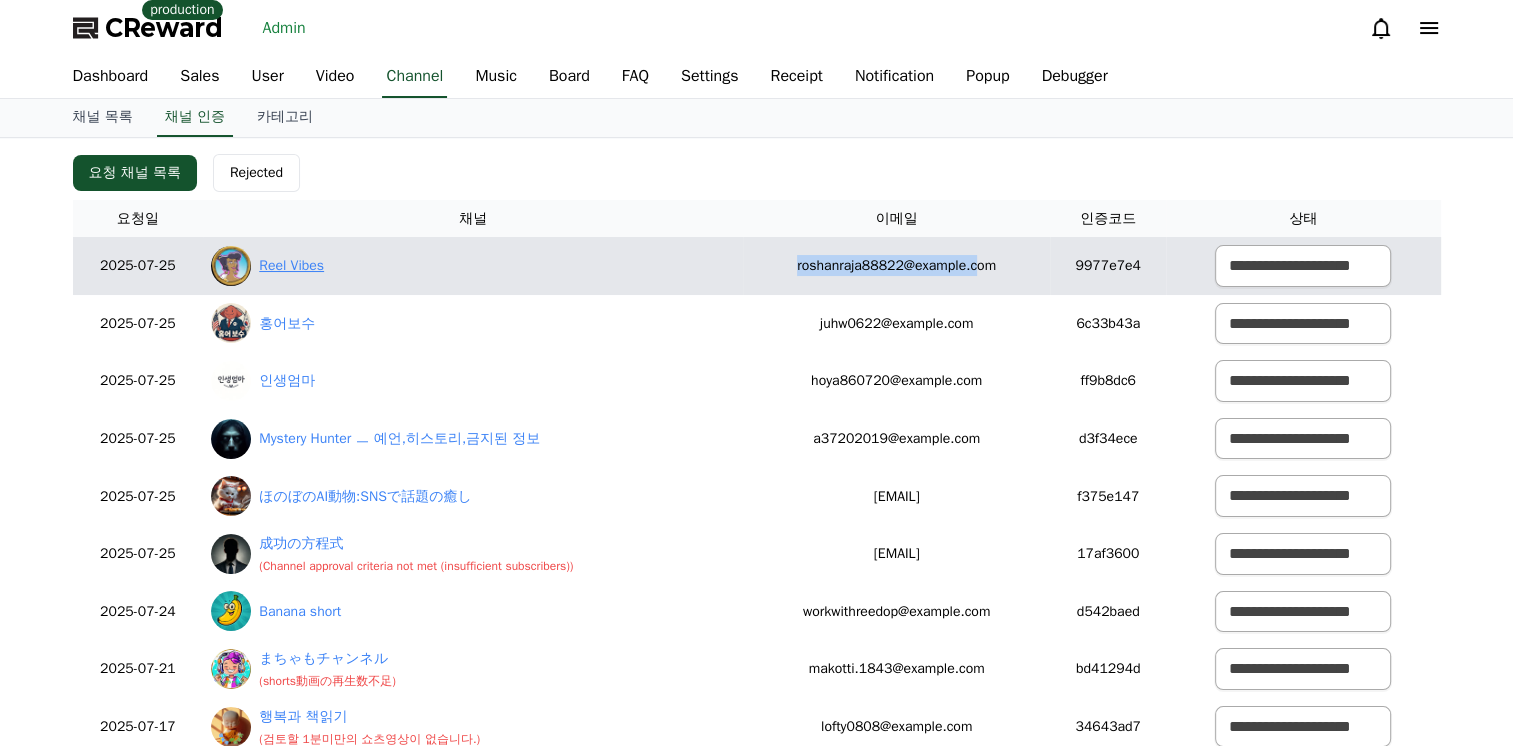 click on "Reel Vibes" at bounding box center [291, 265] 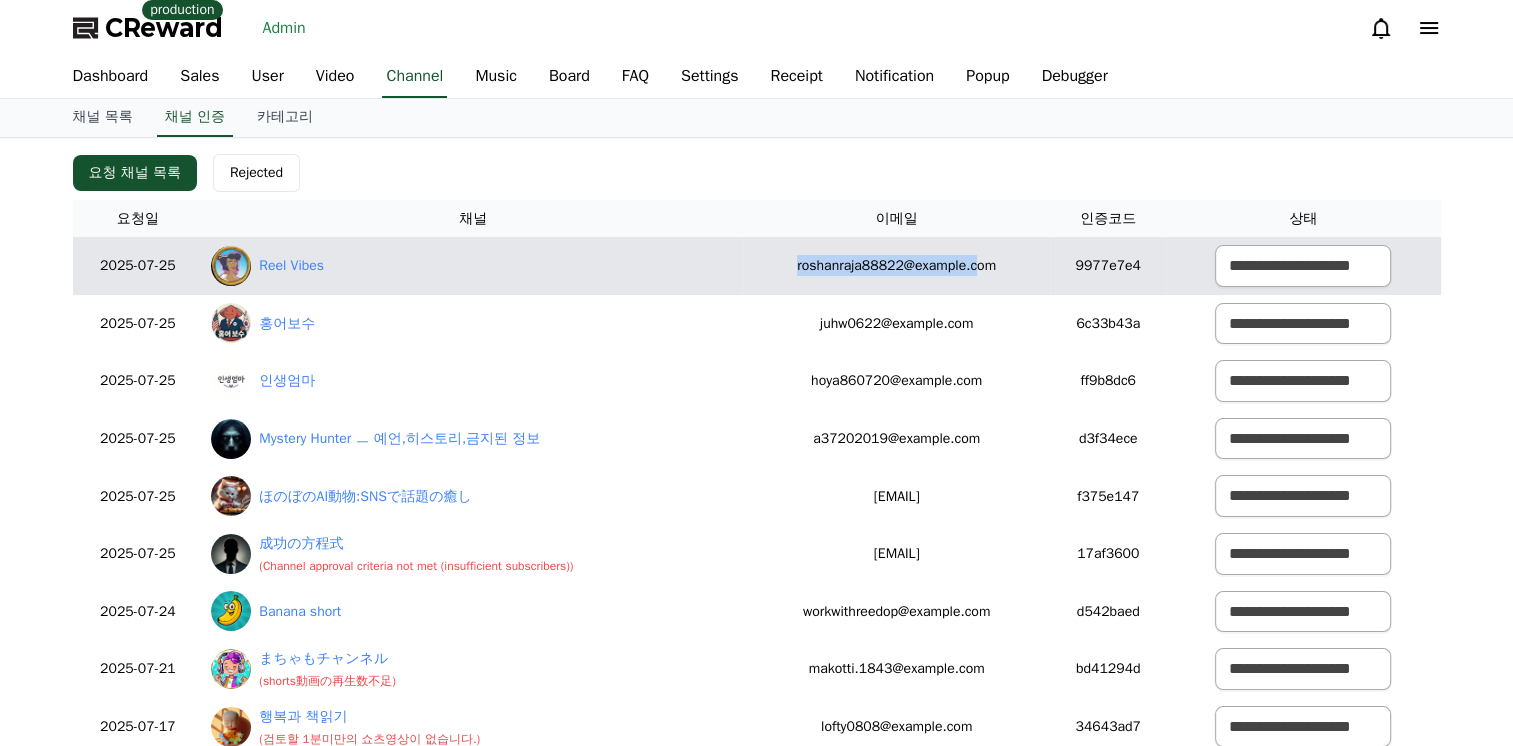 click on "[EMAIL]" at bounding box center [896, 266] 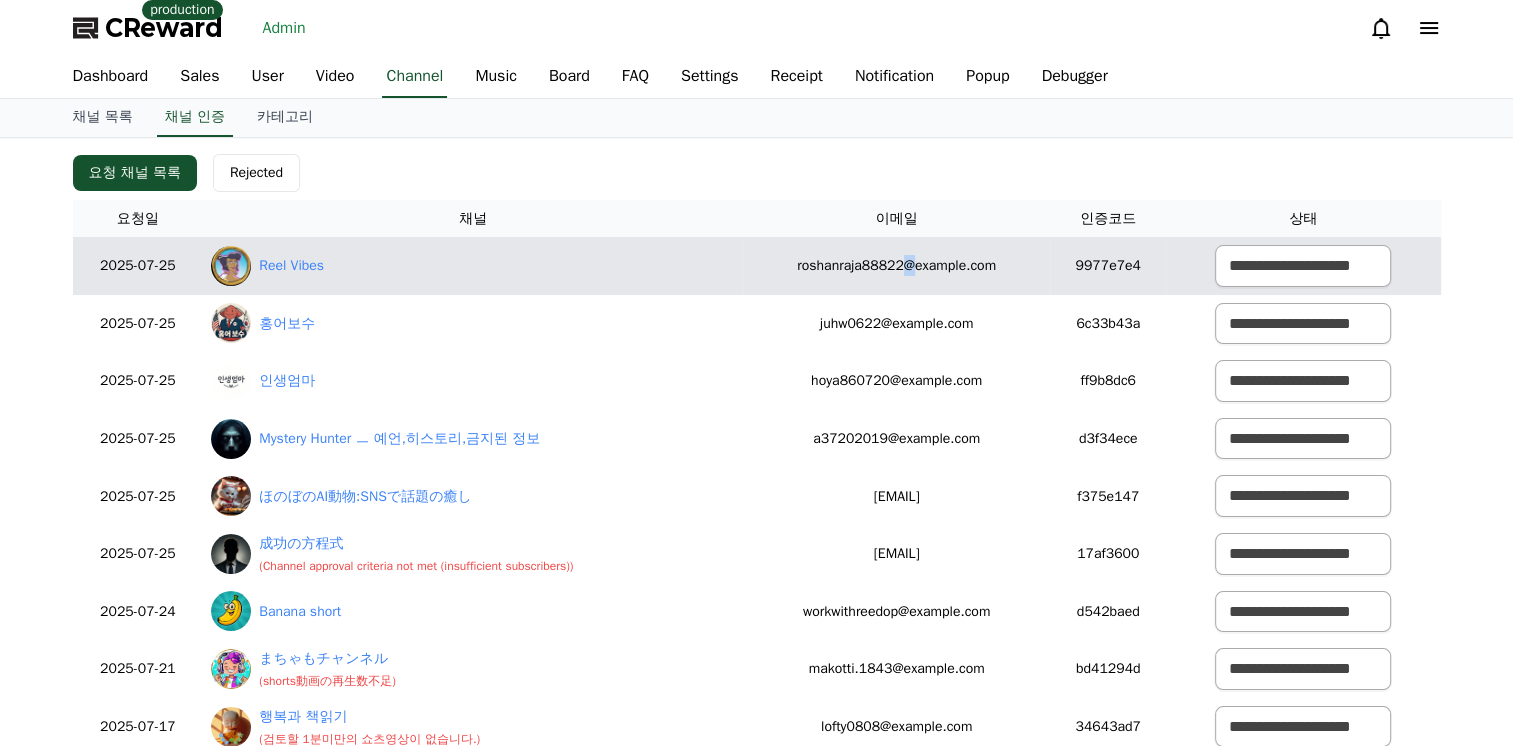 click on "[EMAIL]" at bounding box center (896, 266) 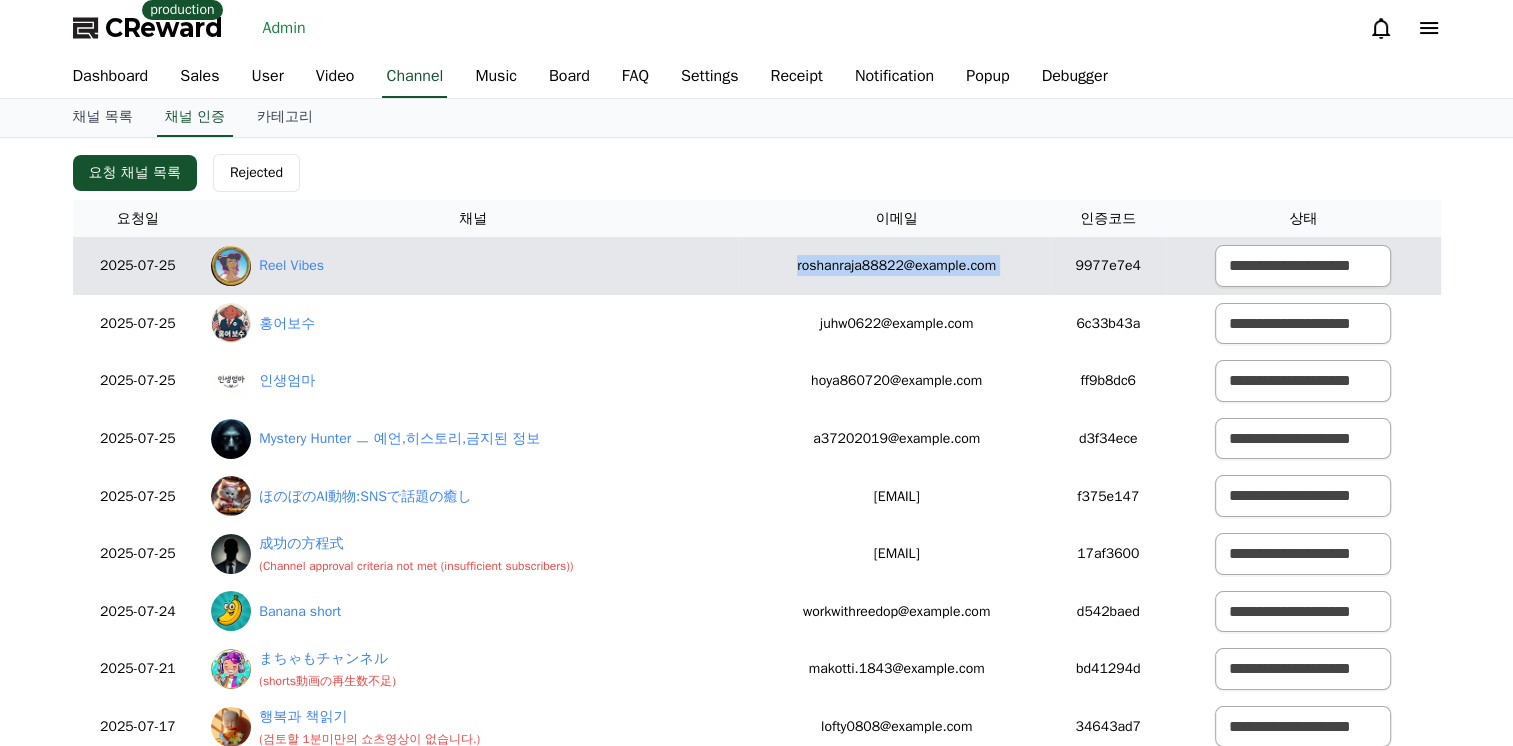 click on "[EMAIL]" at bounding box center (896, 266) 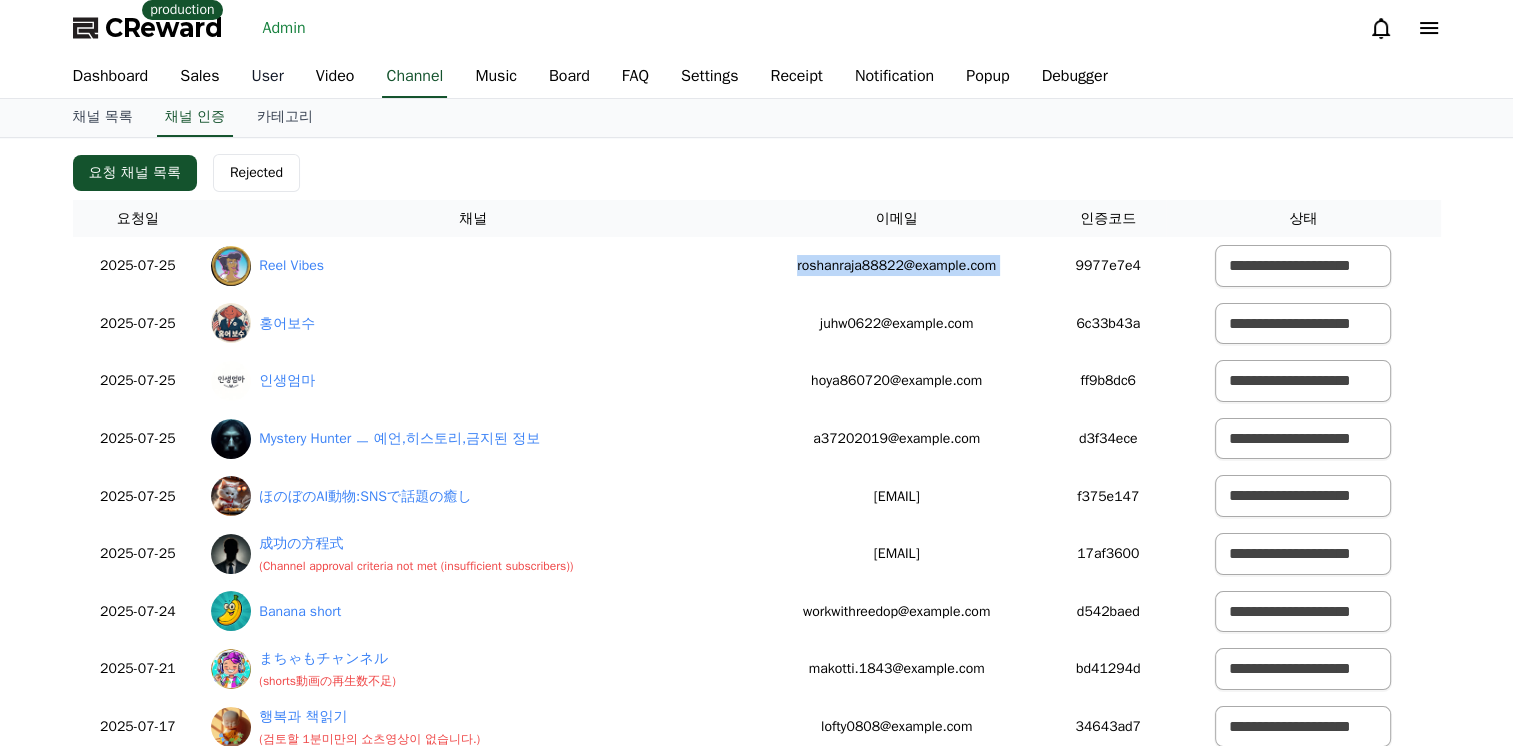 click on "User" at bounding box center (268, 77) 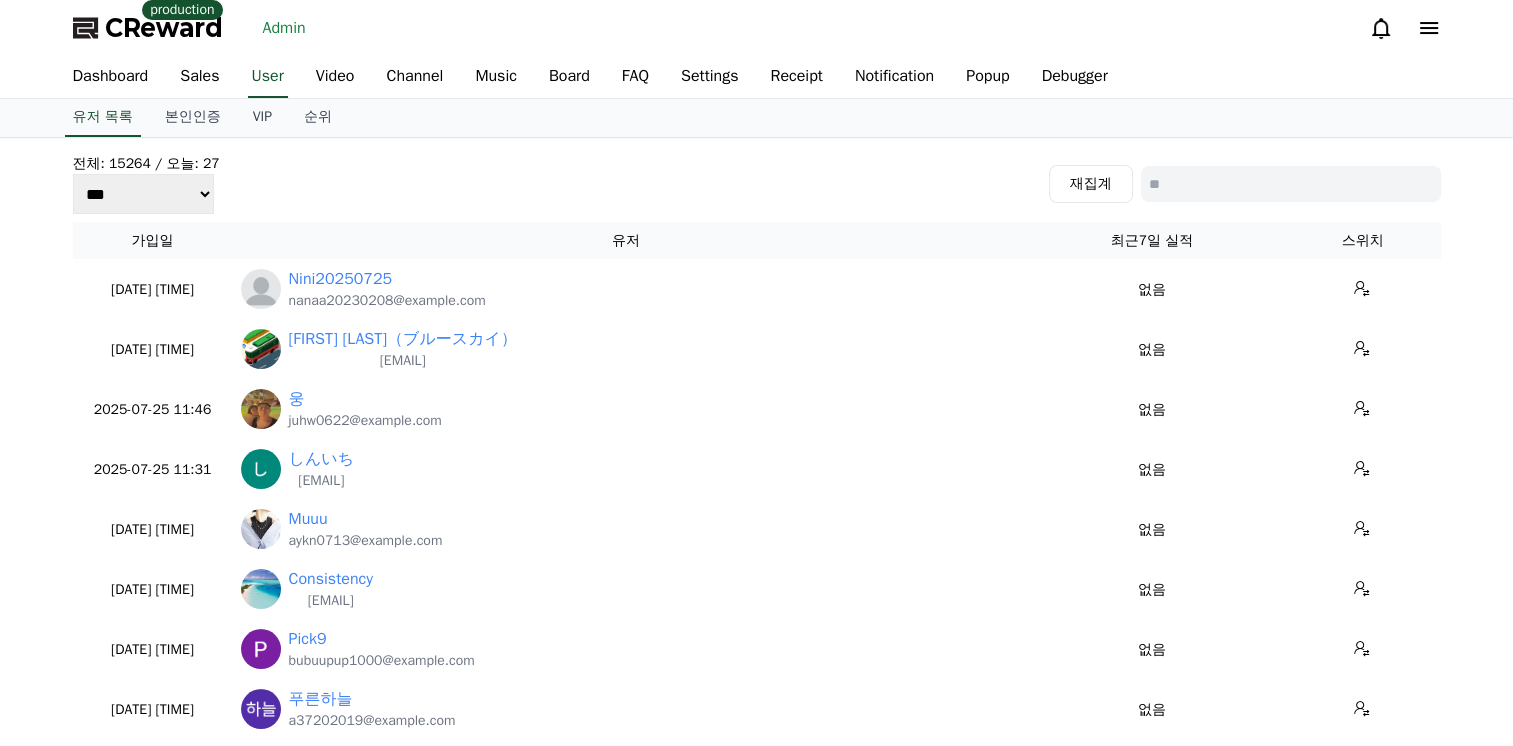 click at bounding box center (1291, 184) 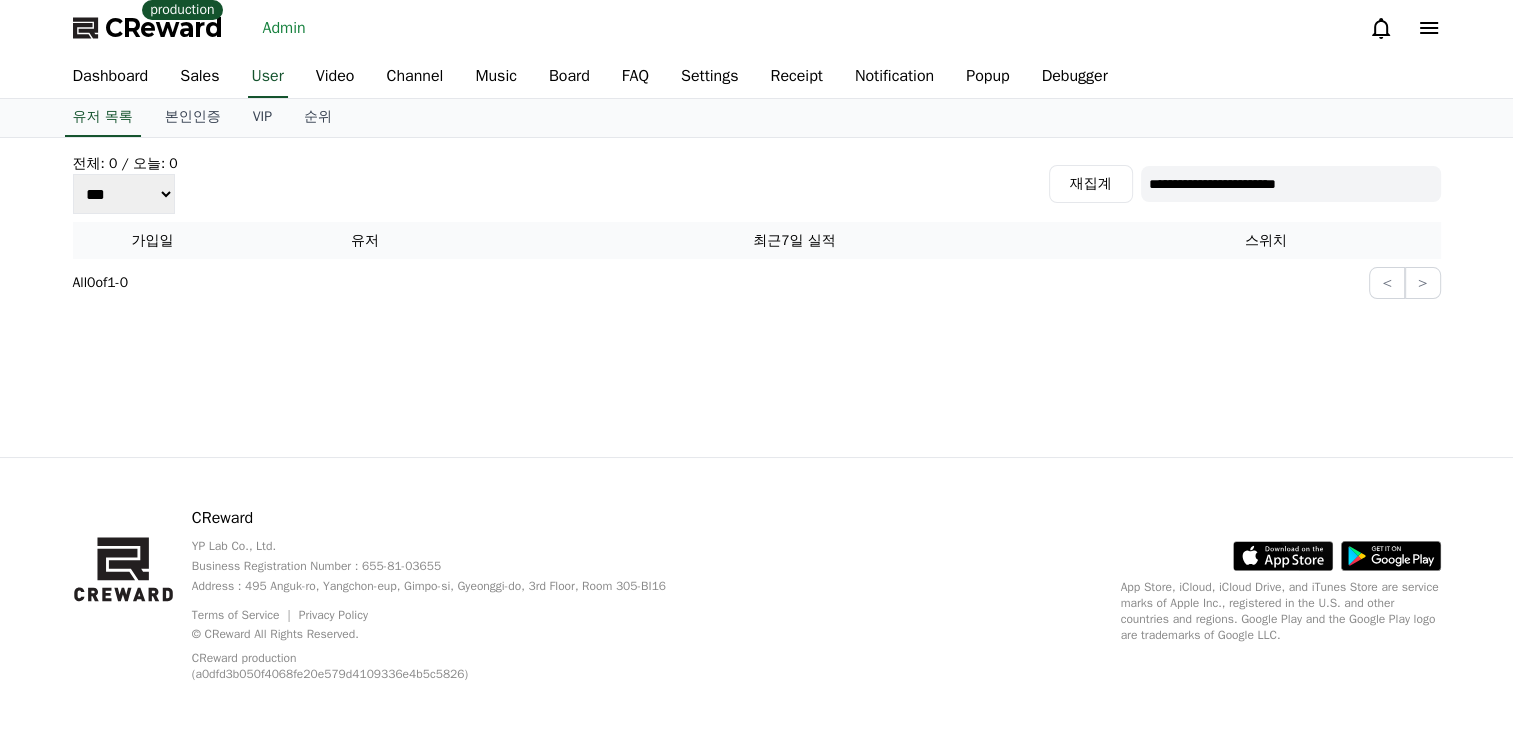 type on "**********" 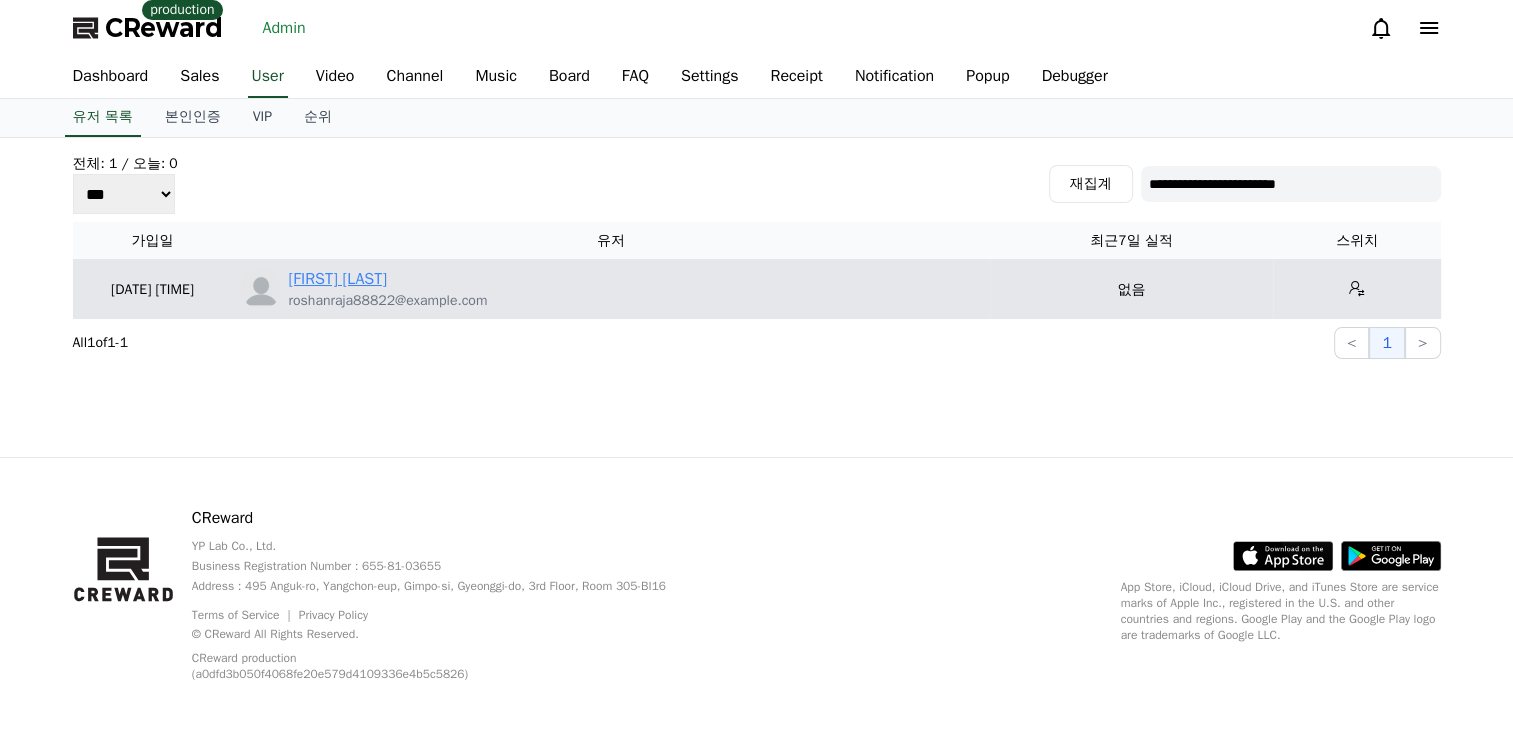 click on "[FIRST] [LAST]" at bounding box center [338, 279] 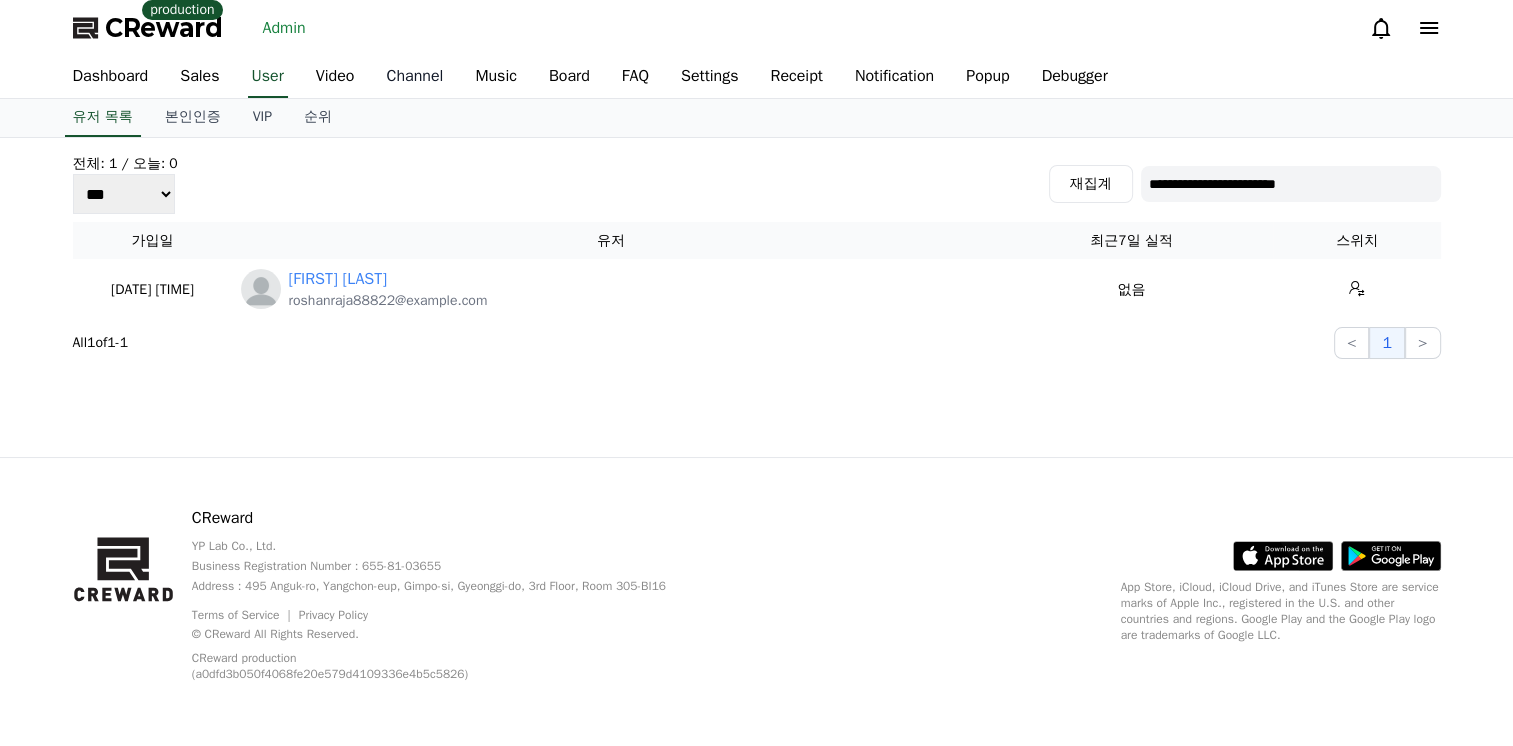 click on "Channel" at bounding box center (414, 77) 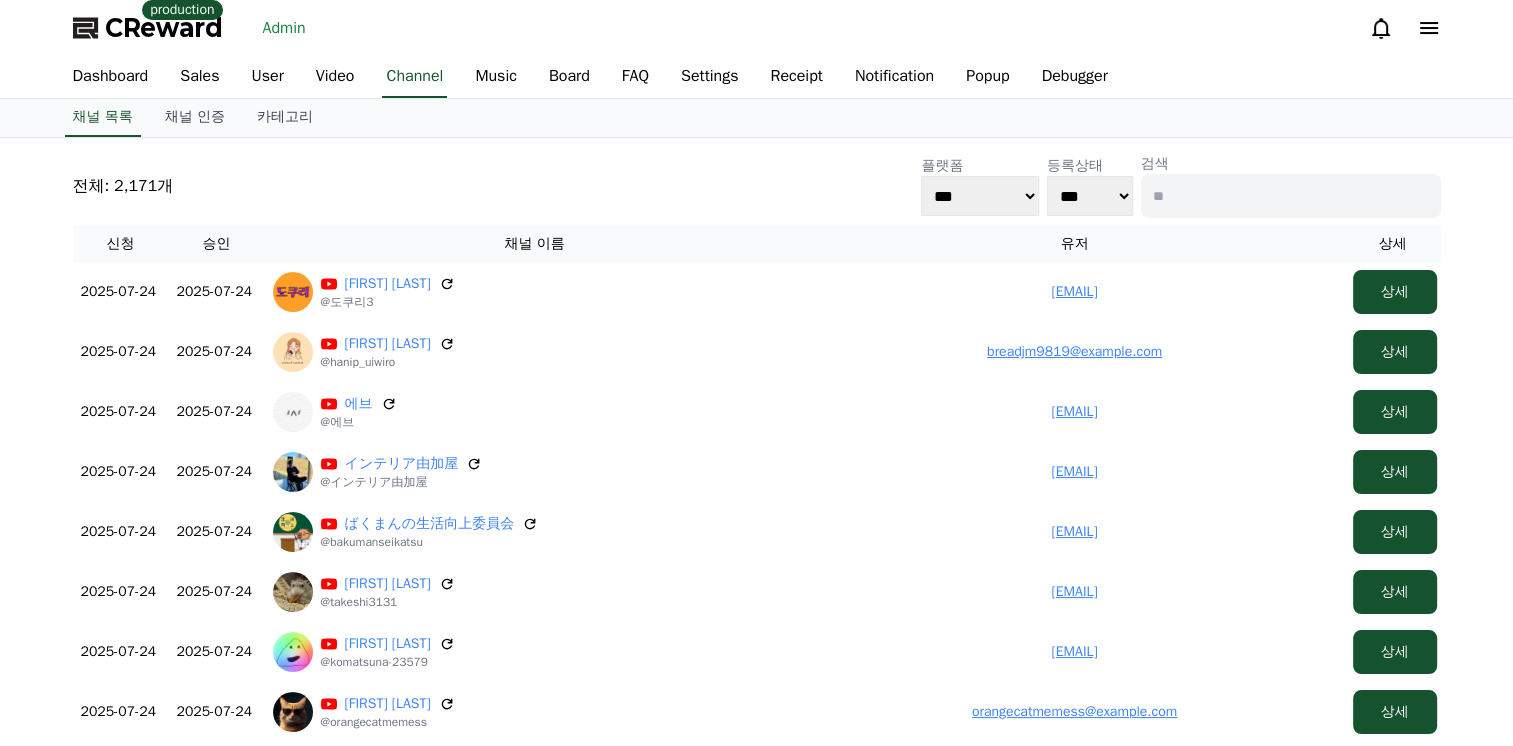 click on "전체: 2,171개   플랫폼   *** ***** ****   등록상태   *** ***   검색" at bounding box center (757, 186) 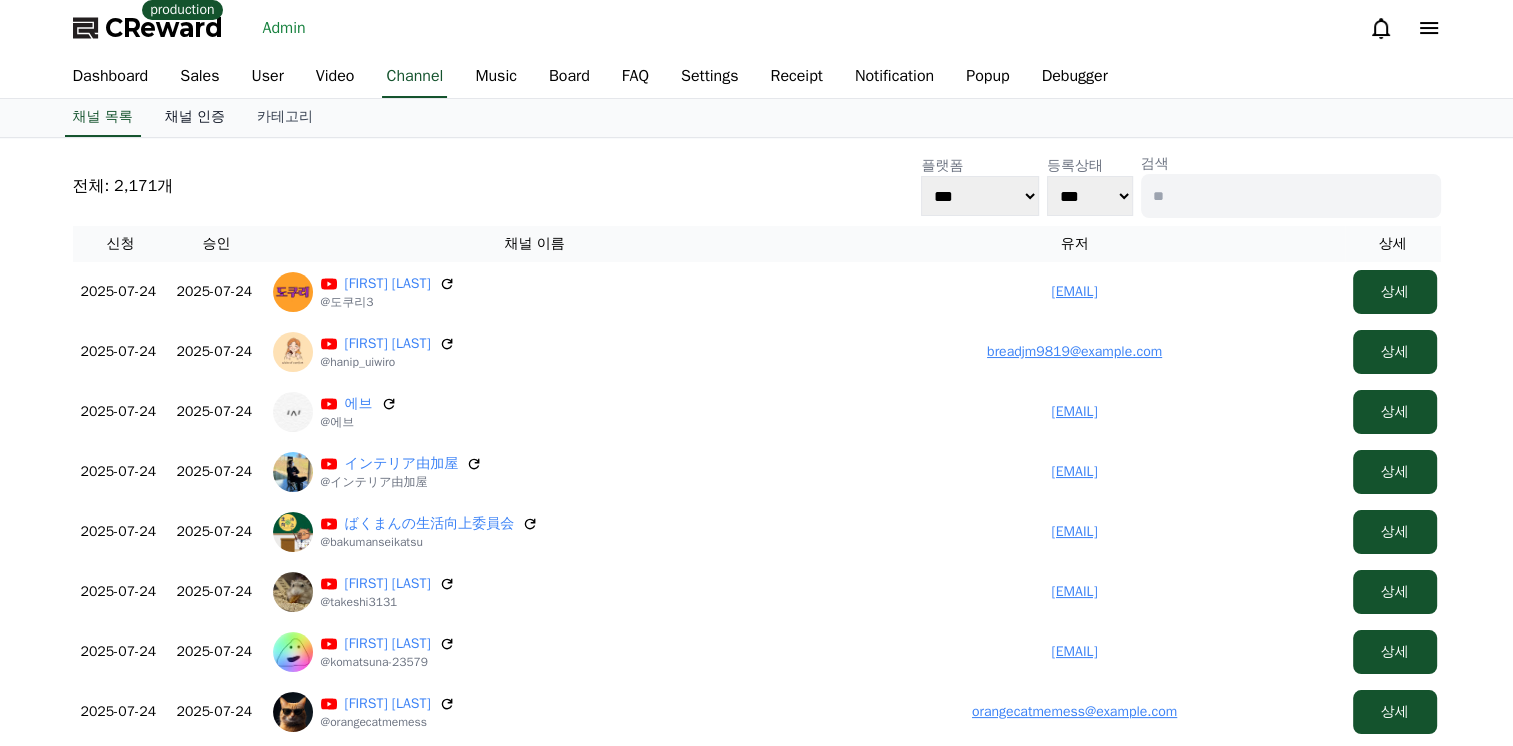 click on "채널 인증" at bounding box center [195, 118] 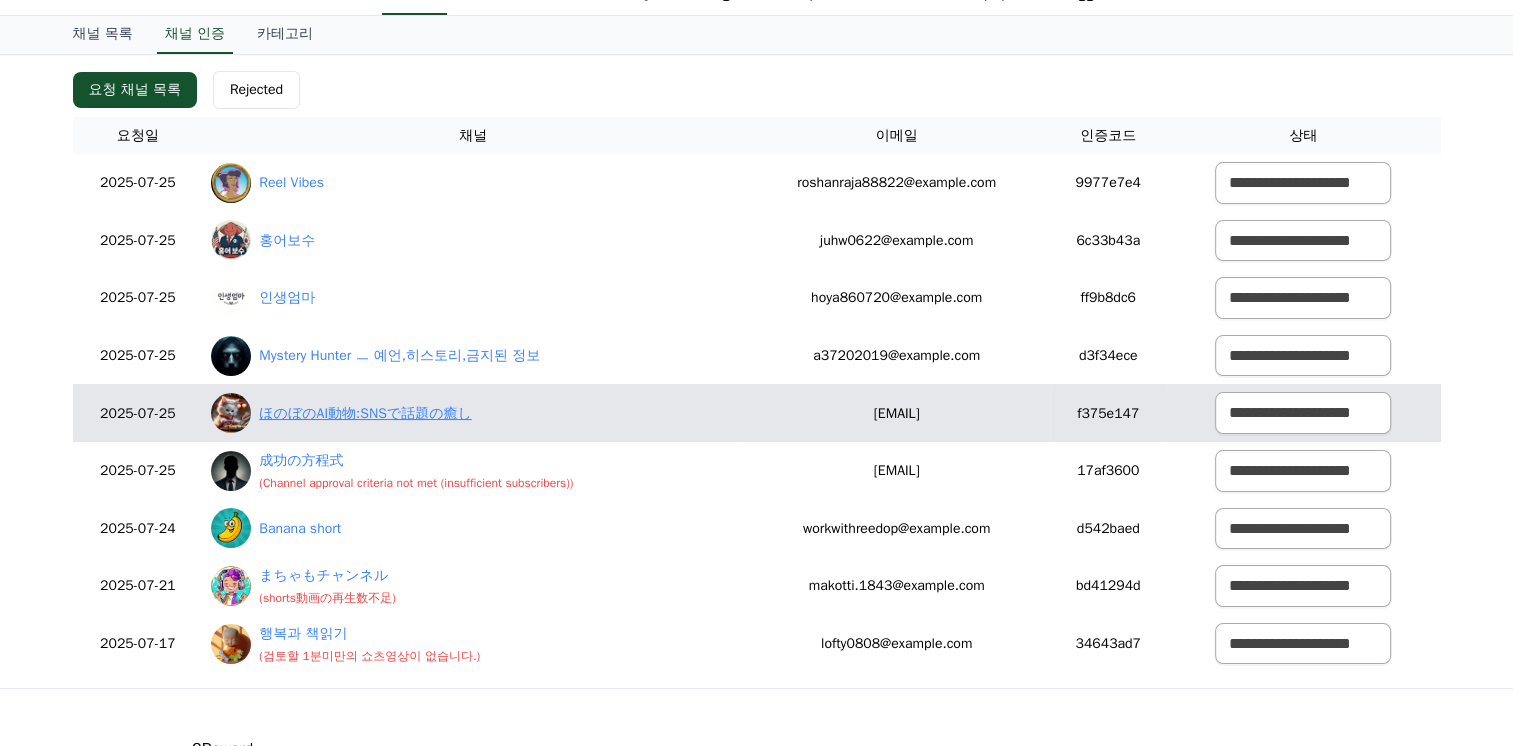 scroll, scrollTop: 0, scrollLeft: 0, axis: both 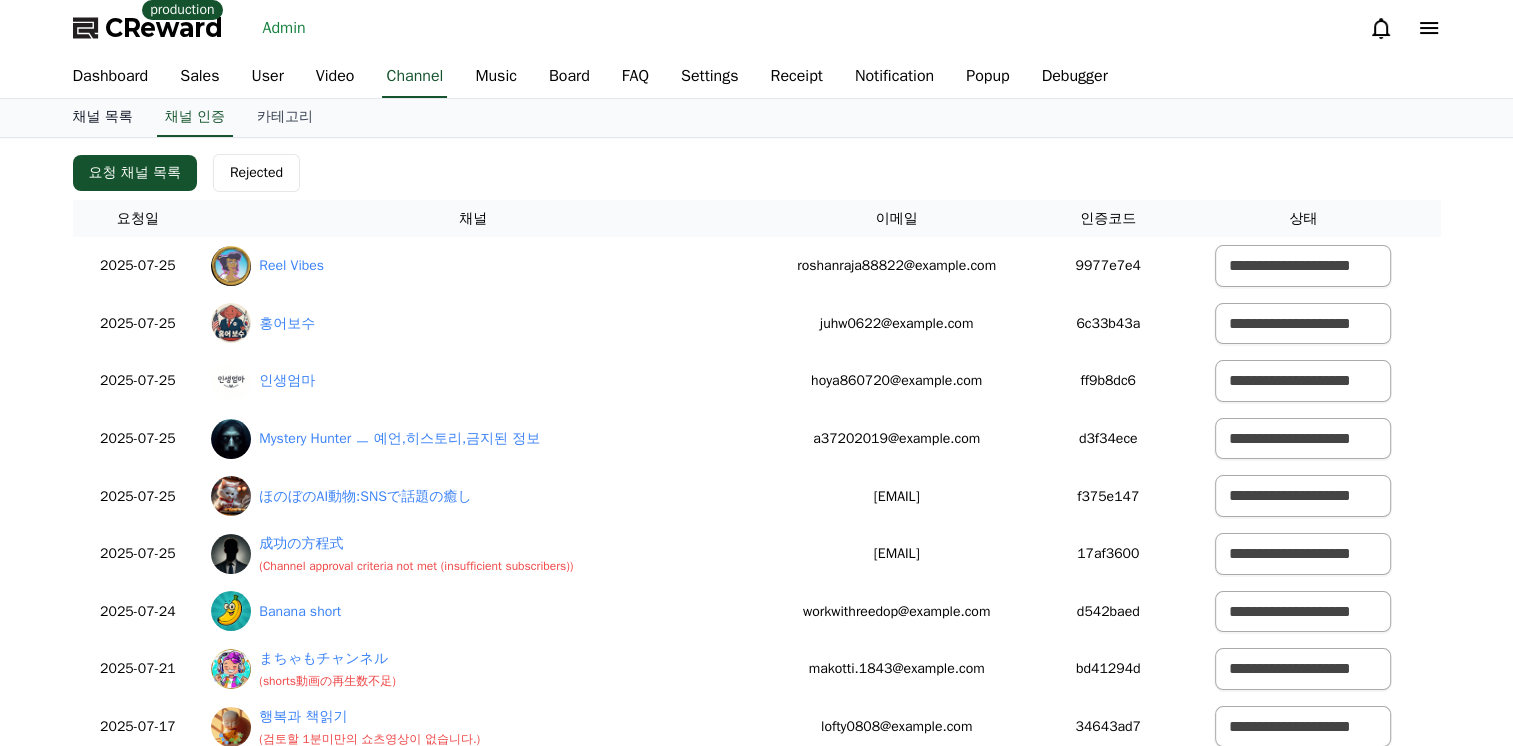 click on "채널 목록" at bounding box center [103, 118] 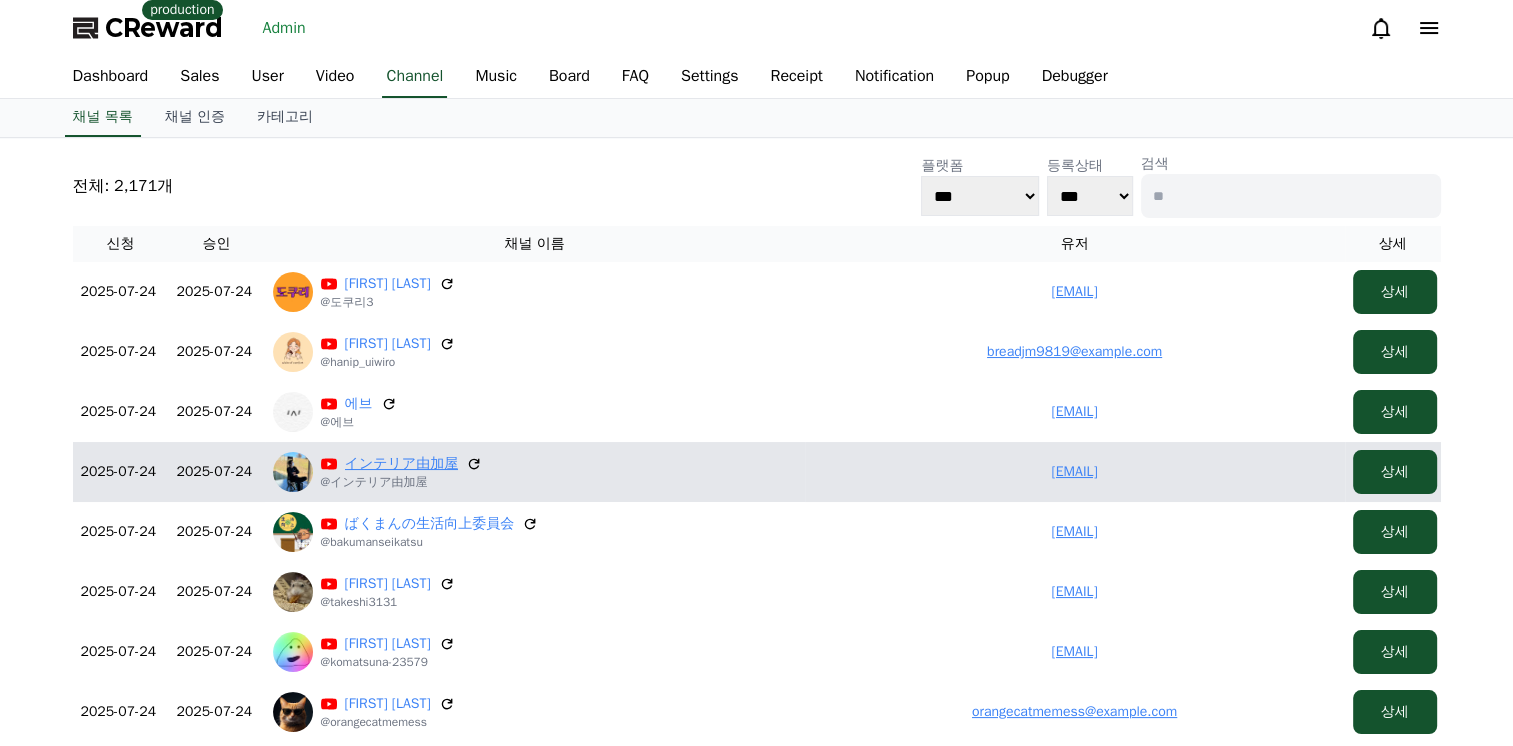 click on "インテリア由加屋" at bounding box center (402, 464) 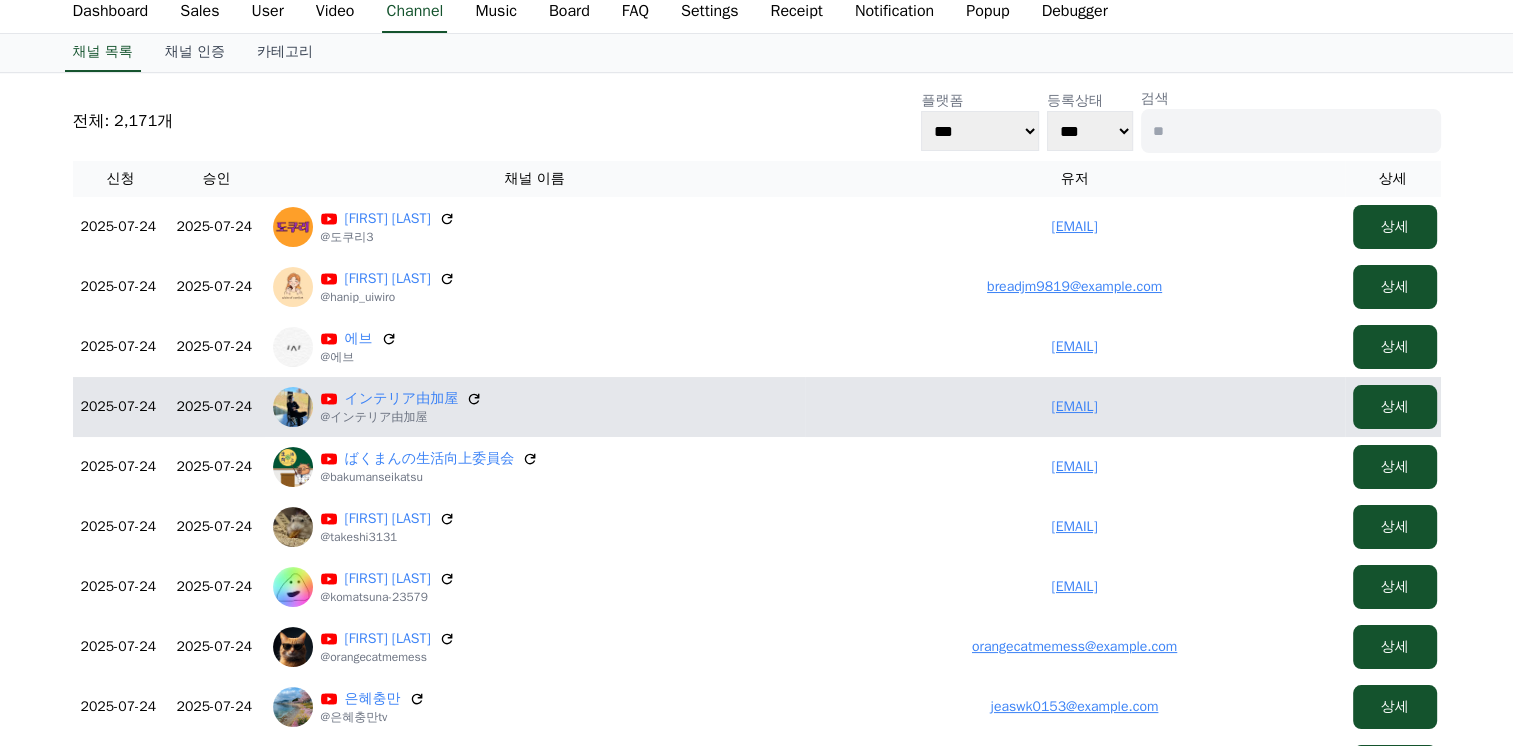 scroll, scrollTop: 100, scrollLeft: 0, axis: vertical 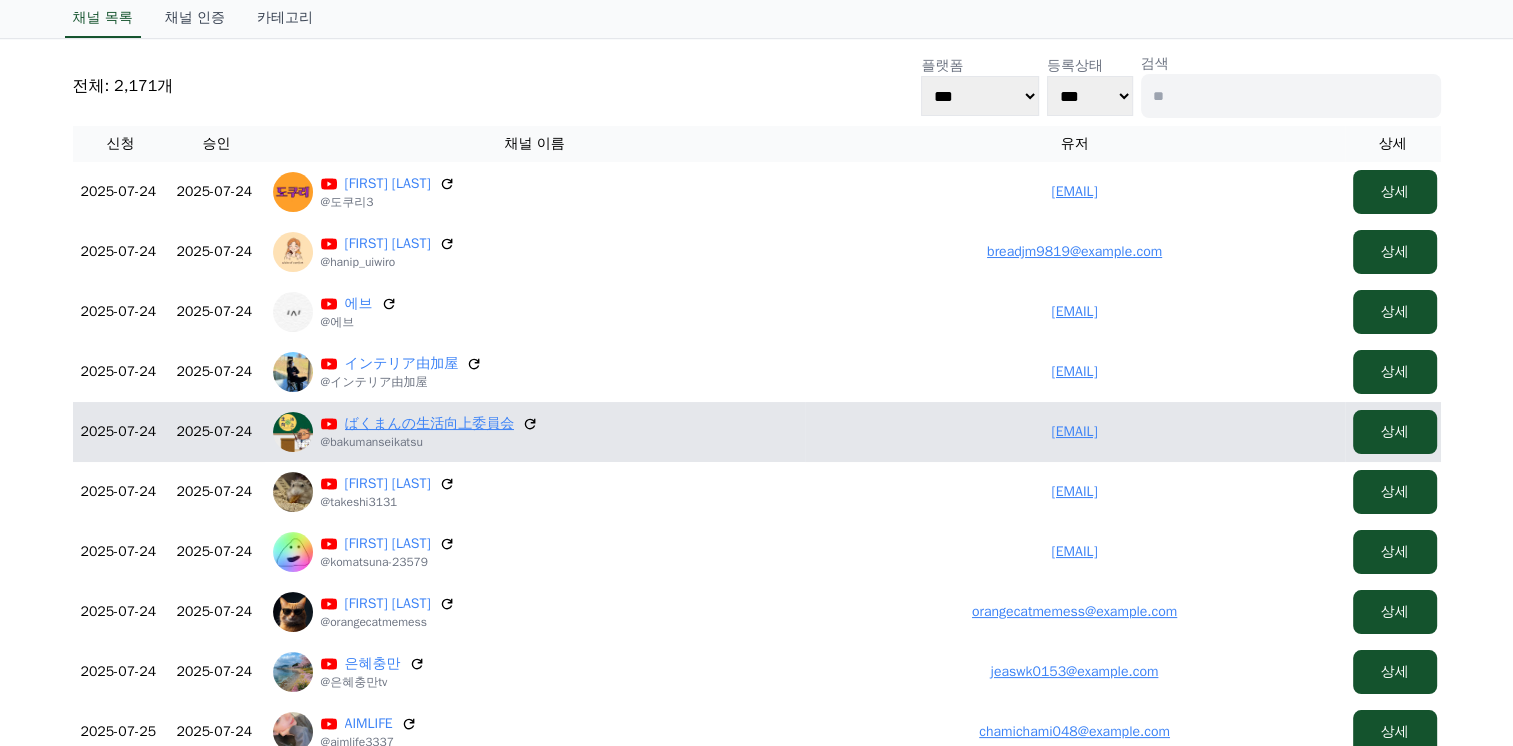 click on "ばくまんの生活向上委員会" at bounding box center (430, 424) 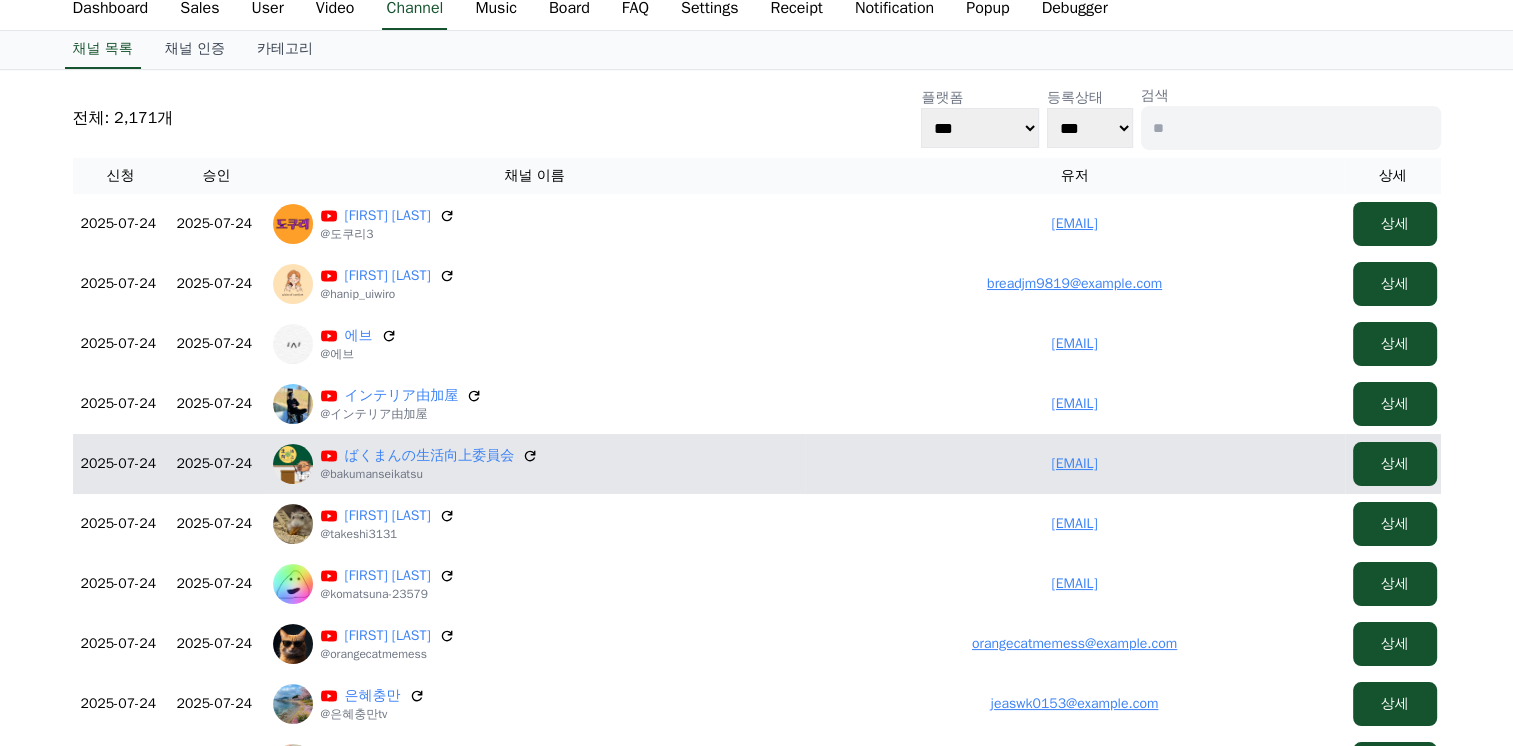 scroll, scrollTop: 100, scrollLeft: 0, axis: vertical 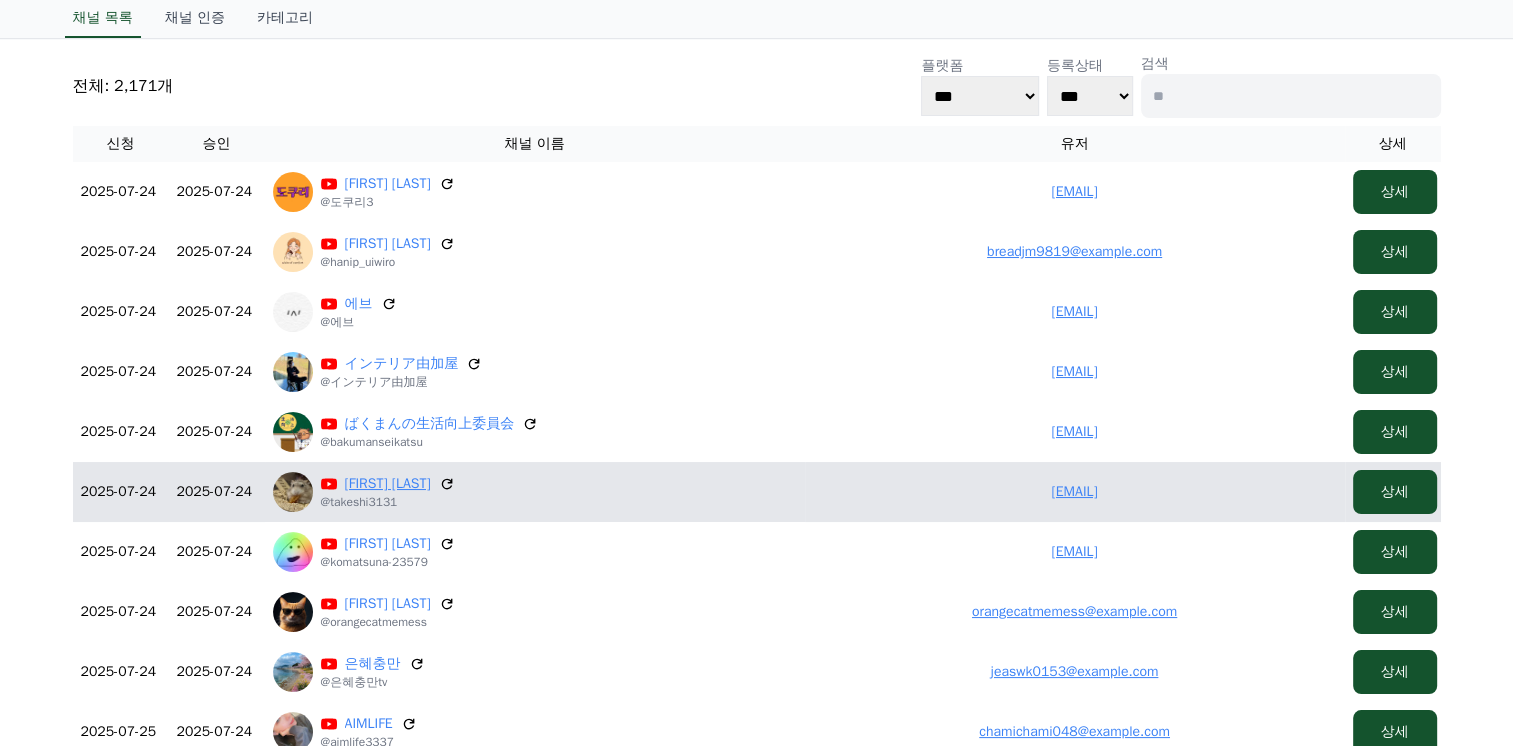click on "たけし" at bounding box center (388, 484) 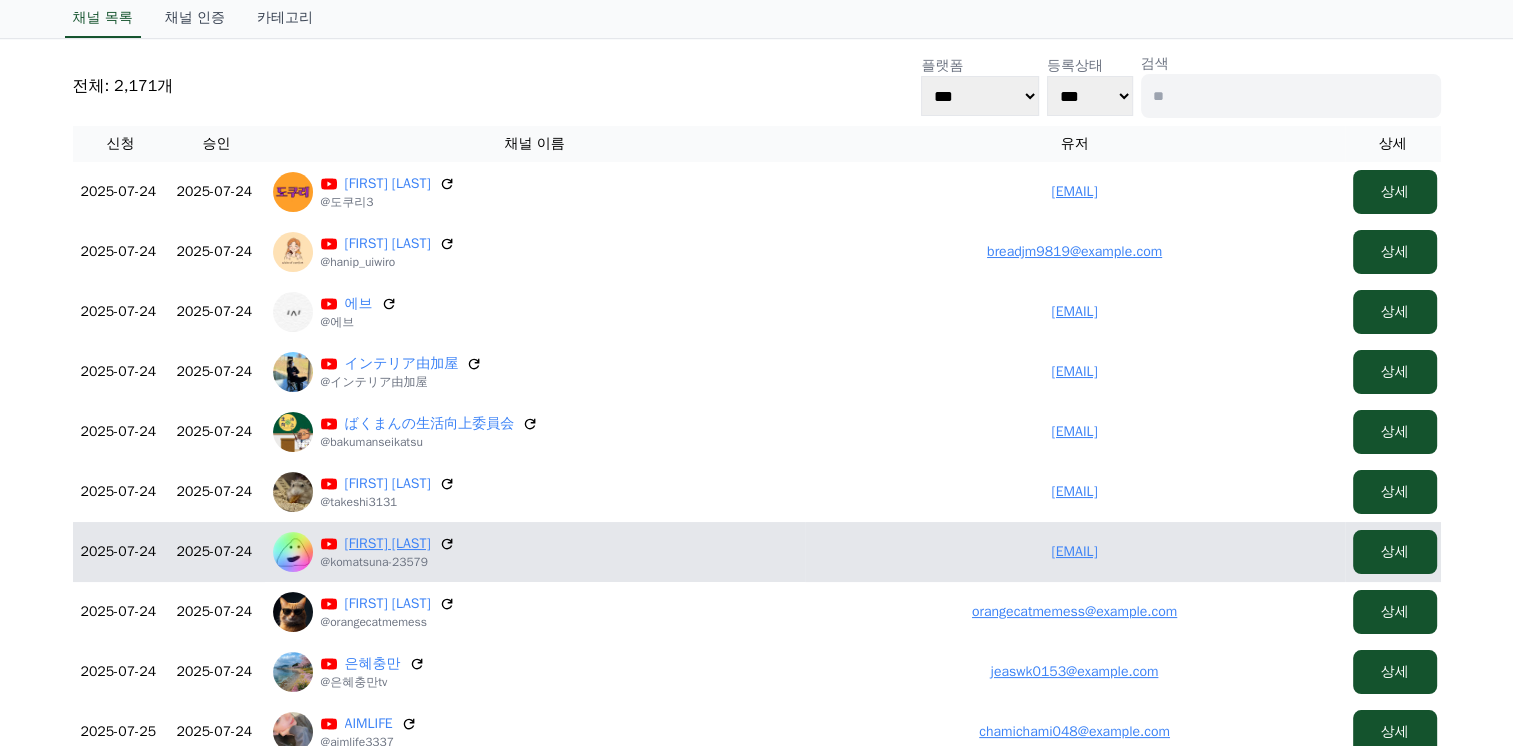 click on "こまつなぁ" at bounding box center (388, 544) 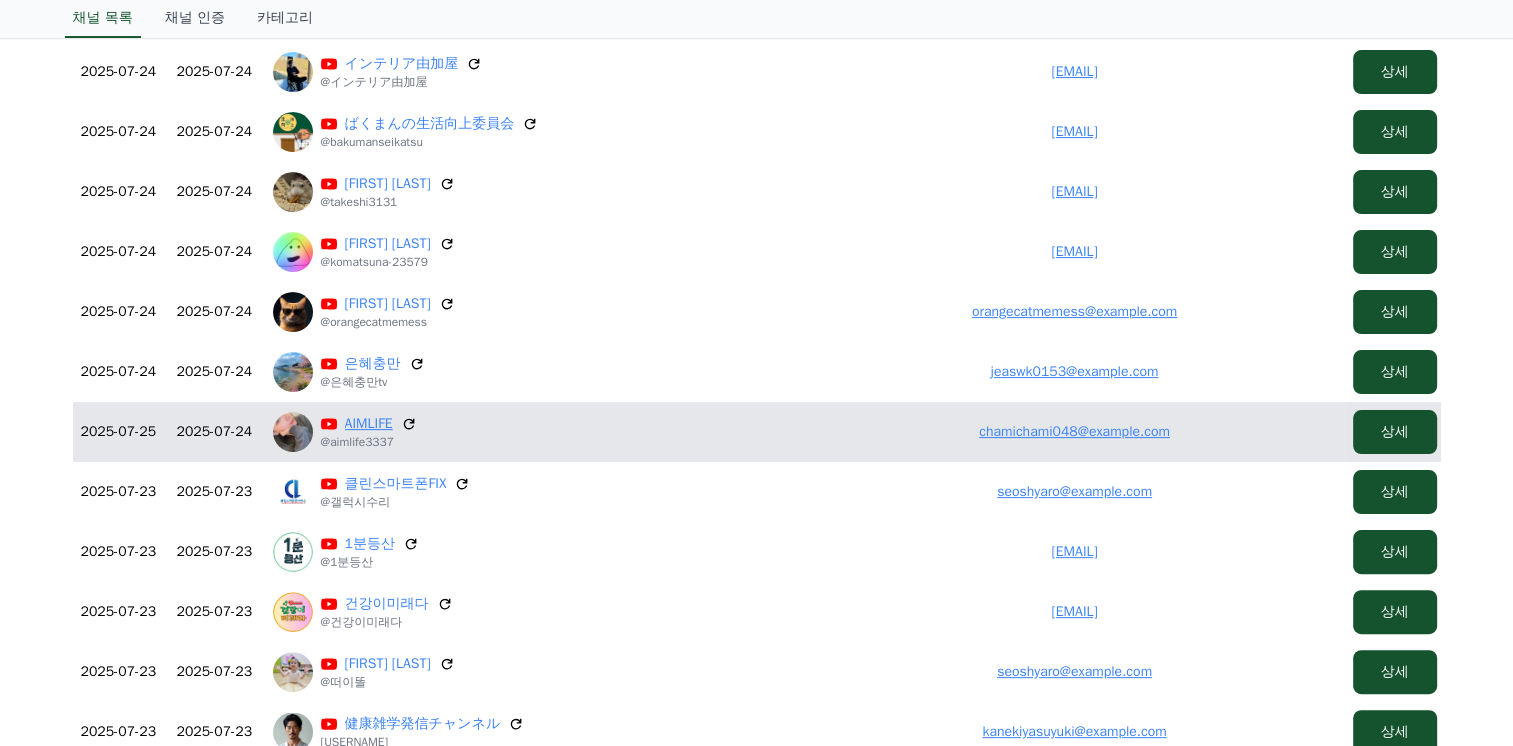 scroll, scrollTop: 100, scrollLeft: 0, axis: vertical 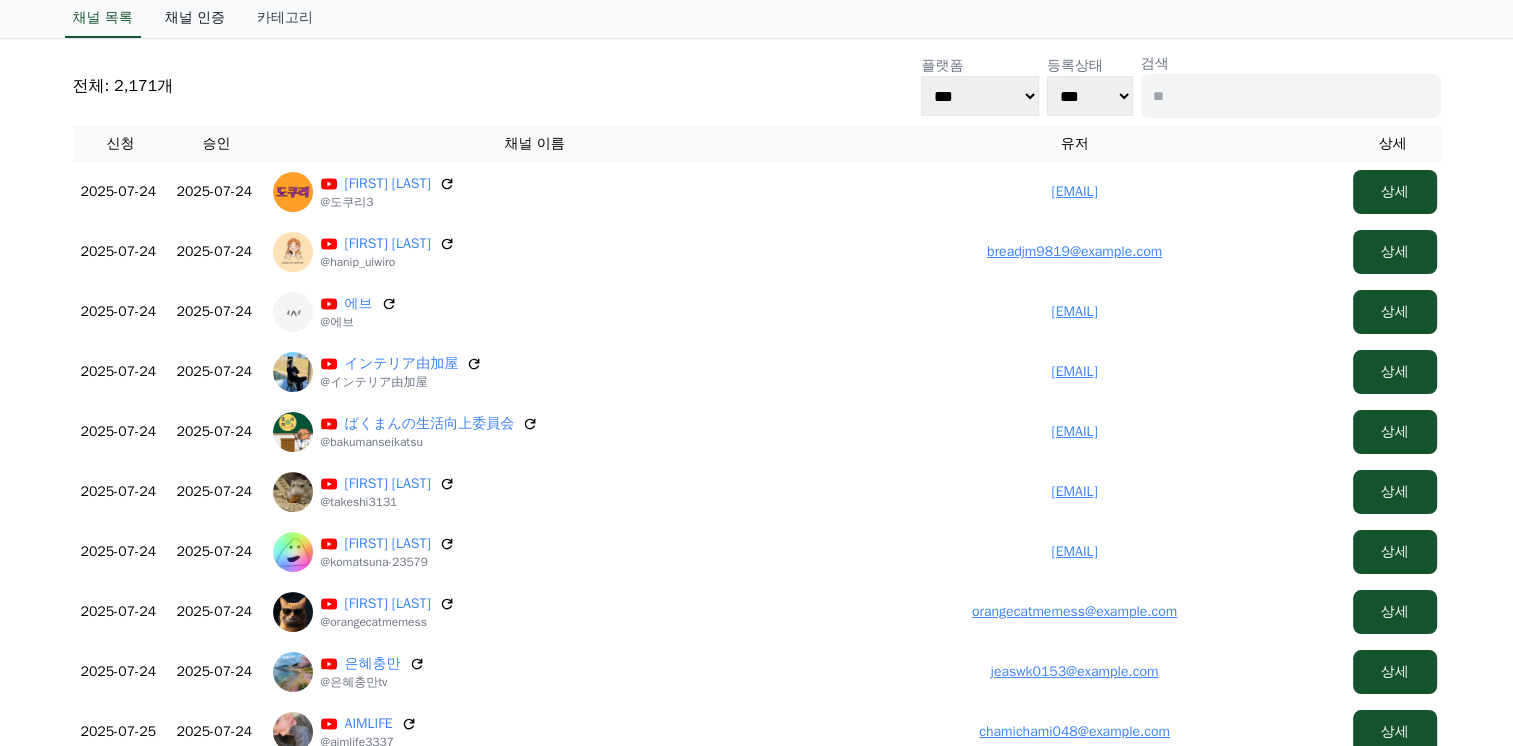 click on "채널 인증" at bounding box center (195, 19) 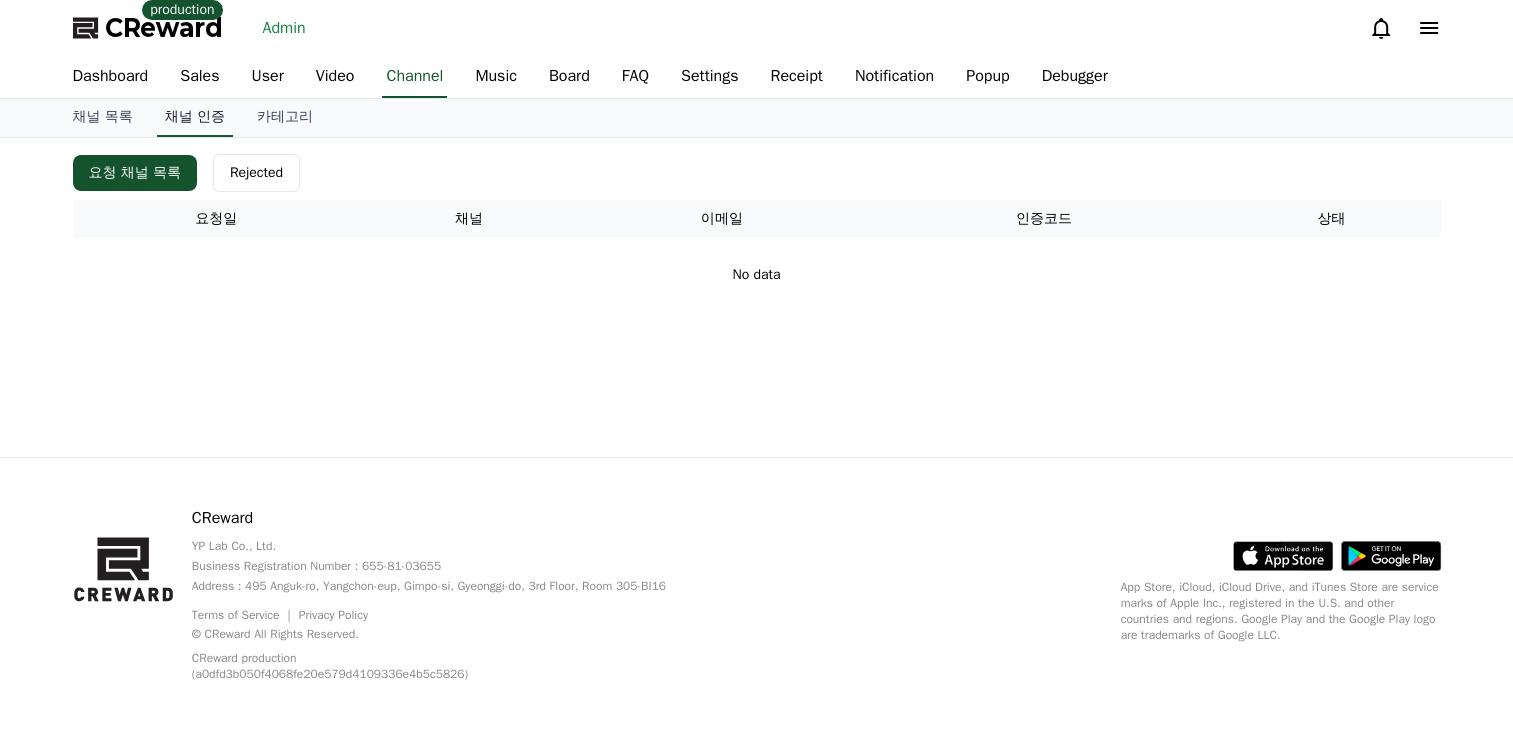 scroll, scrollTop: 0, scrollLeft: 0, axis: both 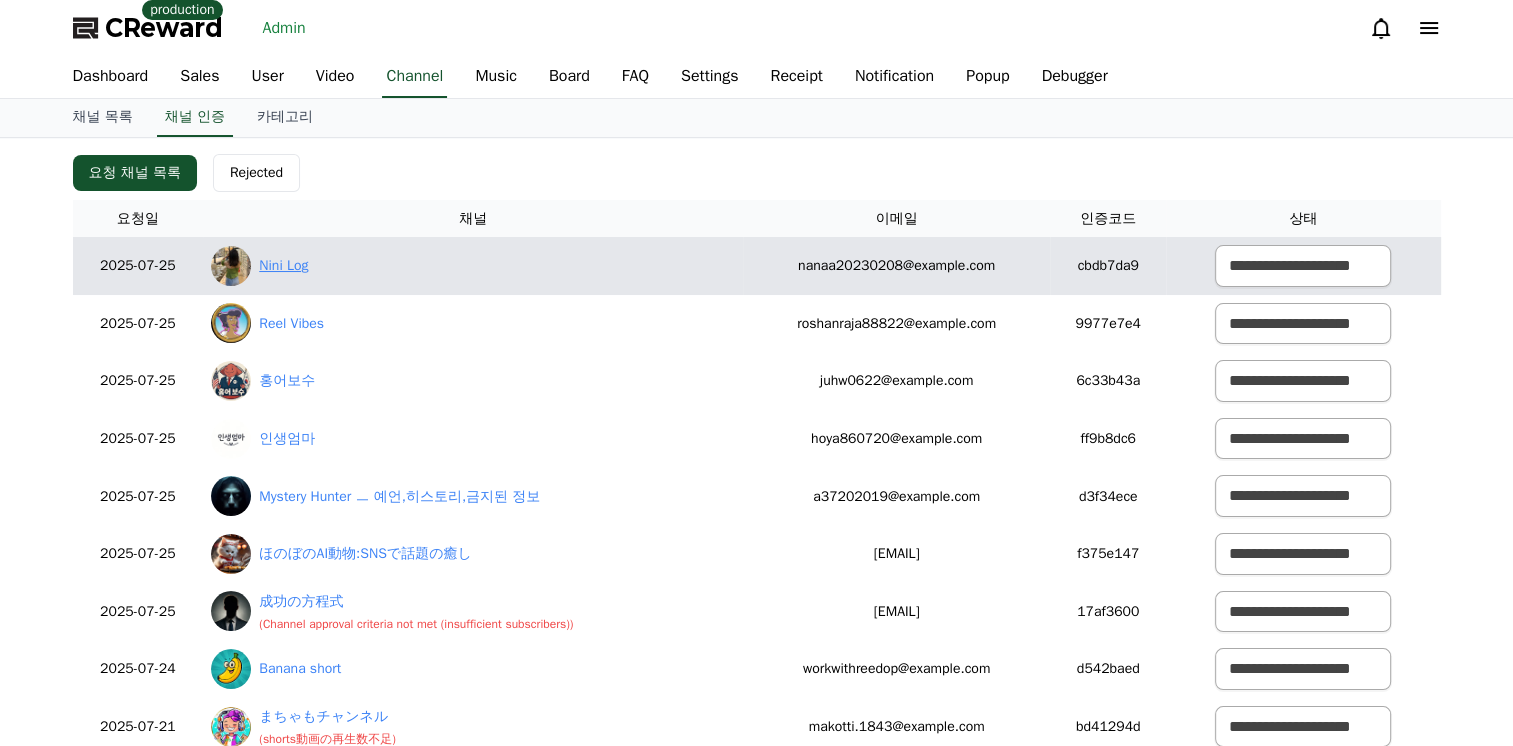 click on "Nini Log" at bounding box center [283, 265] 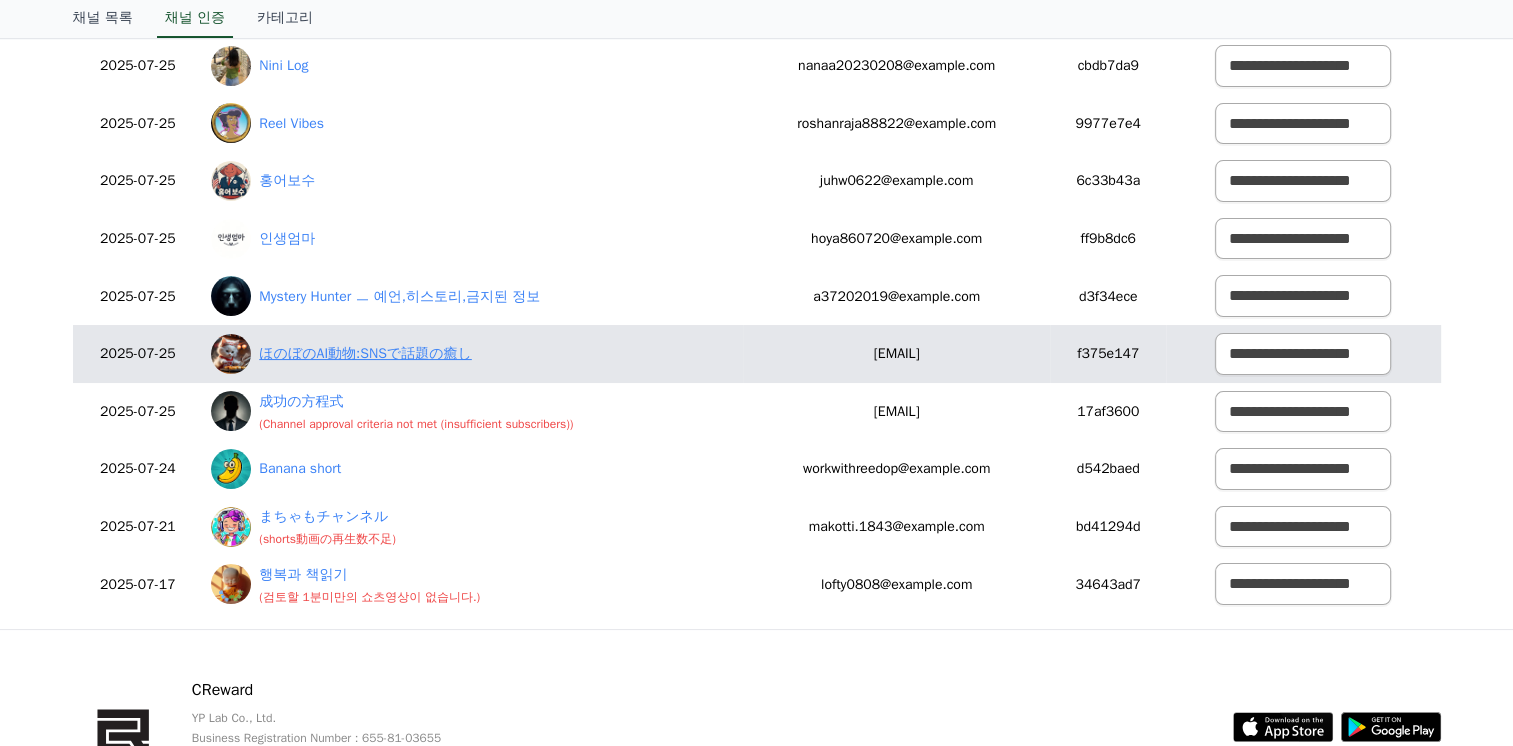 scroll, scrollTop: 0, scrollLeft: 0, axis: both 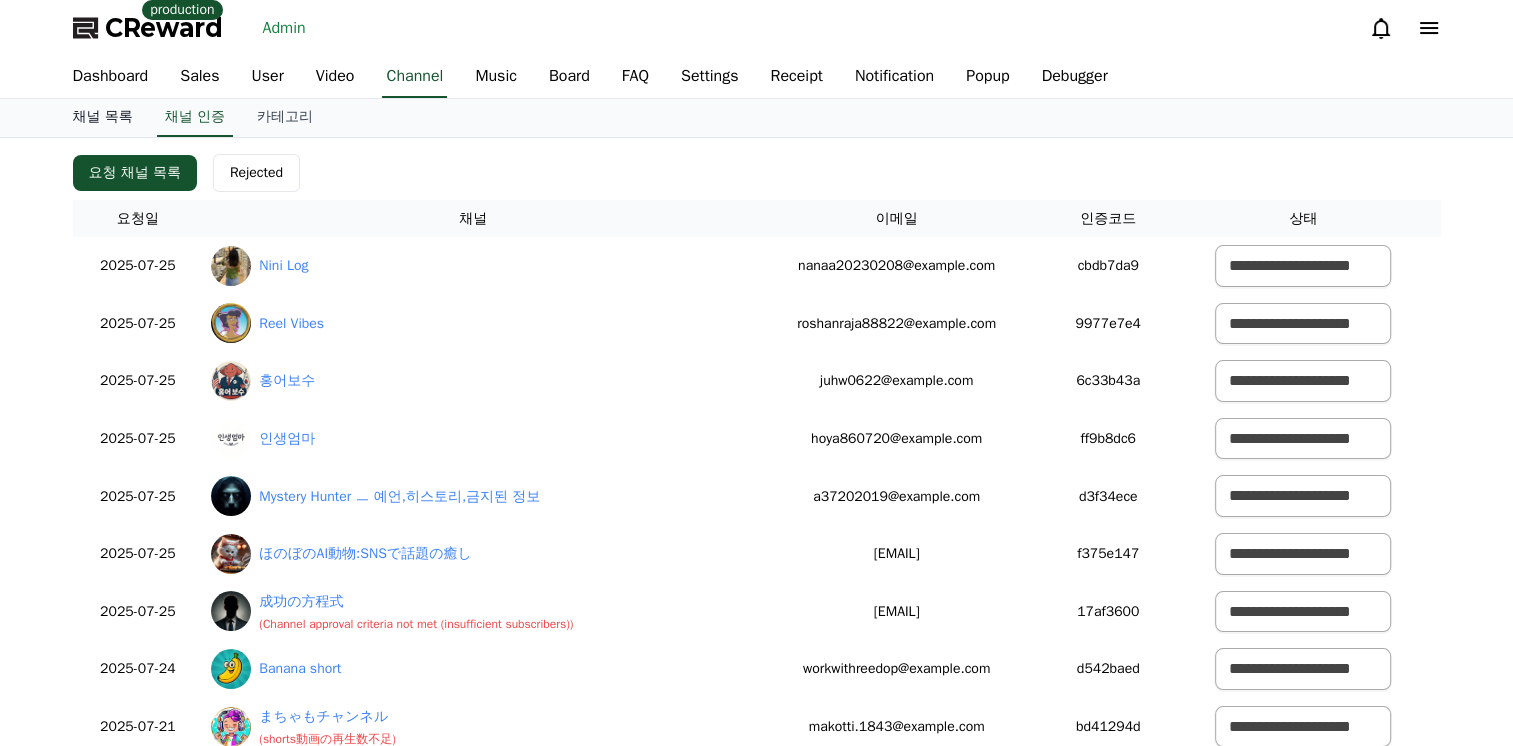 click on "채널 목록" at bounding box center [103, 118] 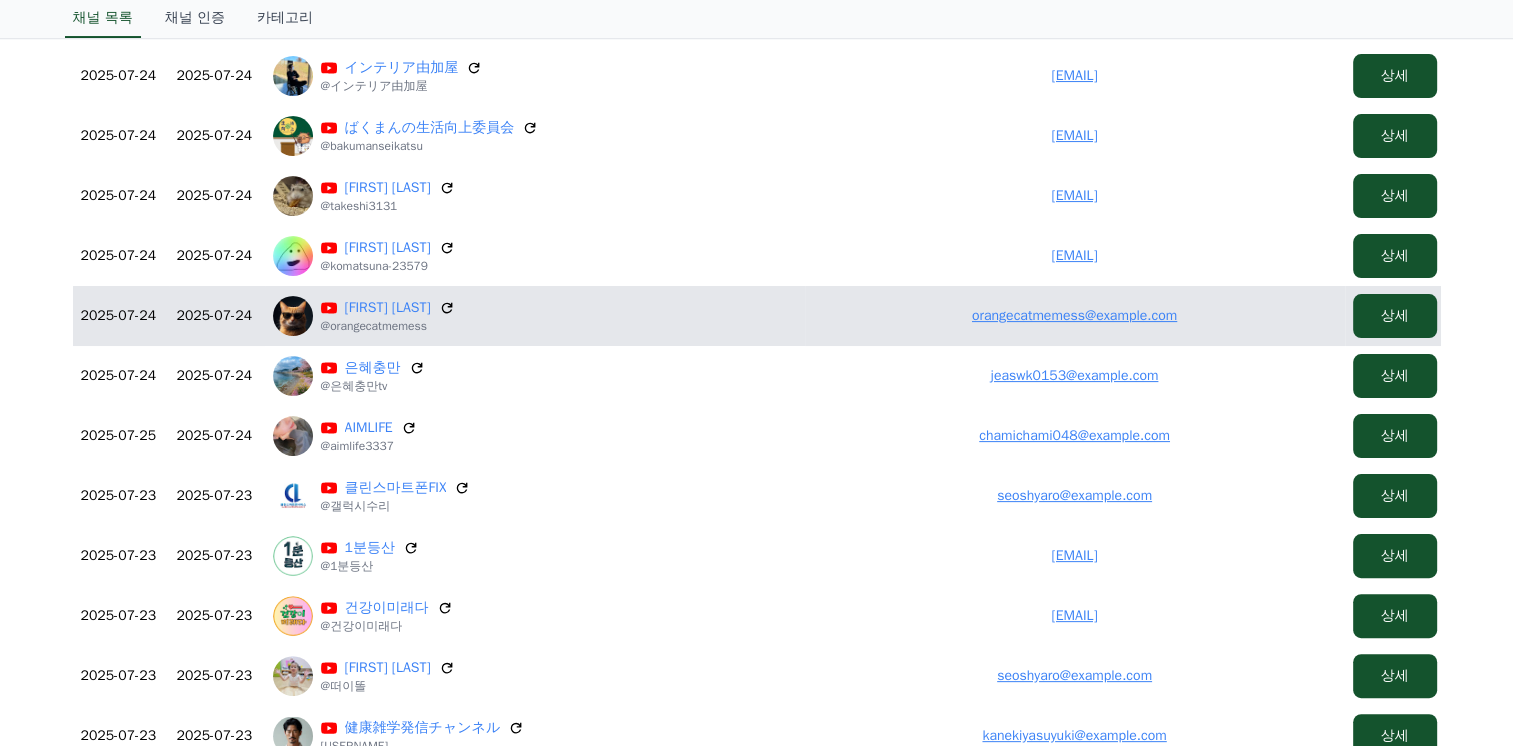 scroll, scrollTop: 400, scrollLeft: 0, axis: vertical 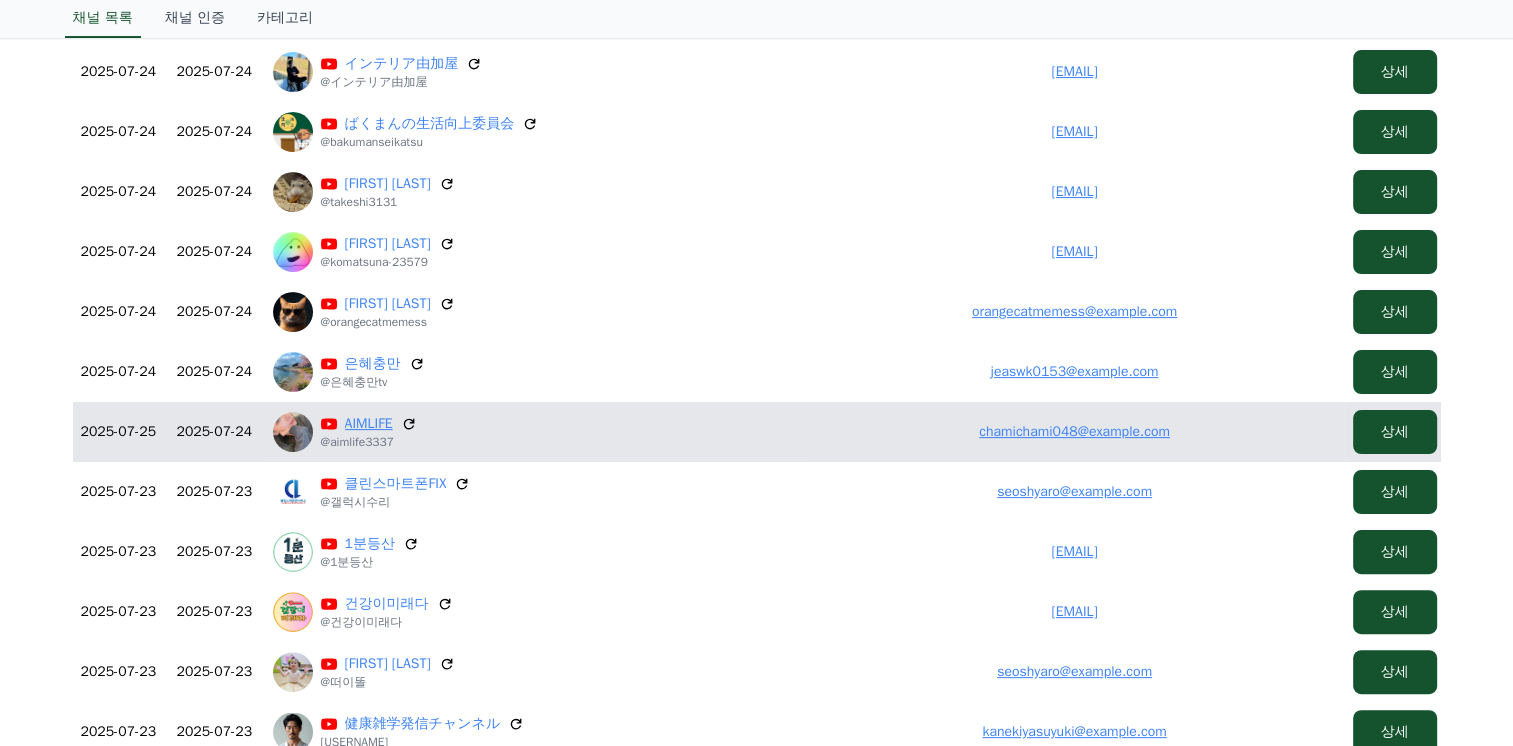 click on "AIMLIFE" at bounding box center (369, 424) 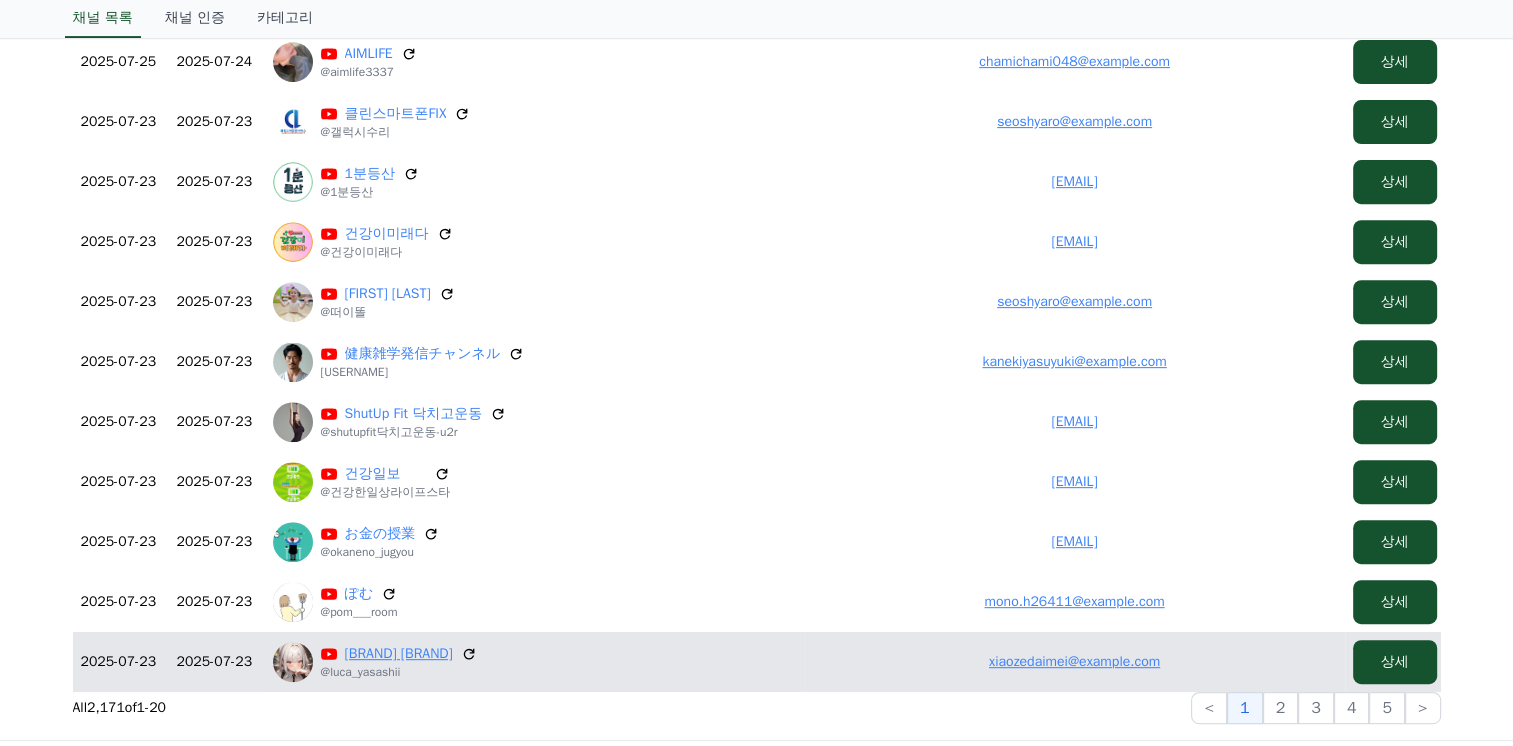 scroll, scrollTop: 800, scrollLeft: 0, axis: vertical 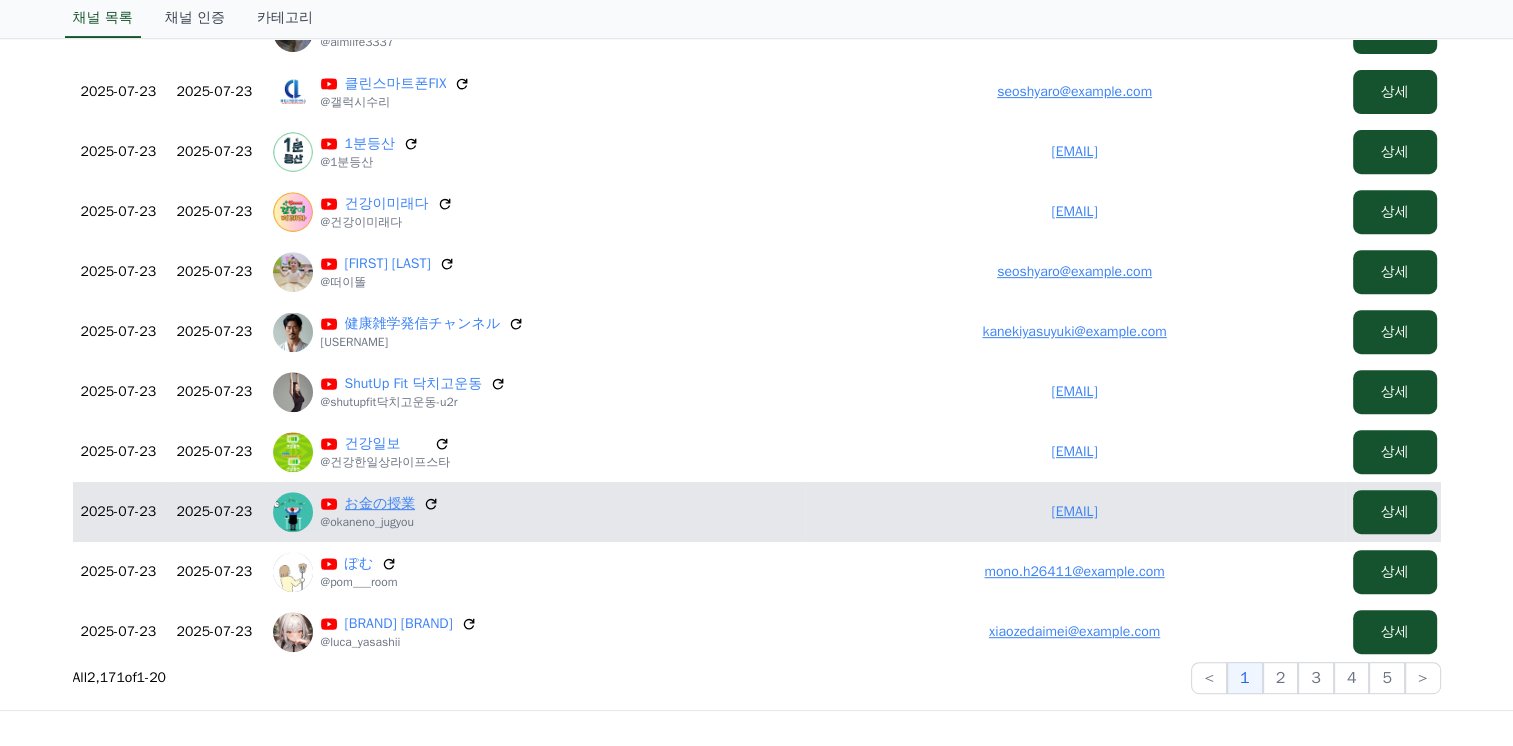 click on "お金の授業" at bounding box center [380, 504] 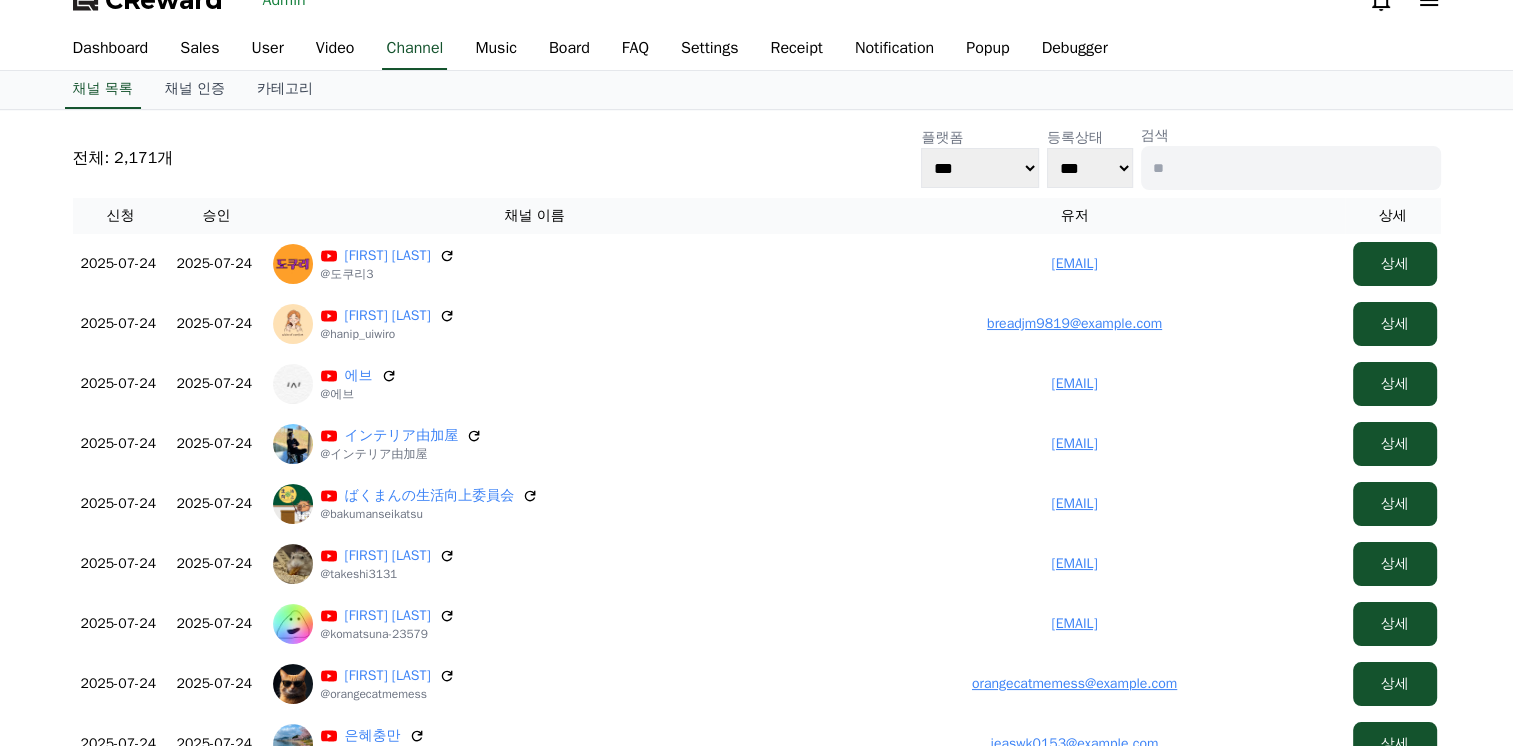 scroll, scrollTop: 0, scrollLeft: 0, axis: both 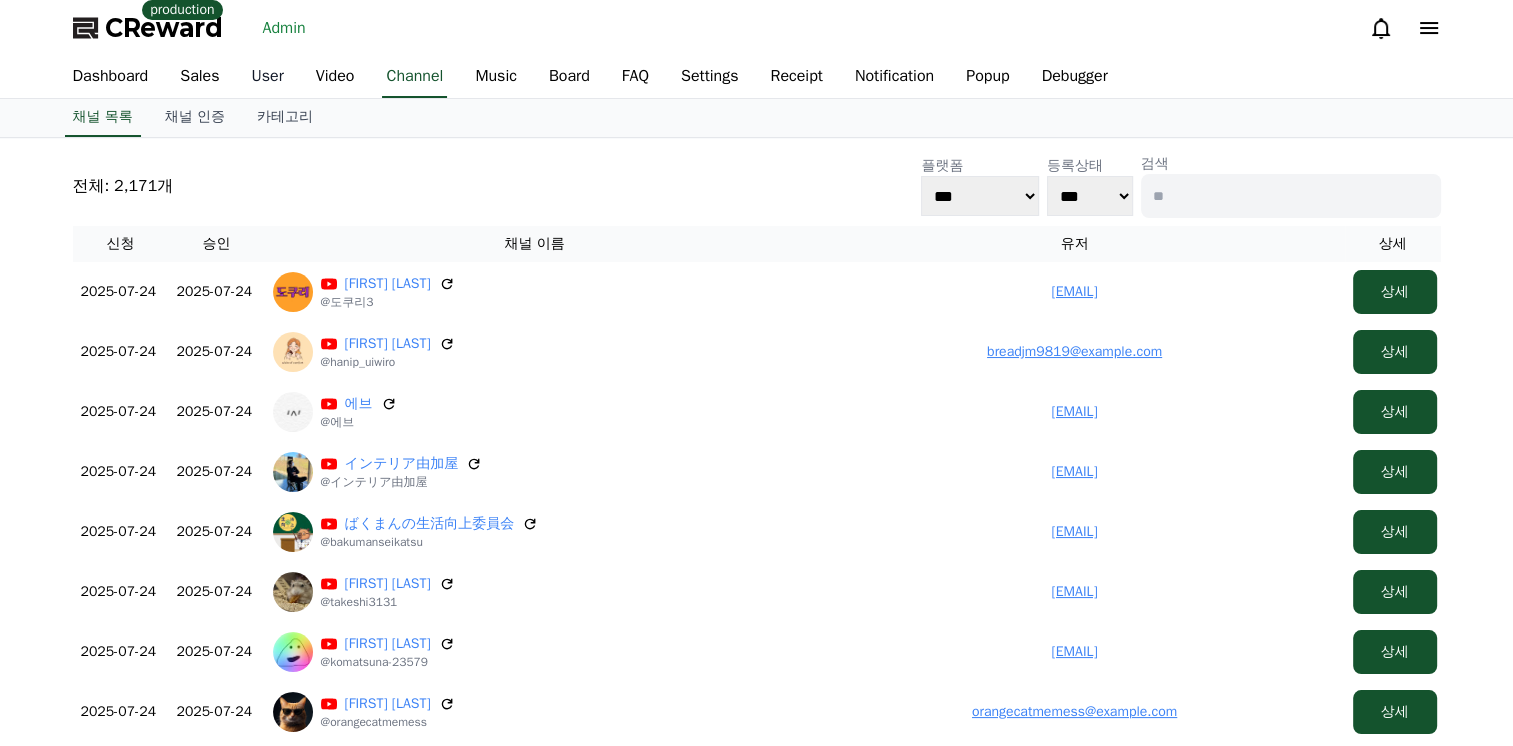click on "User" at bounding box center [268, 77] 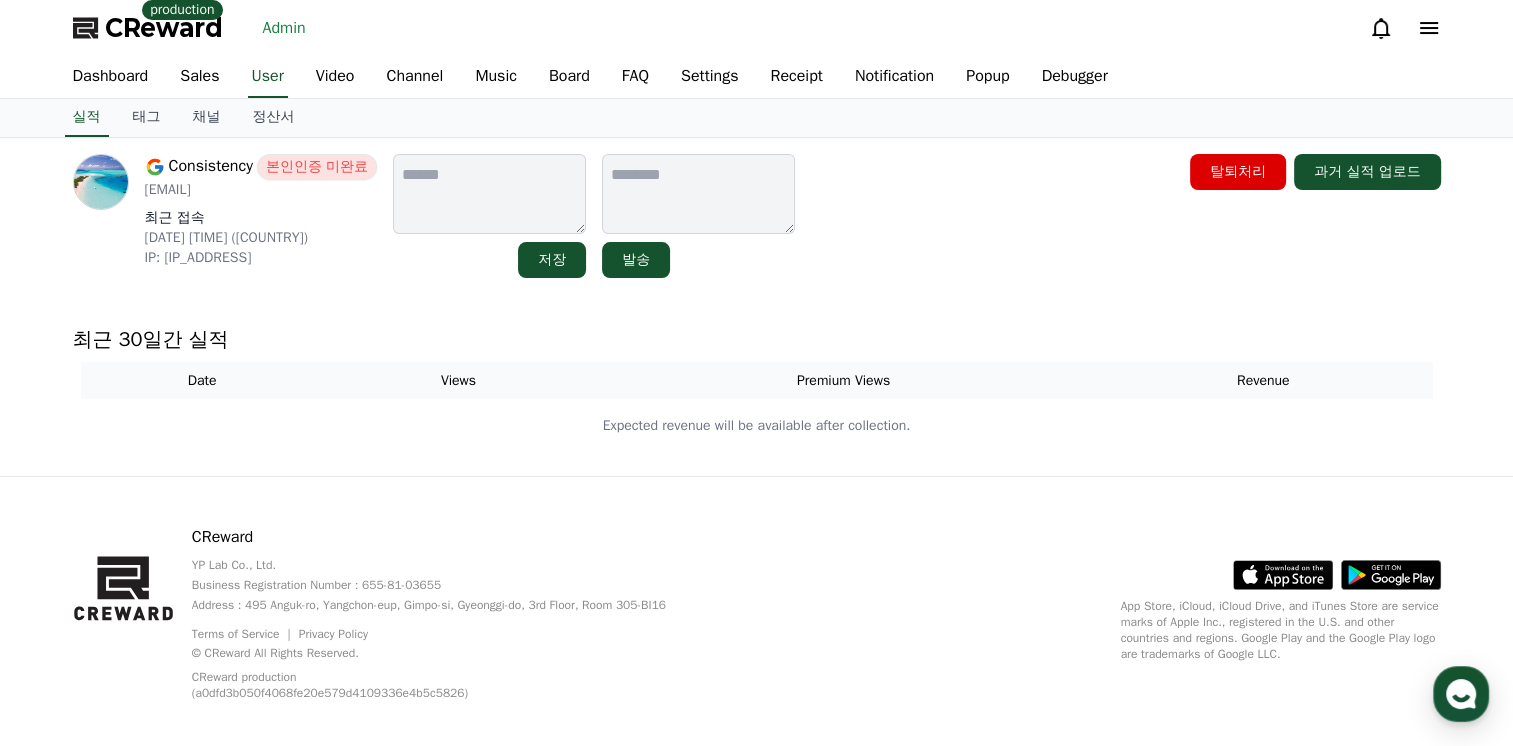 scroll, scrollTop: 0, scrollLeft: 0, axis: both 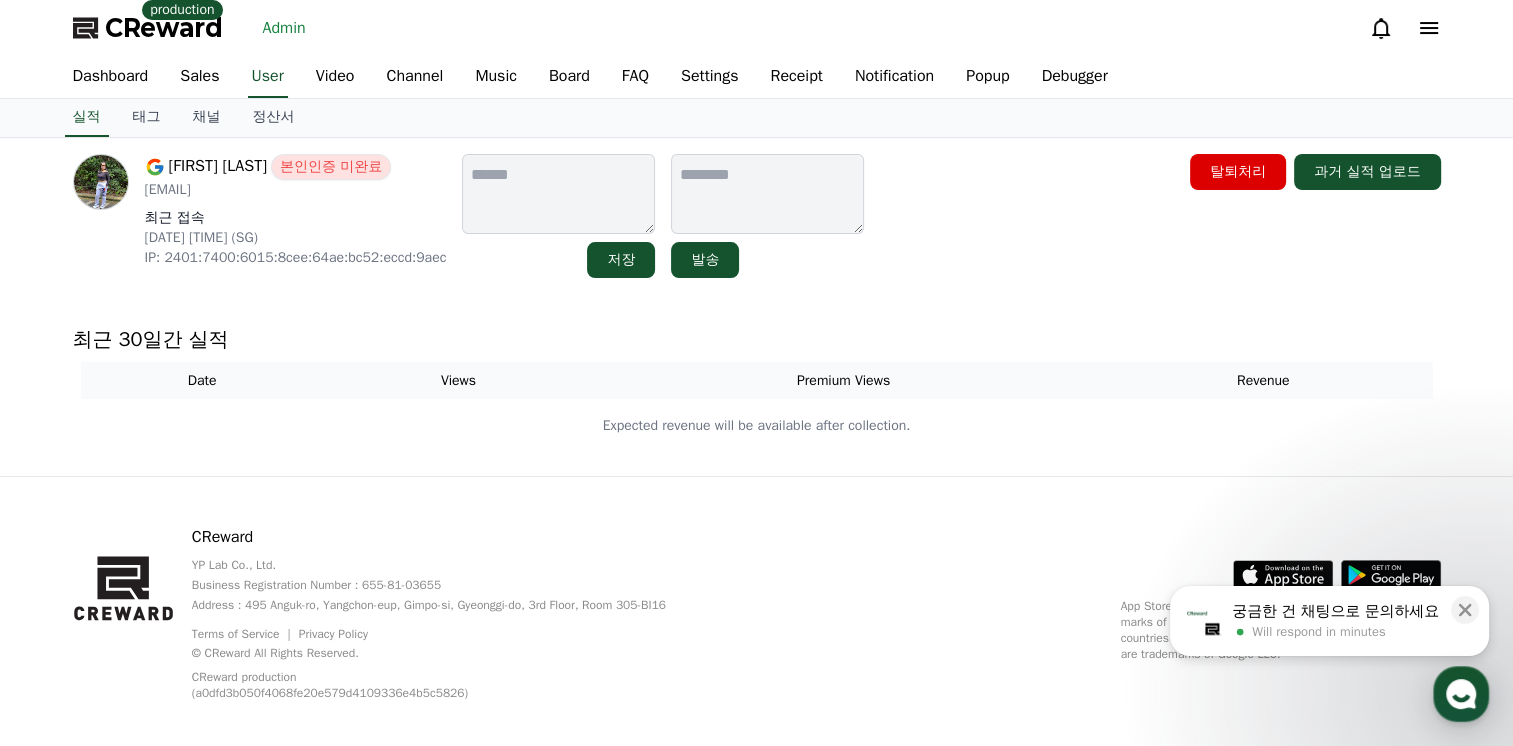 drag, startPoint x: 329, startPoint y: 193, endPoint x: 144, endPoint y: 202, distance: 185.2188 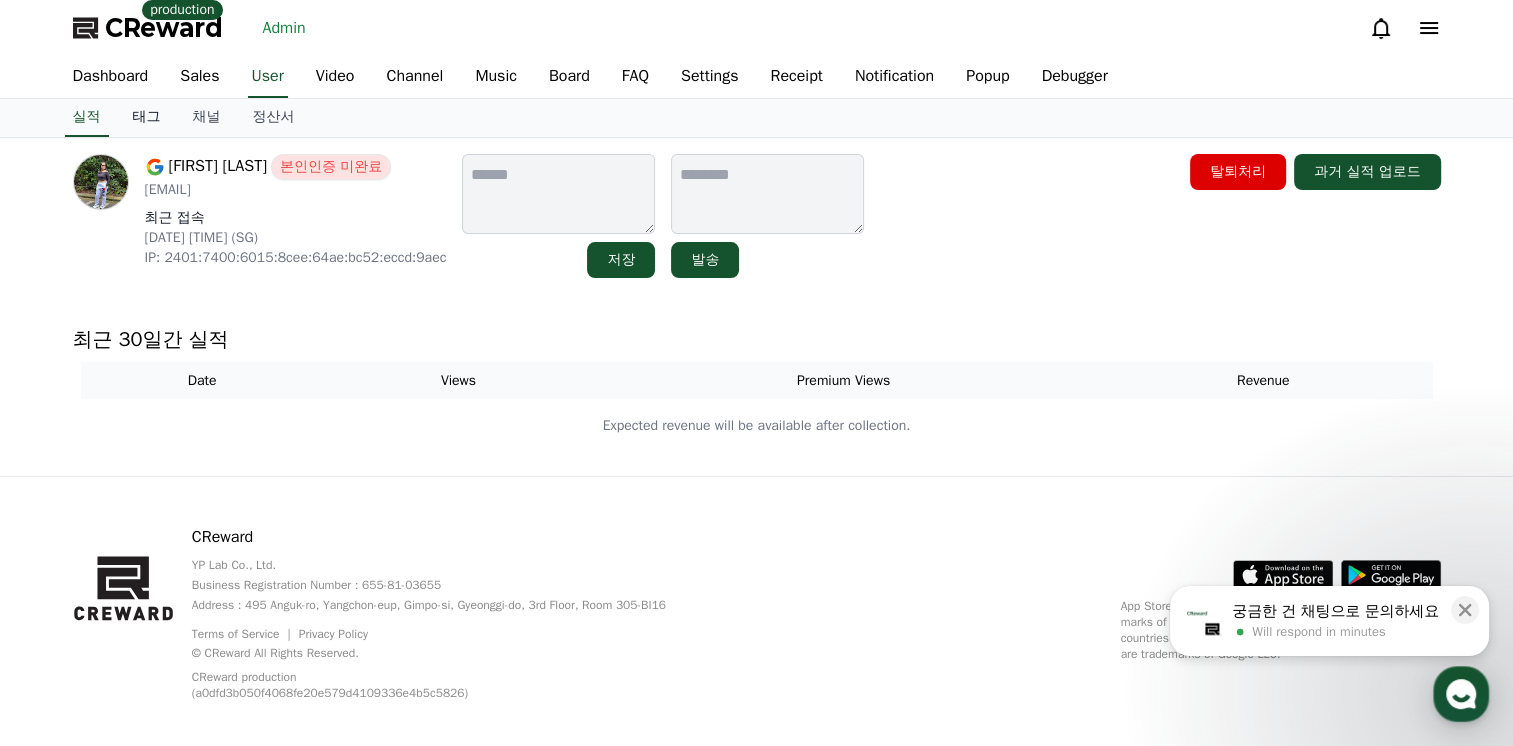 copy on "bautistamelgie6@gmail.com" 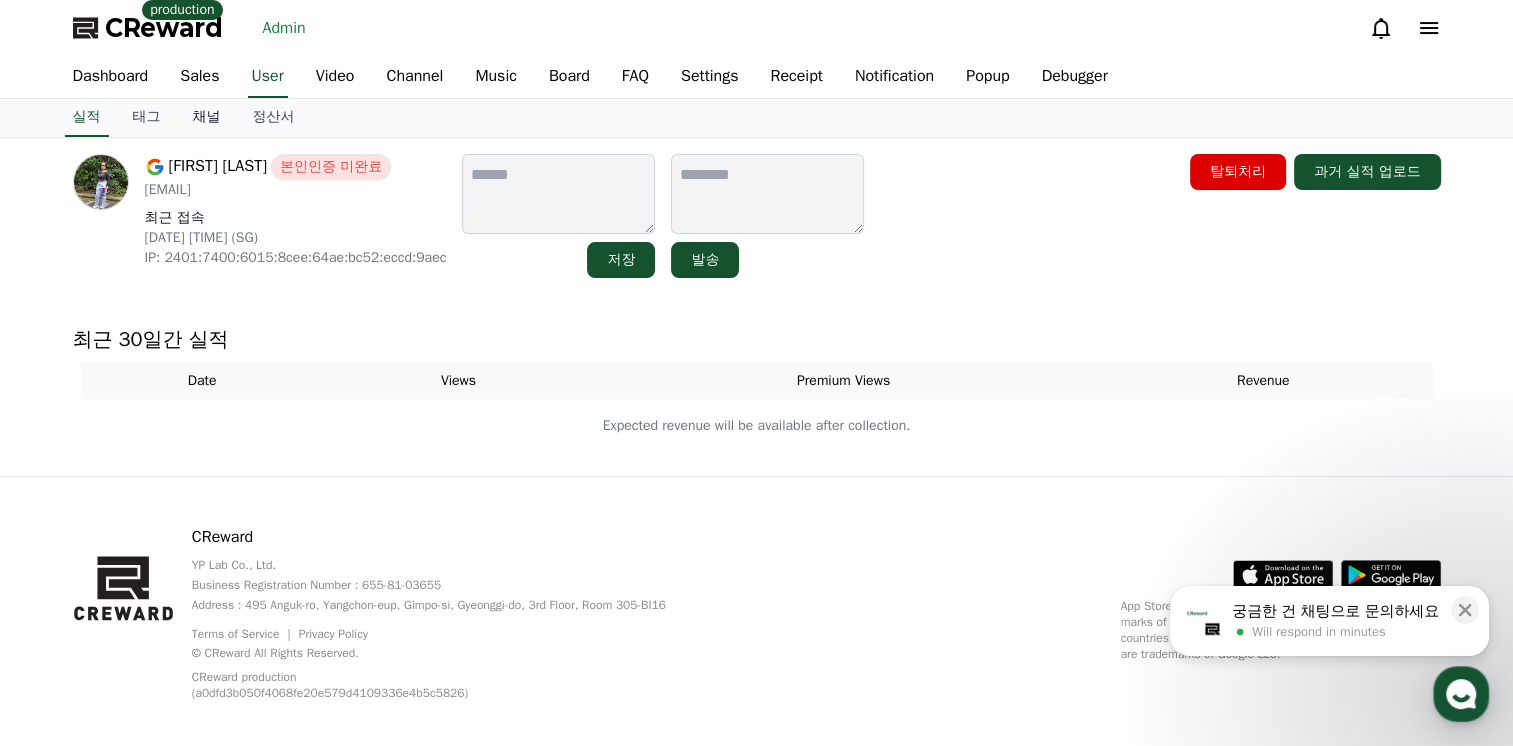 click on "채널" at bounding box center (207, 118) 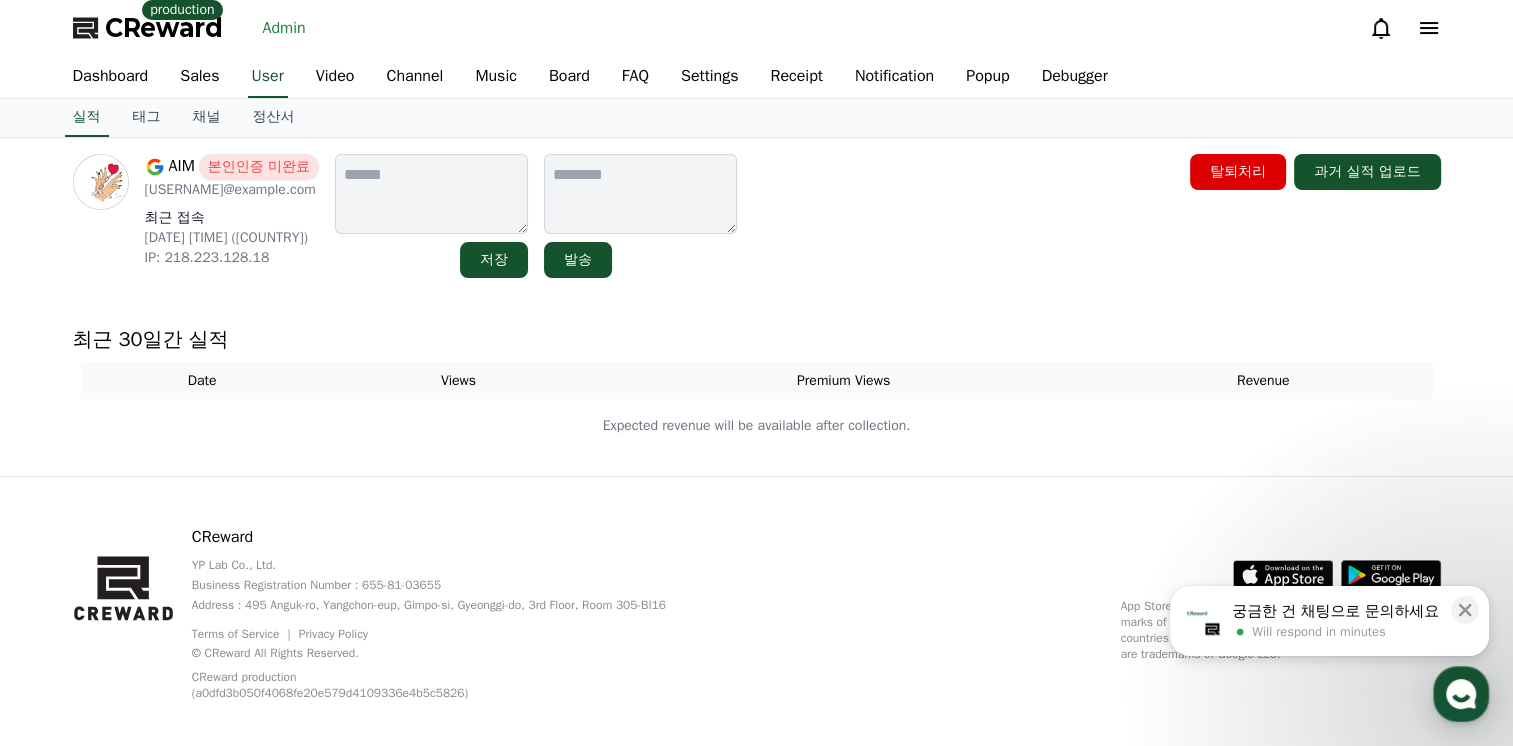 scroll, scrollTop: 0, scrollLeft: 0, axis: both 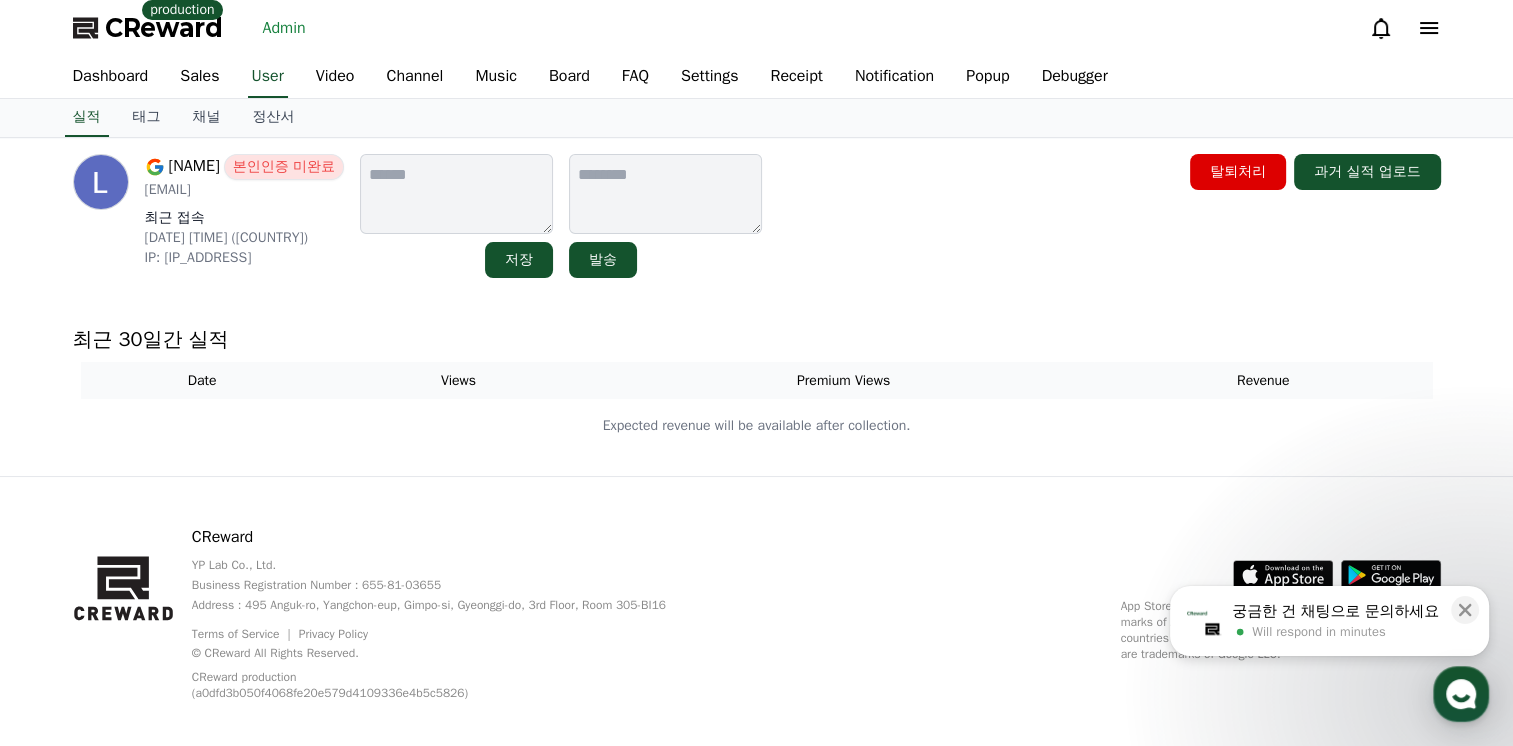 drag, startPoint x: 286, startPoint y: 189, endPoint x: 136, endPoint y: 191, distance: 150.01334 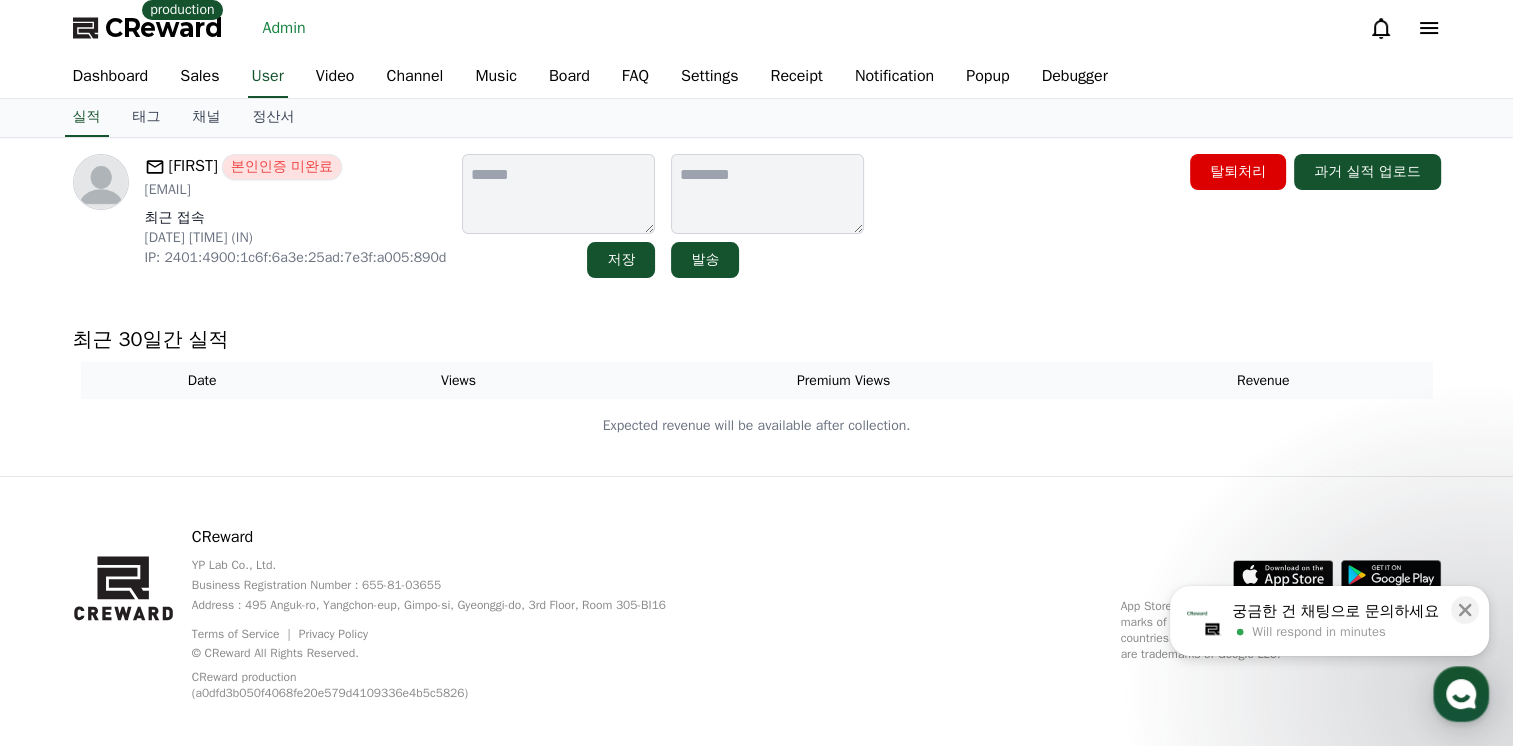scroll, scrollTop: 0, scrollLeft: 0, axis: both 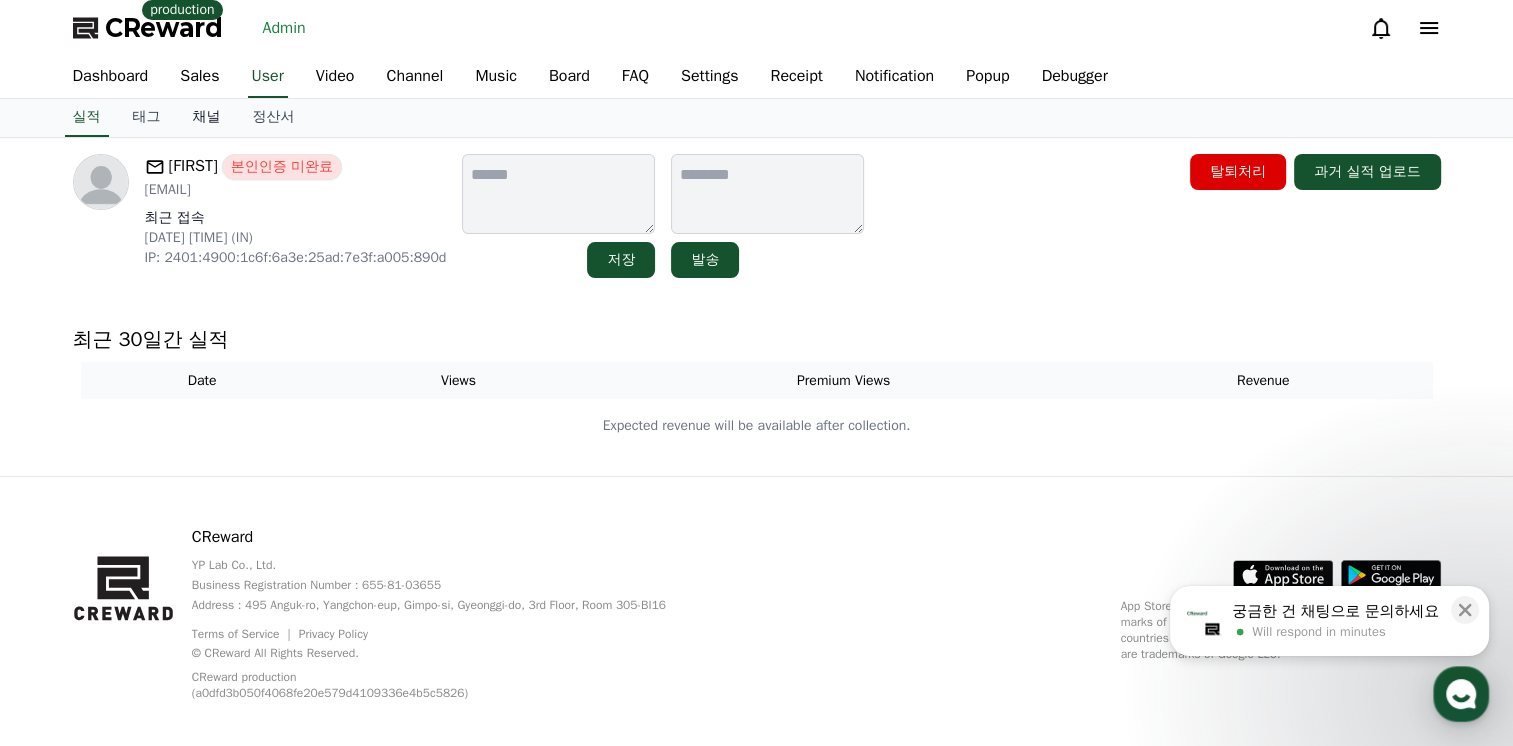 click on "채널" at bounding box center (207, 118) 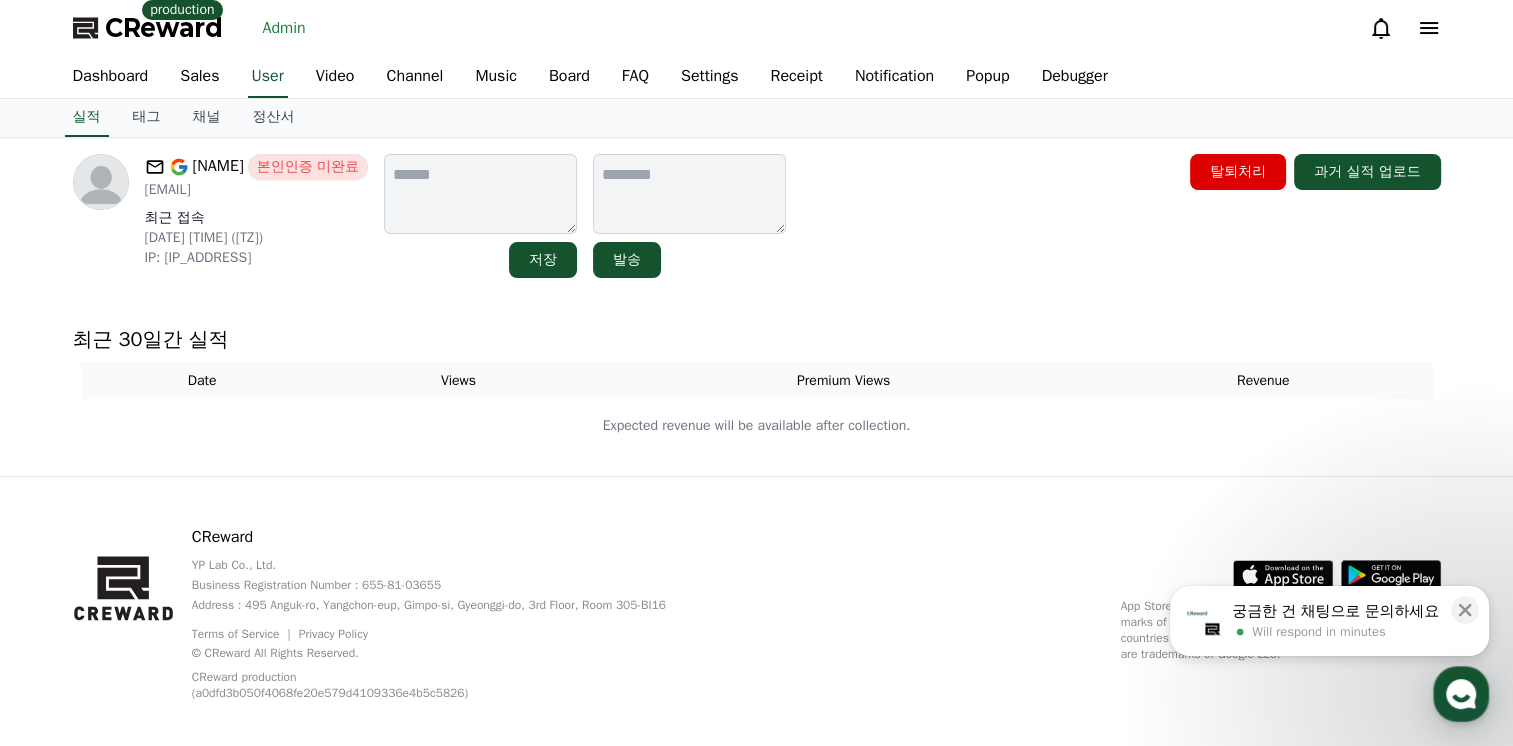scroll, scrollTop: 0, scrollLeft: 0, axis: both 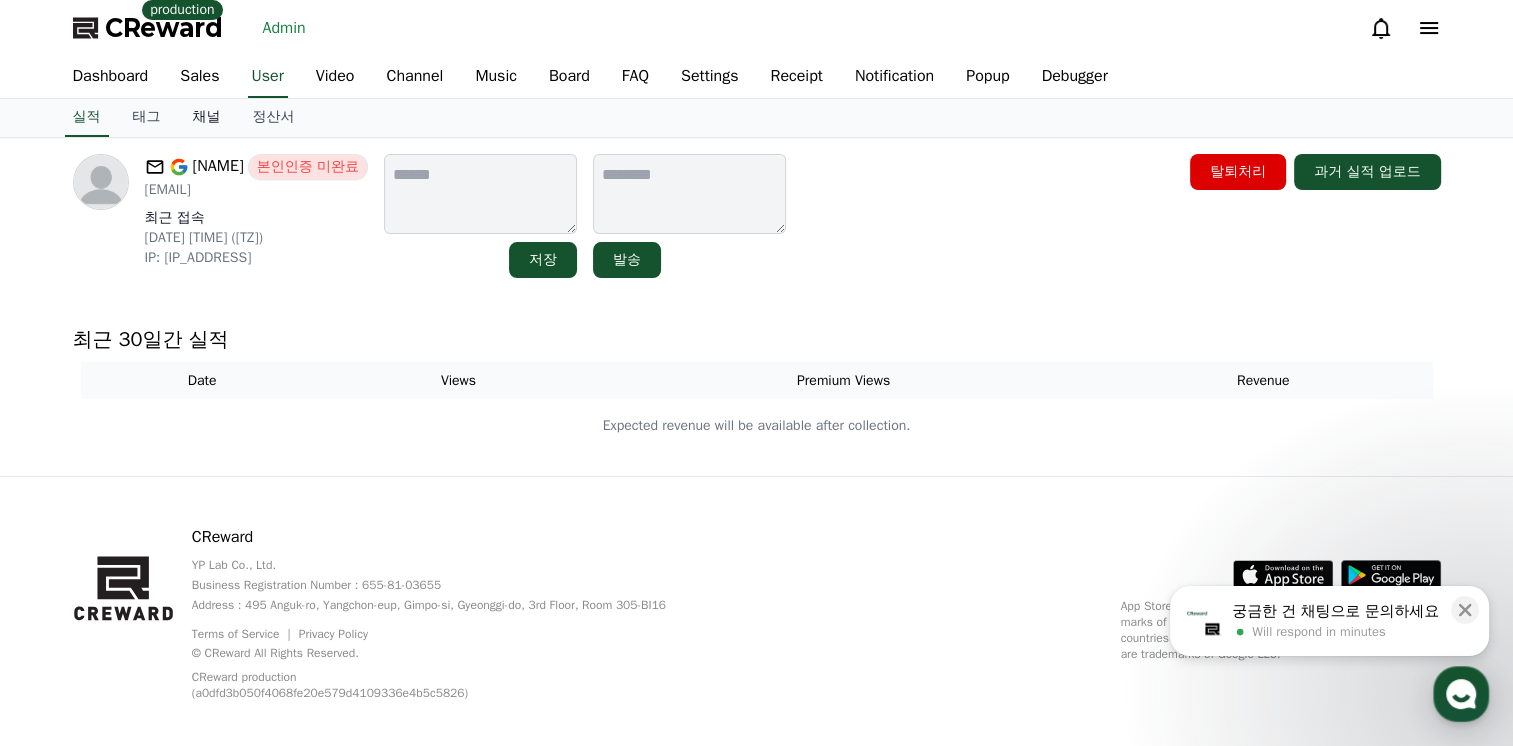 click on "채널" at bounding box center (207, 118) 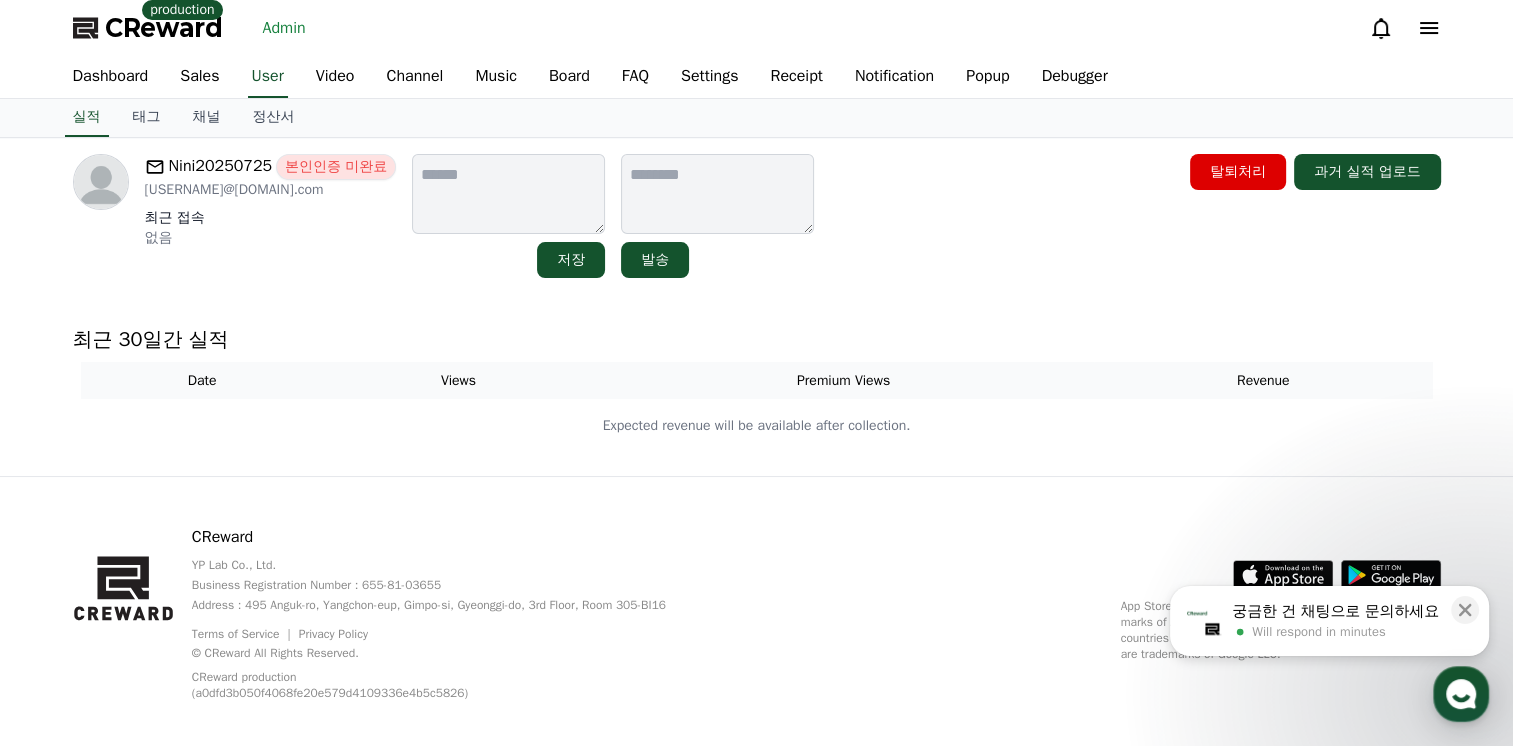 scroll, scrollTop: 0, scrollLeft: 0, axis: both 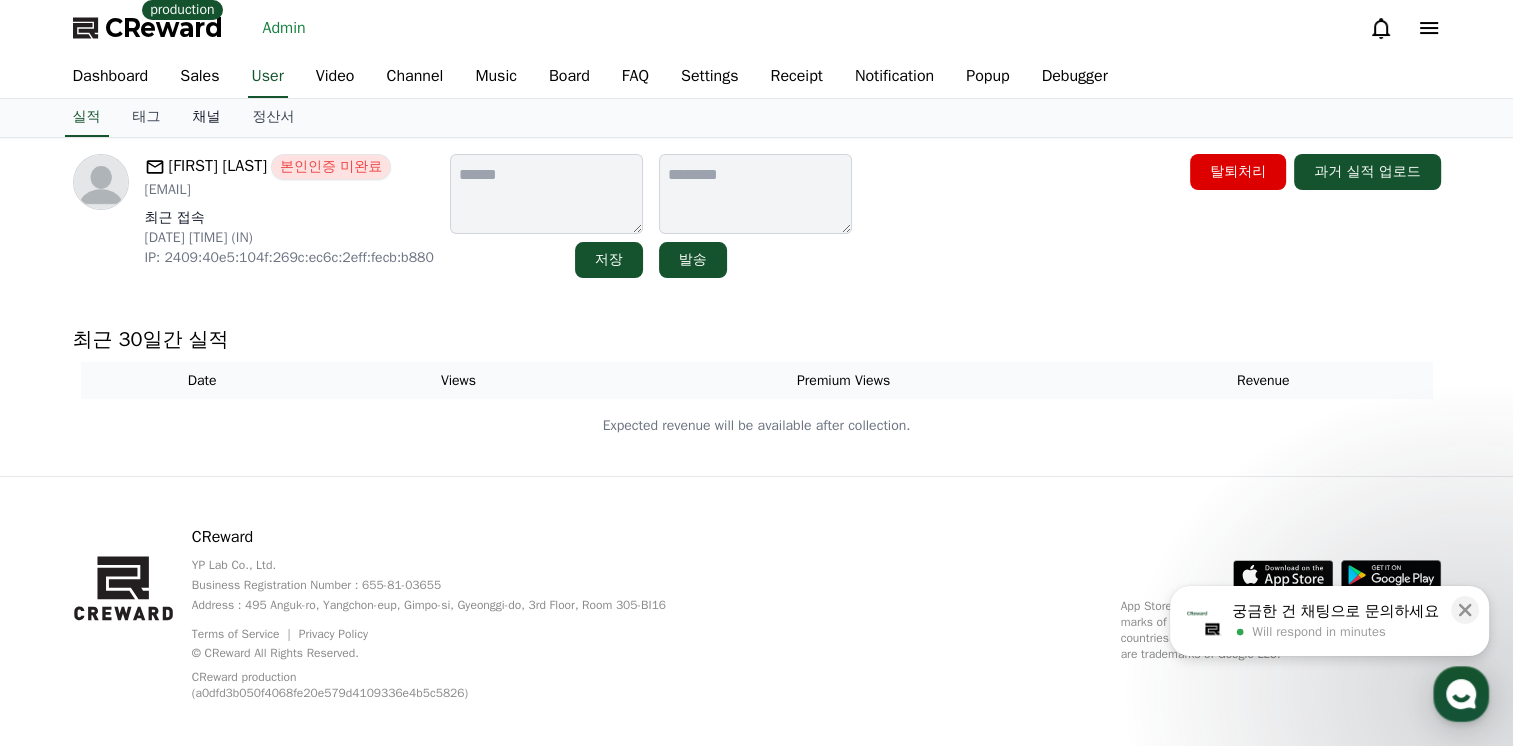 click on "채널" at bounding box center [207, 118] 